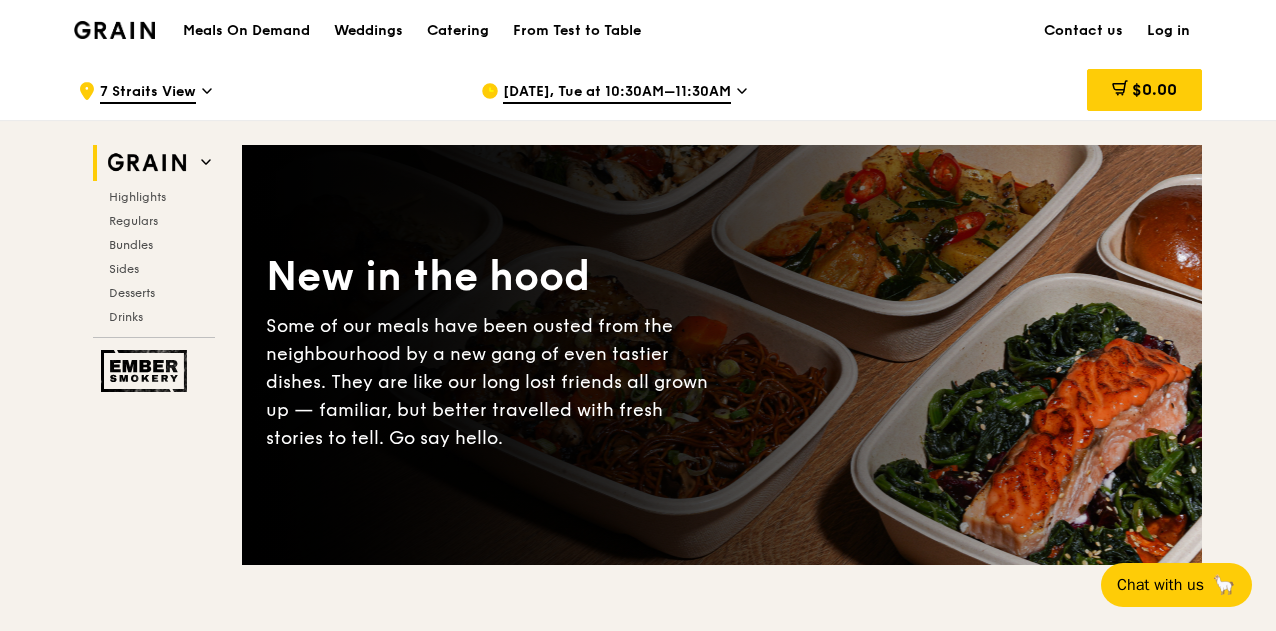 scroll, scrollTop: 0, scrollLeft: 0, axis: both 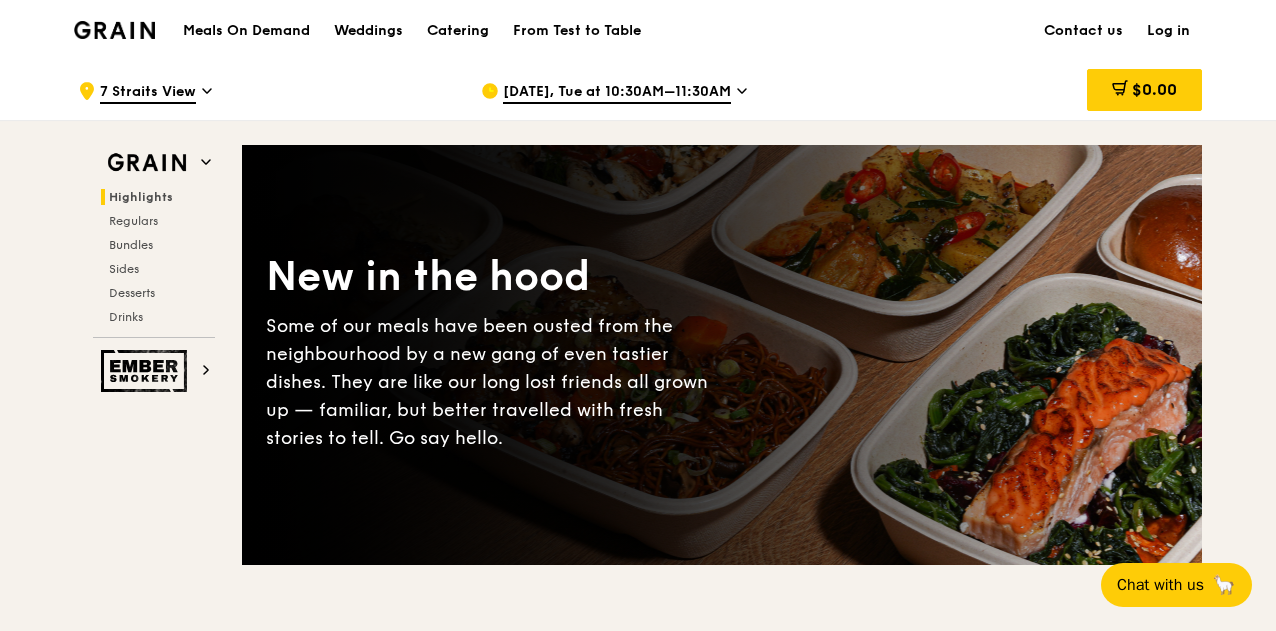 click 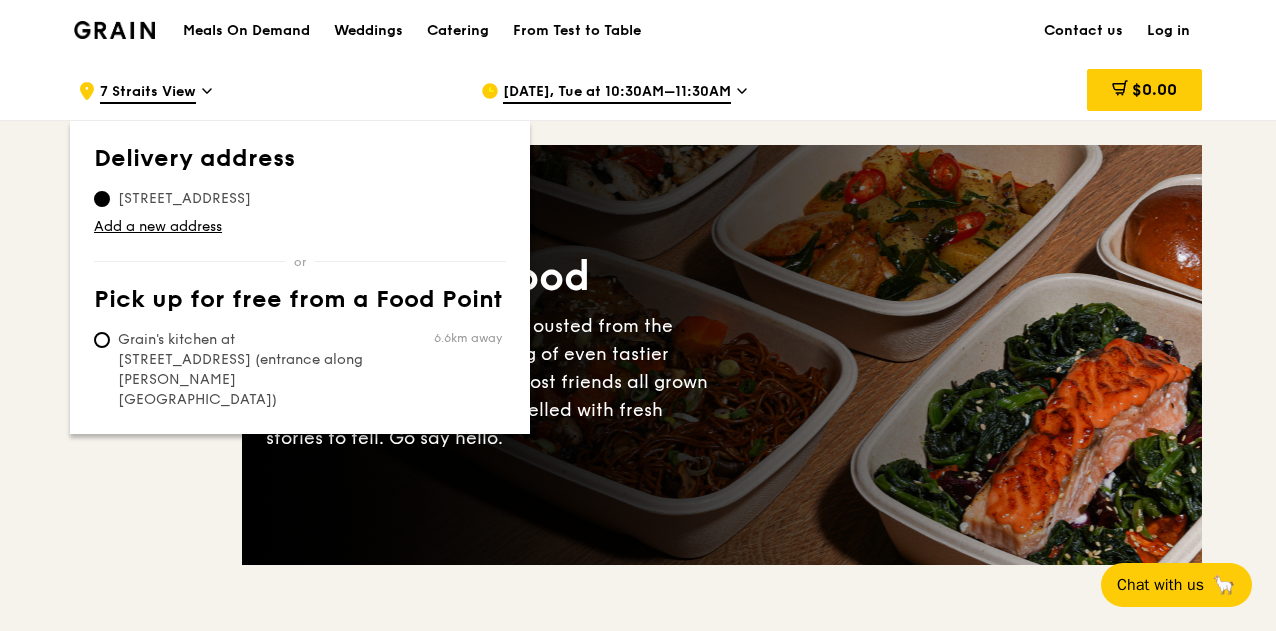 click on "[STREET_ADDRESS]" at bounding box center [184, 199] 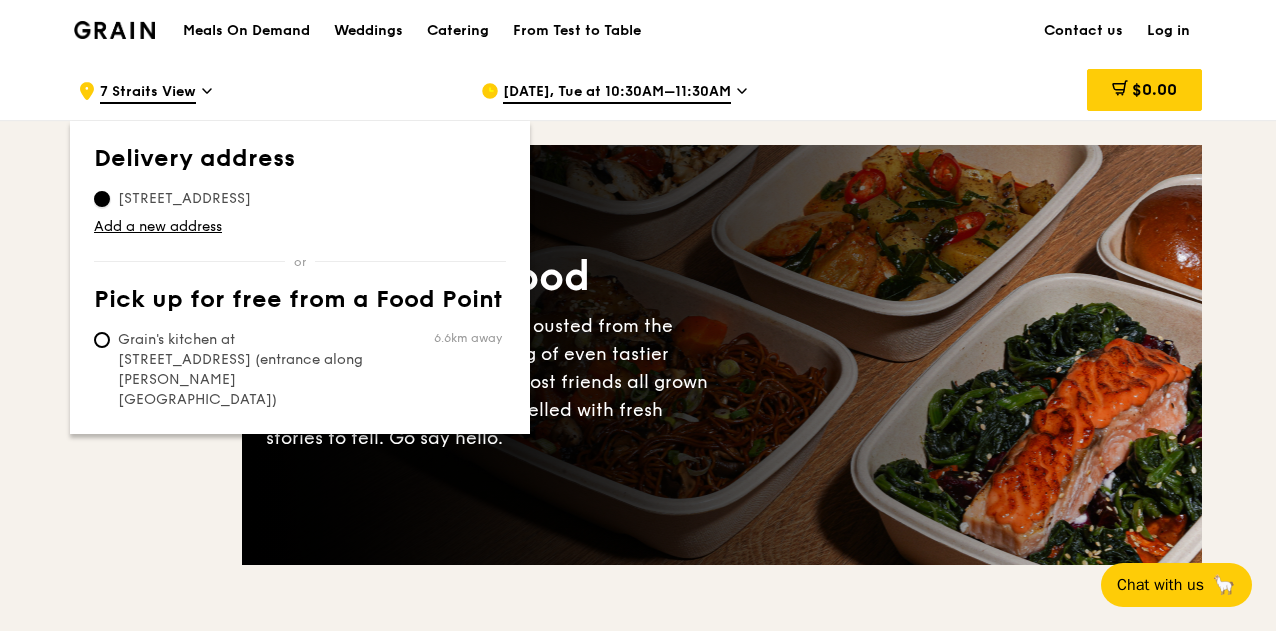 click on "[STREET_ADDRESS]" at bounding box center [102, 199] 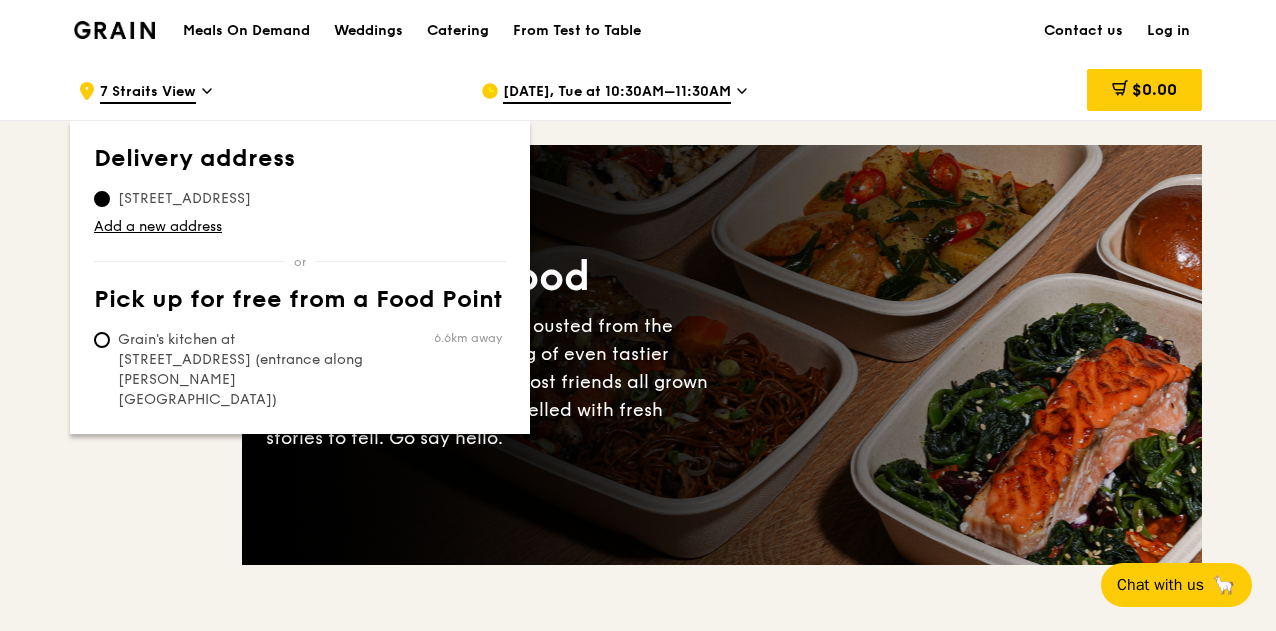 click on ".cls-1 {
fill: none;
stroke: #fff;
stroke-linecap: round;
stroke-linejoin: round;
stroke-width: 1.5px;
}
.cls-2 {
fill: #fecc07;
}
.cls-2, .cls-3 {
stroke-width: 0px;
}
.cls-3 {
fill: #fff;
fill-rule: evenodd;
}
7 Straits View
Delivery address
Pick up for free from a Food Point
Delivery address
7 Straits View, 018936
Add a new address
Pick up for free from a Food Point
Grain's kitchen at 5 Burn Road #05-01 (entrance along Harrison Road)
6.6km away
Jul 15, Tue at 10:30AM–11:30AM
$0.00" at bounding box center (638, 90) 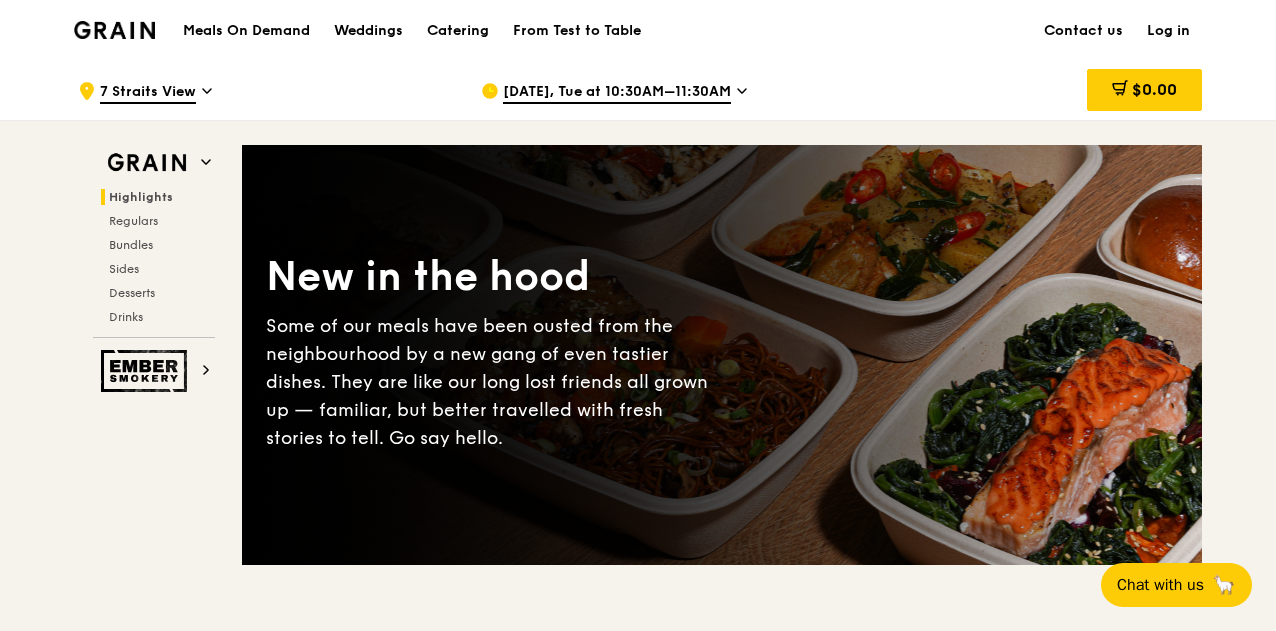 click 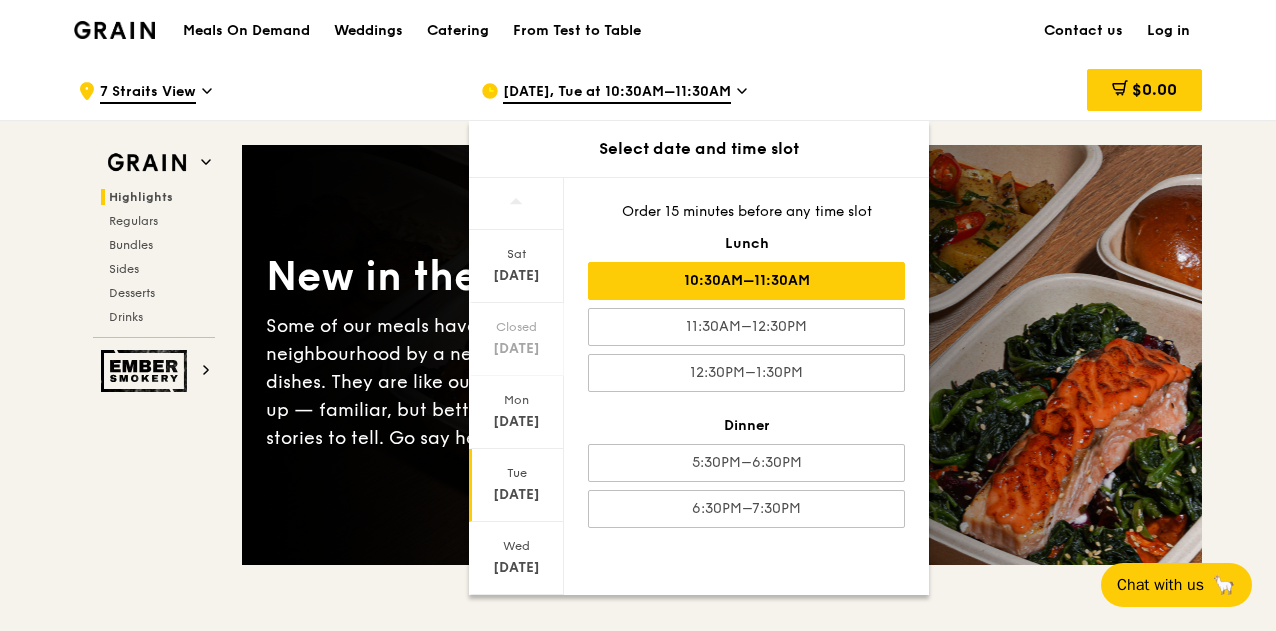 click 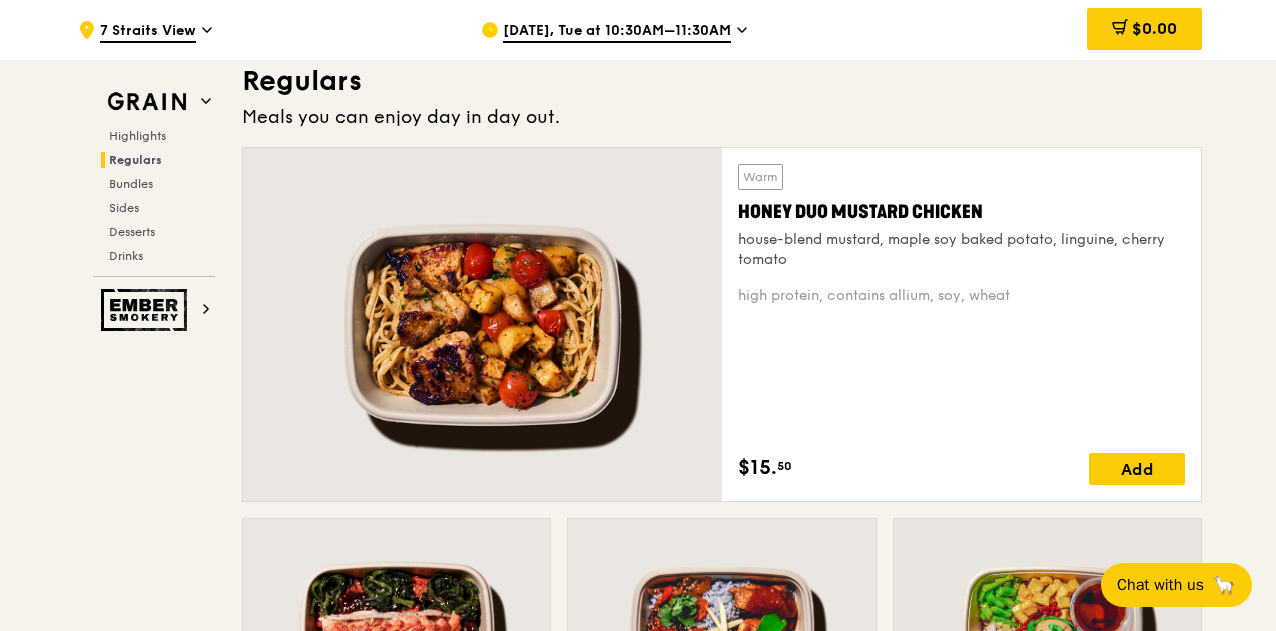 scroll, scrollTop: 1300, scrollLeft: 0, axis: vertical 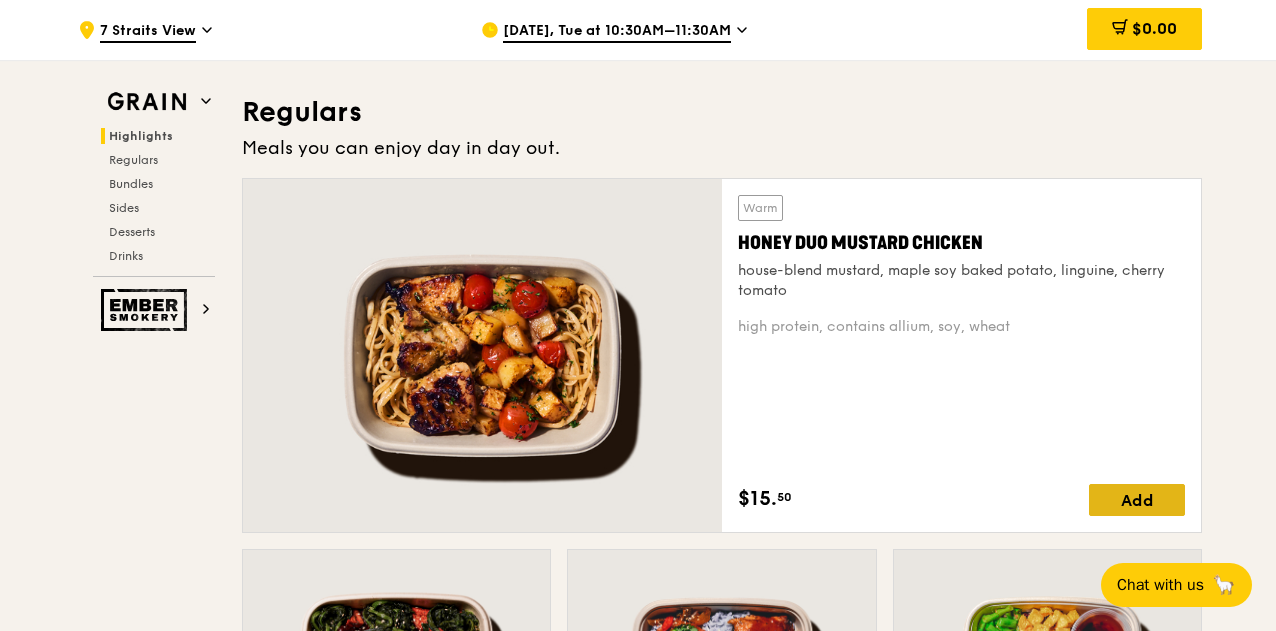 click on "Add" at bounding box center (1137, 500) 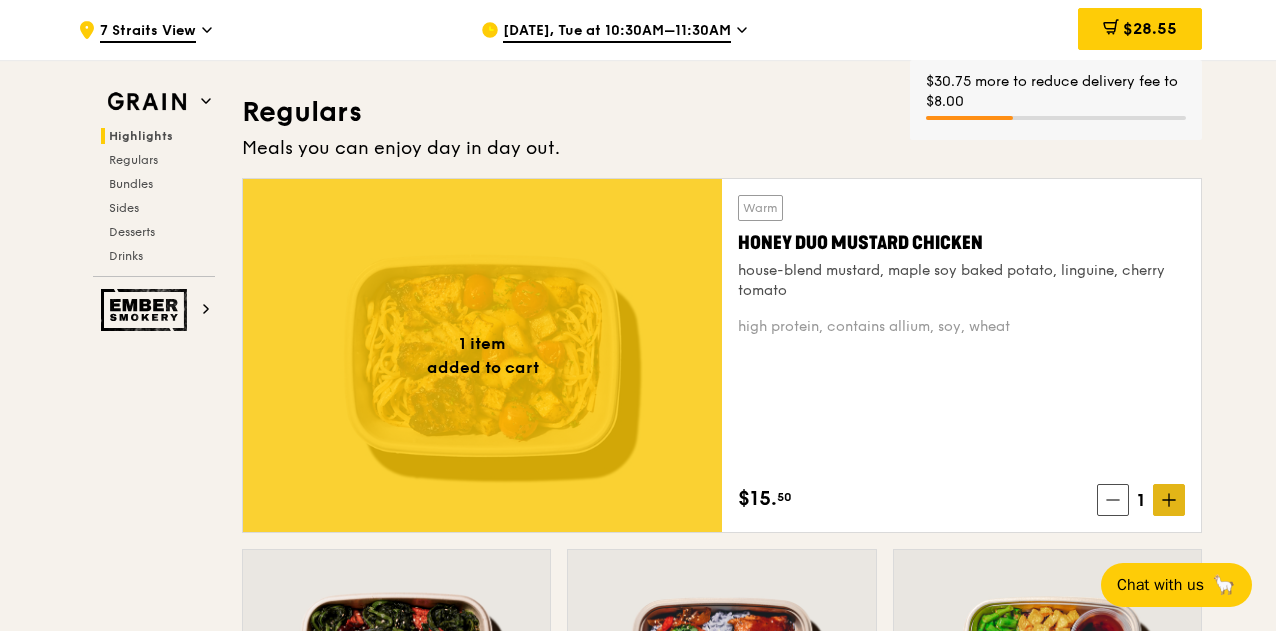 click 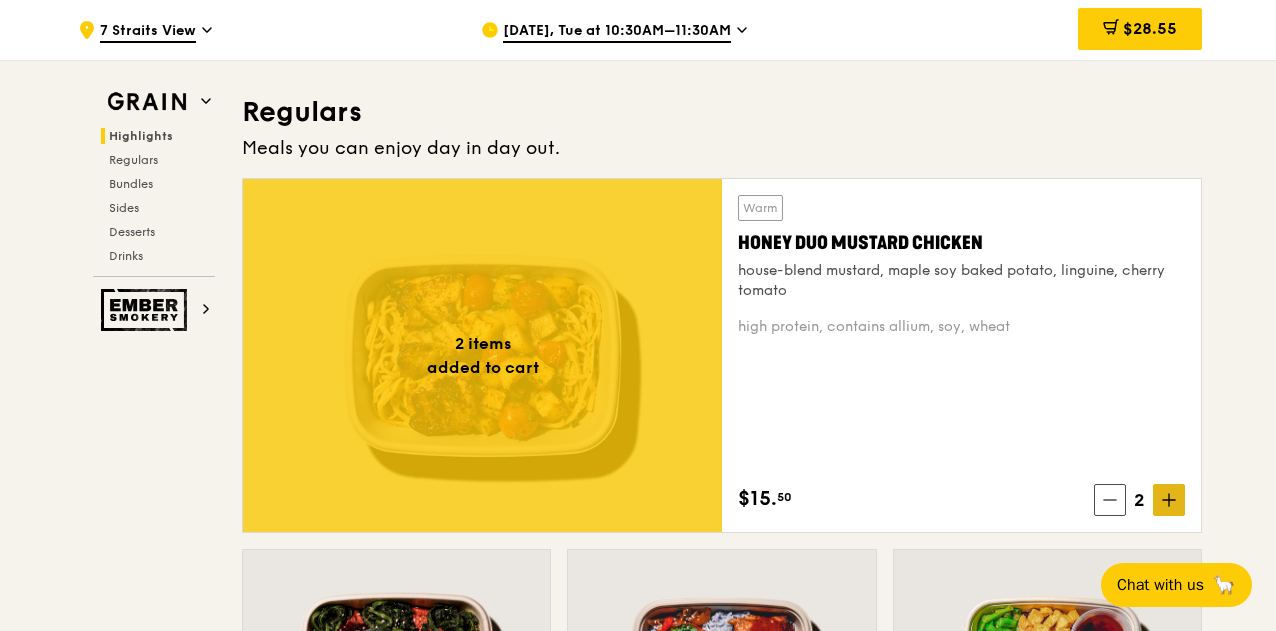 click on "Grain
Highlights
Regulars
Bundles
Sides
Desserts
Drinks
Ember Smokery
New in the hood Some of our meals have been ousted from the neighbourhood by a new gang of even tastier dishes. They are like our long lost friends all grown up — familiar, but better travelled with fresh stories to tell. Go say hello.
Highlights
Weekly rotating dishes inspired by flavours from around the world.
Warm
Marinara Fish Pasta
oven-baked dory, onion and fennel-infused tomato sauce, linguine
pescatarian, contains allium, dairy, nuts, wheat
$16.
00
Add
Warm
Tricolour Capsicum Charred Cabbage
sanshoku steamed rice, tricolour capsicum, levantine hummus, dill
vegan, contains soy
$15.
50
Add
Regulars
Meals you can enjoy day in day out.
2 items" at bounding box center (638, 3007) 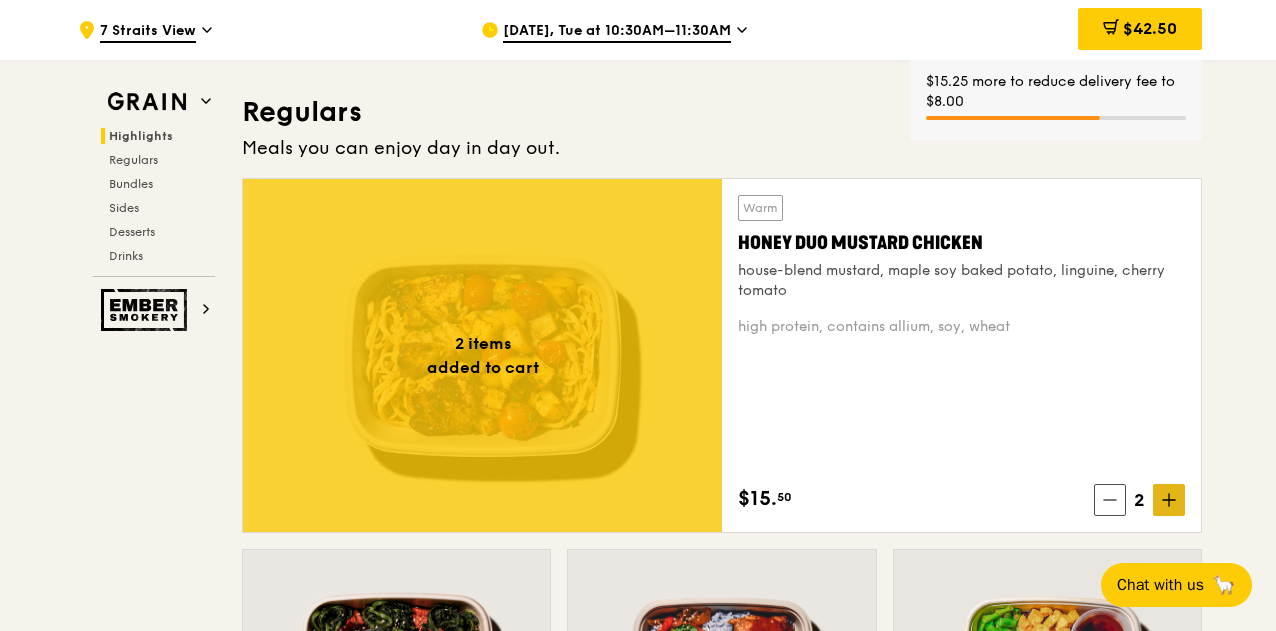 click 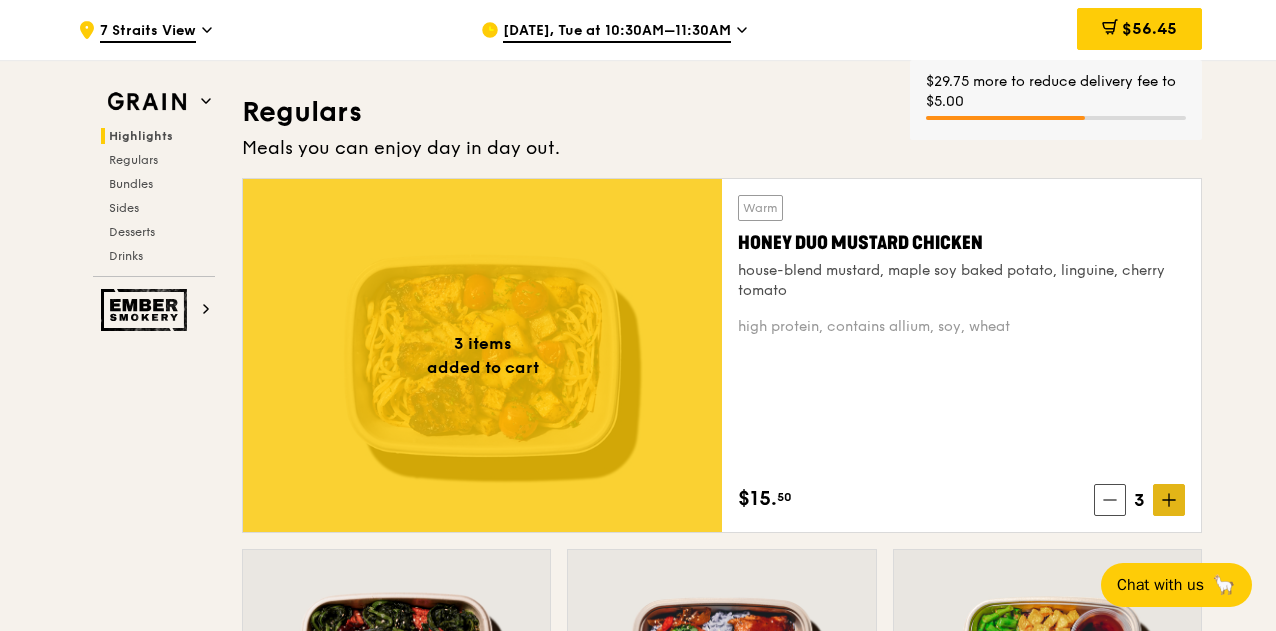 click 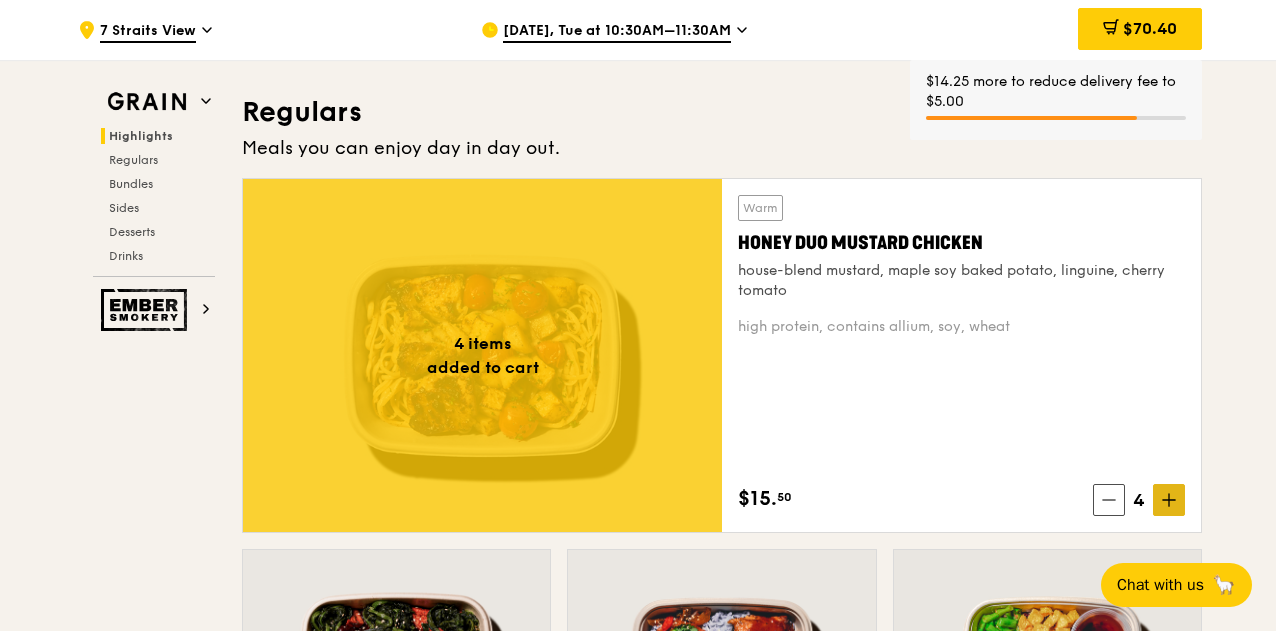 click 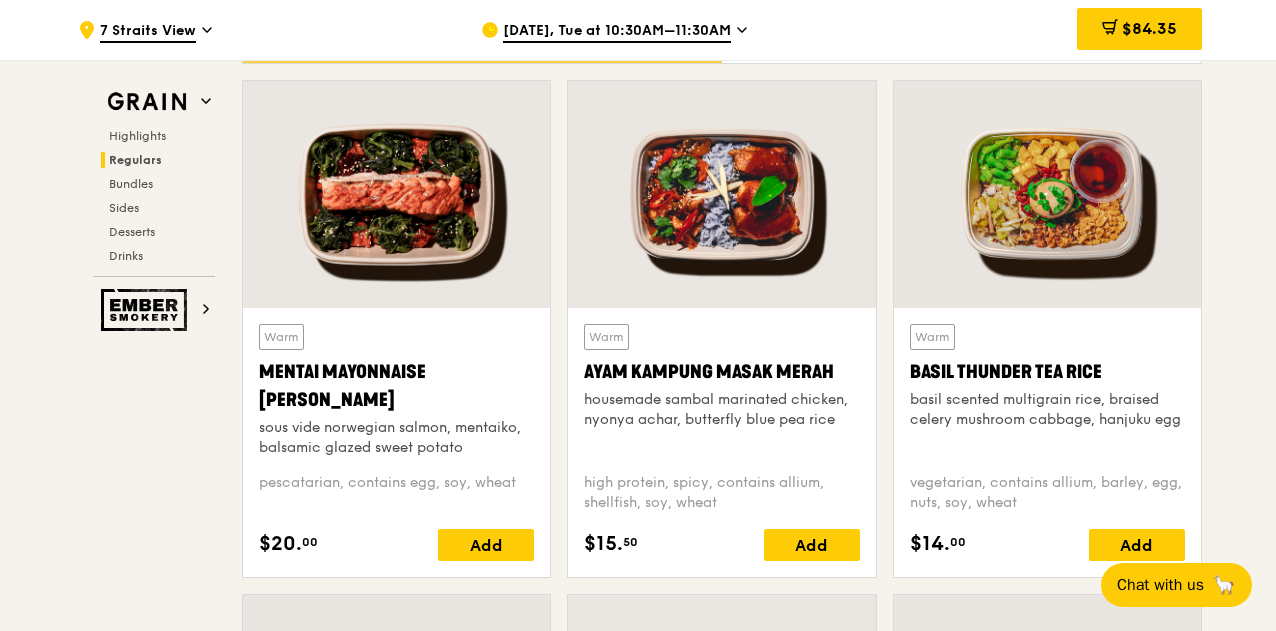 scroll, scrollTop: 1800, scrollLeft: 0, axis: vertical 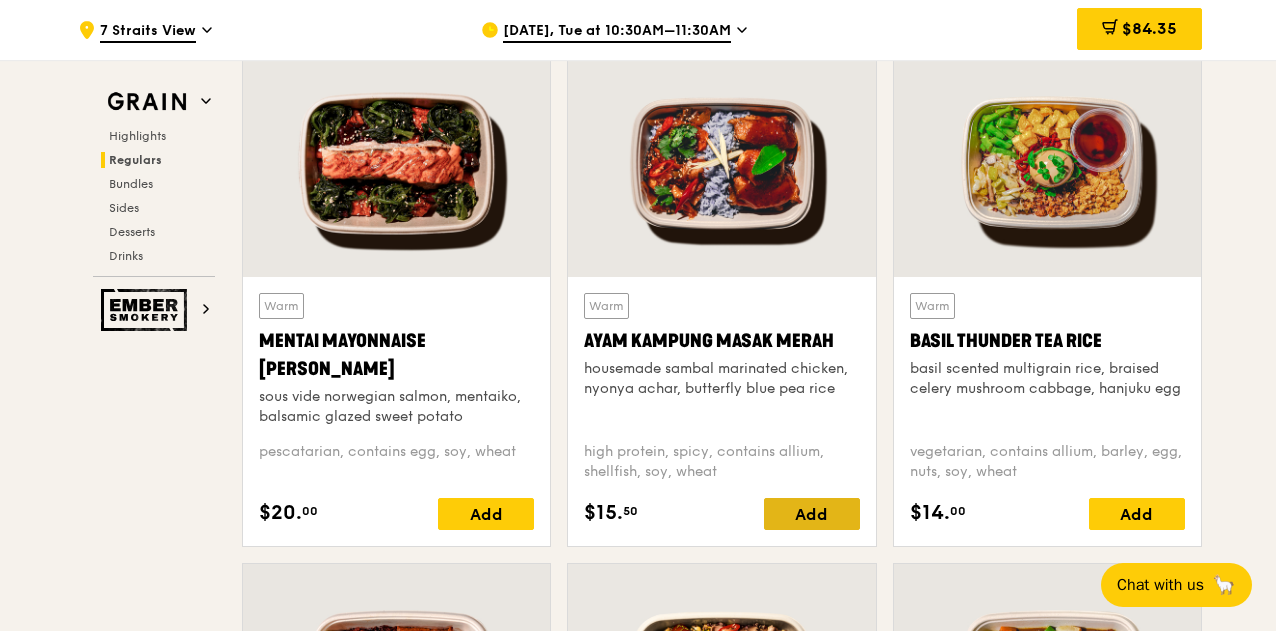 click on "Add" at bounding box center (812, 514) 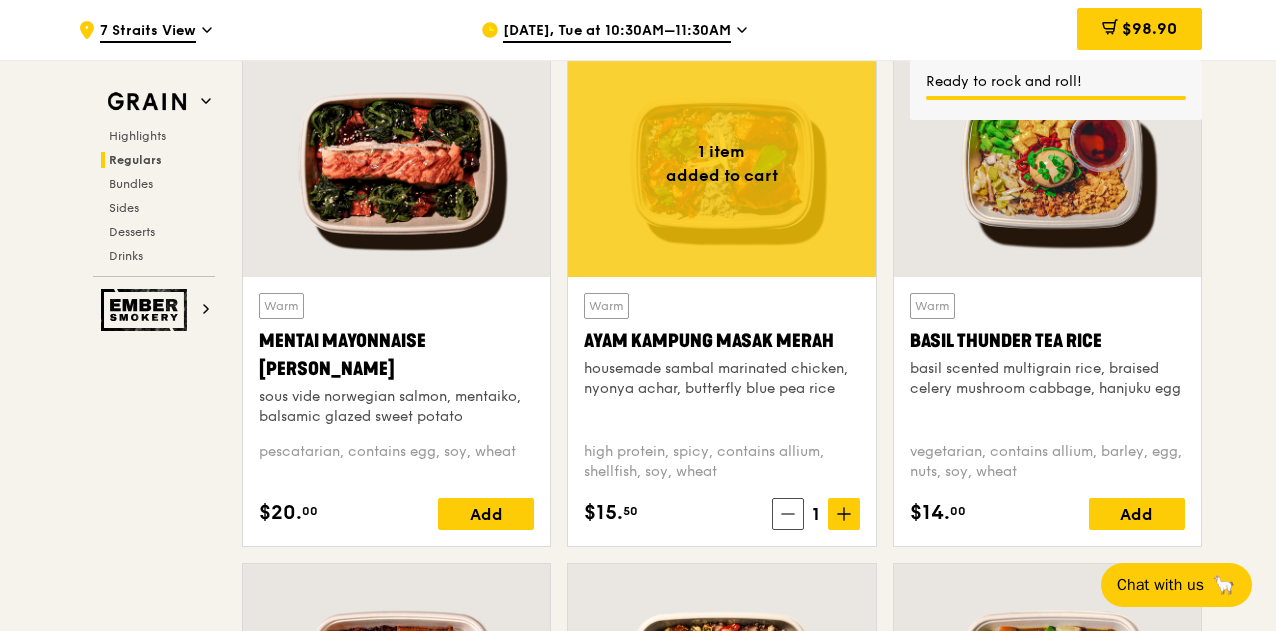 click 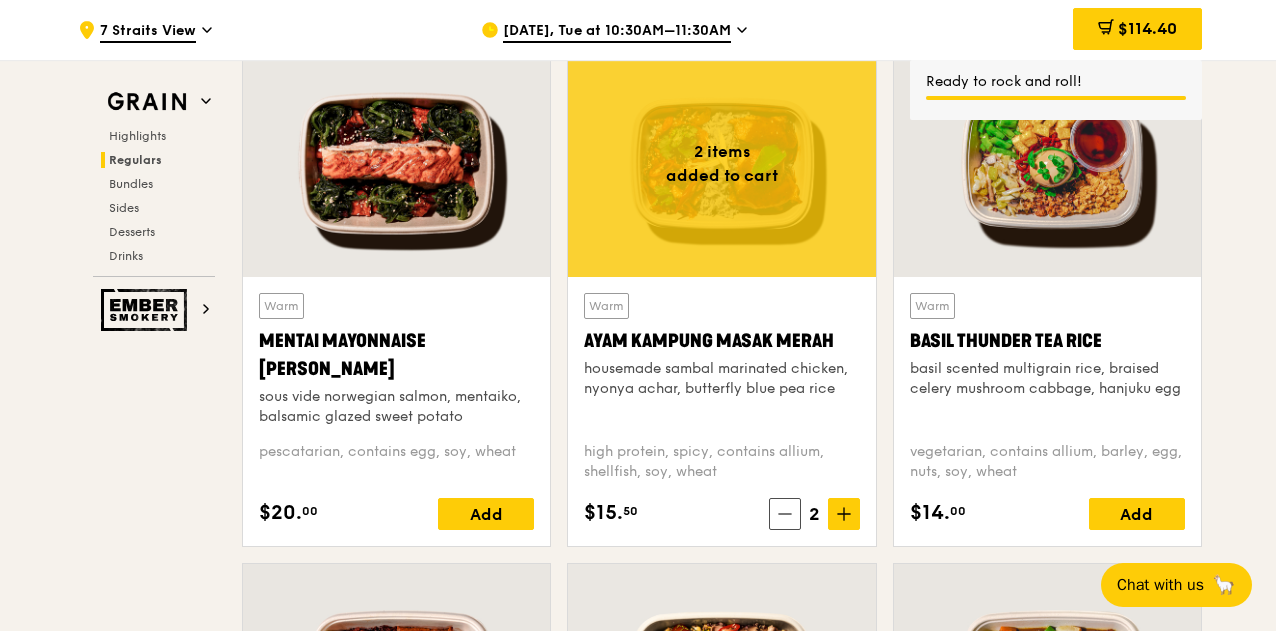 click 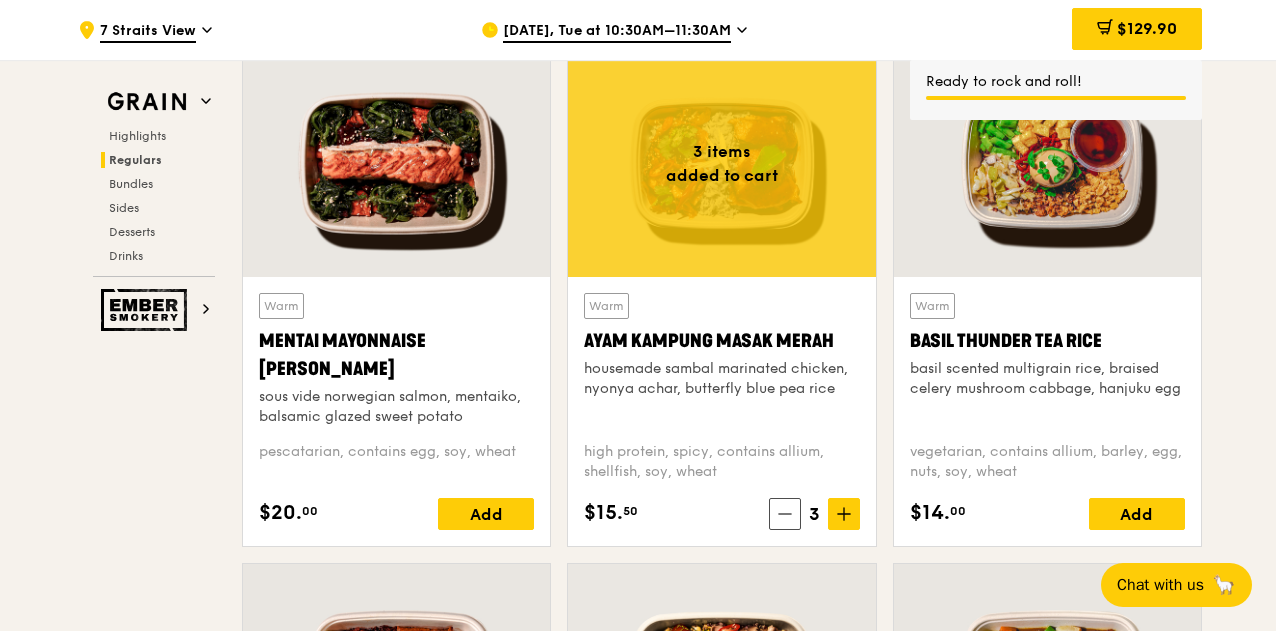 click 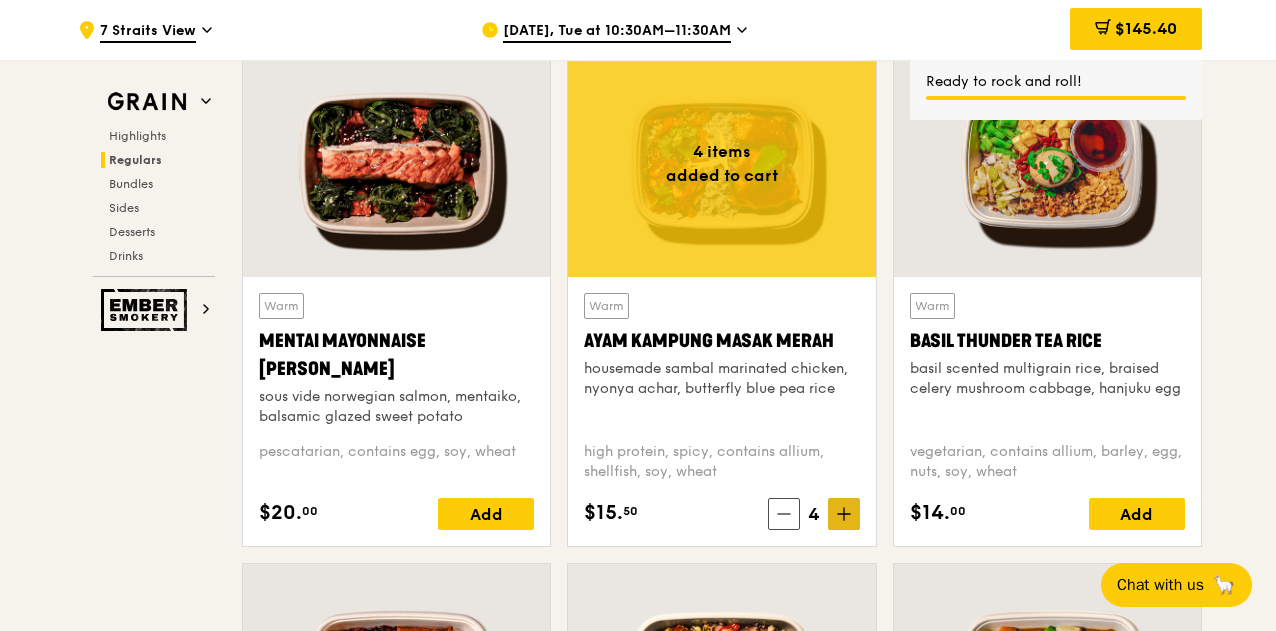 click 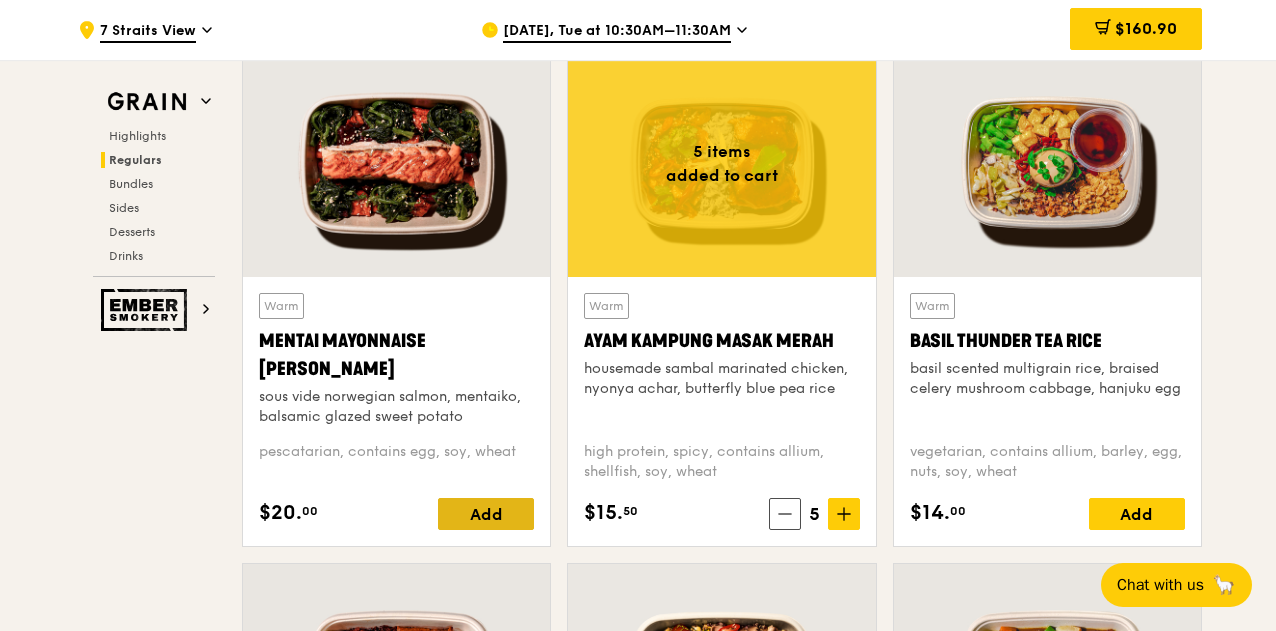 click on "Add" at bounding box center (486, 514) 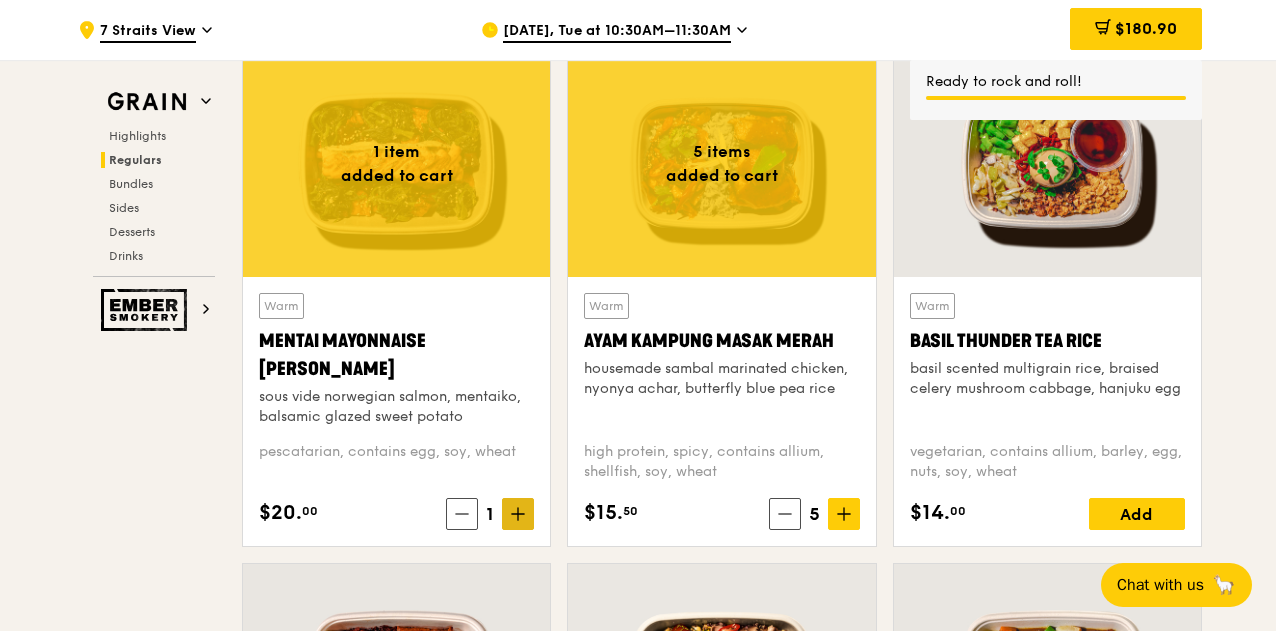 click 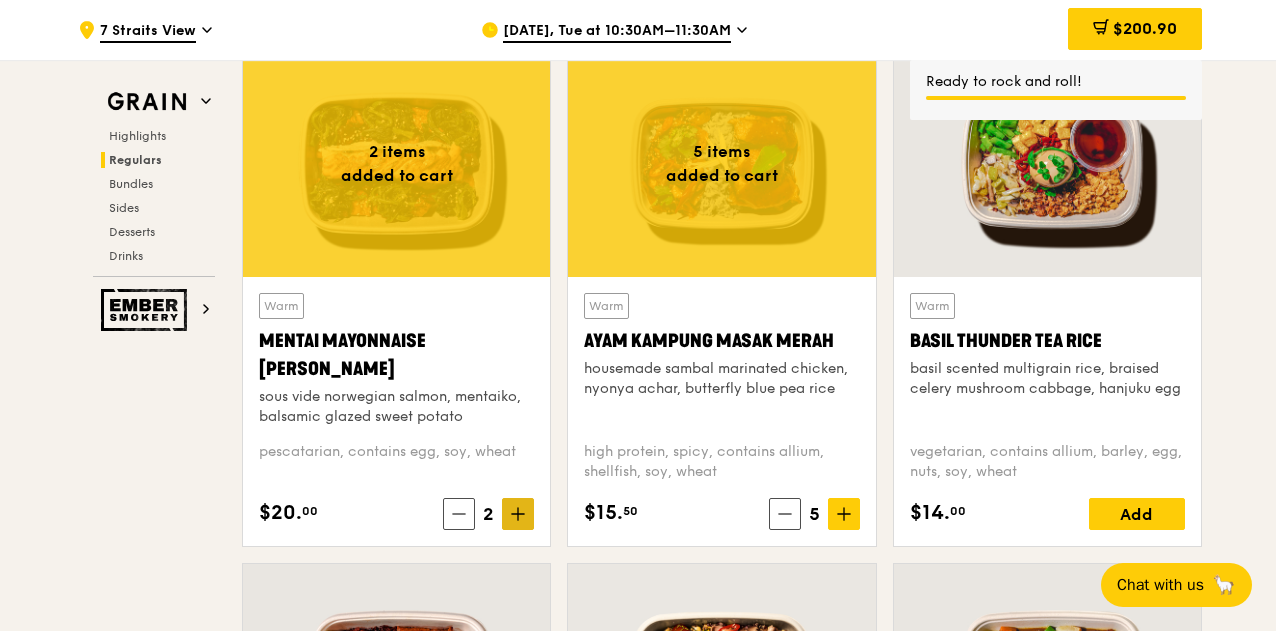 click 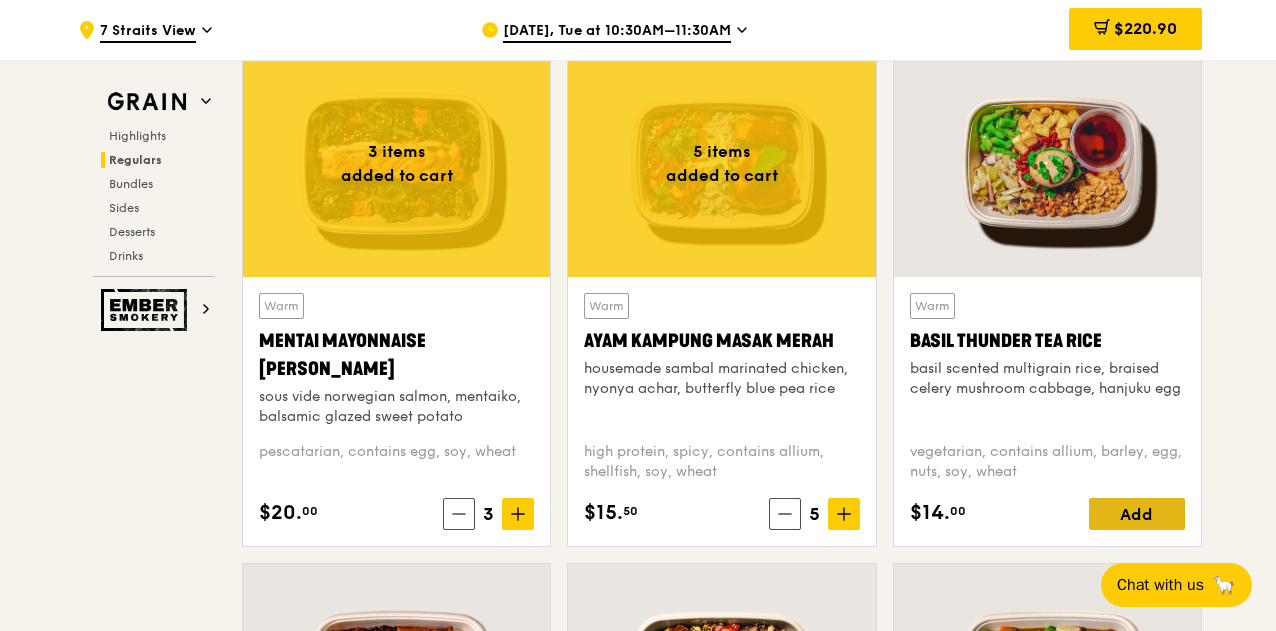 click on "Add" at bounding box center (1137, 514) 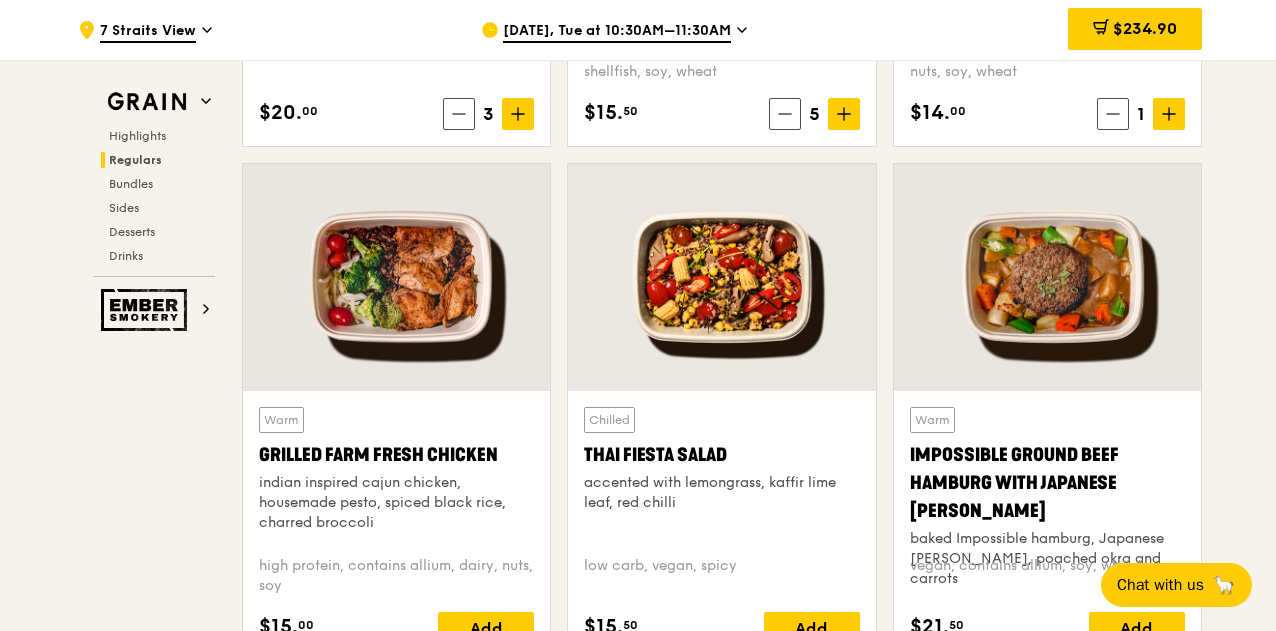 scroll, scrollTop: 2300, scrollLeft: 0, axis: vertical 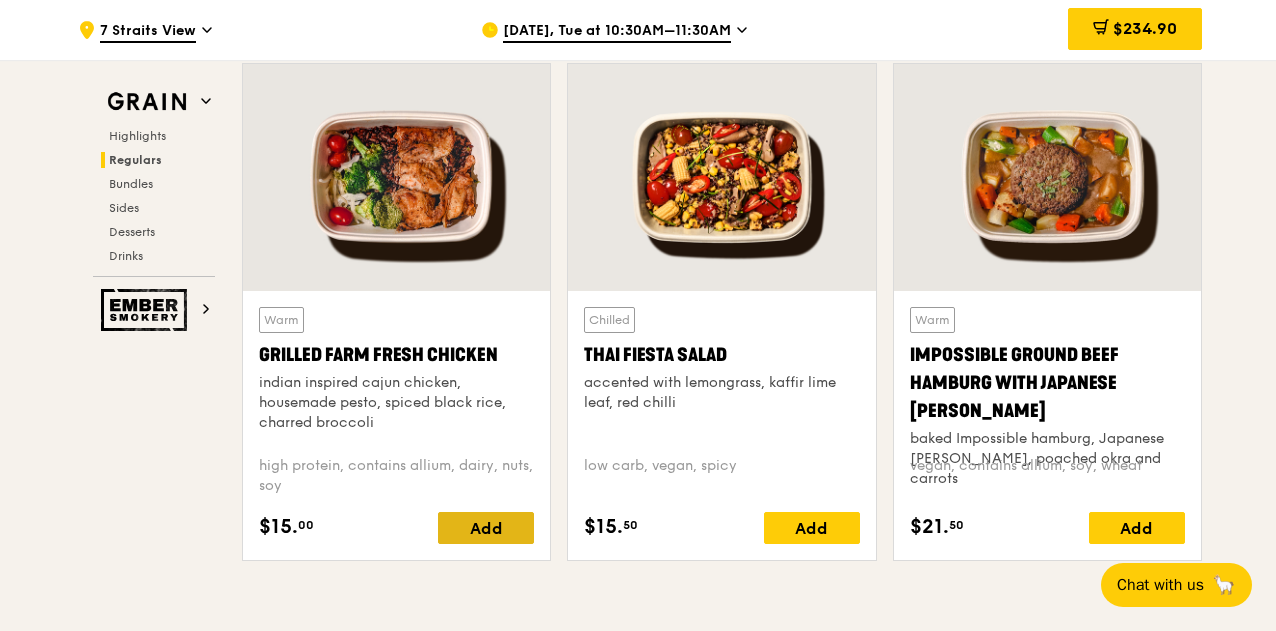 click on "Add" at bounding box center [486, 528] 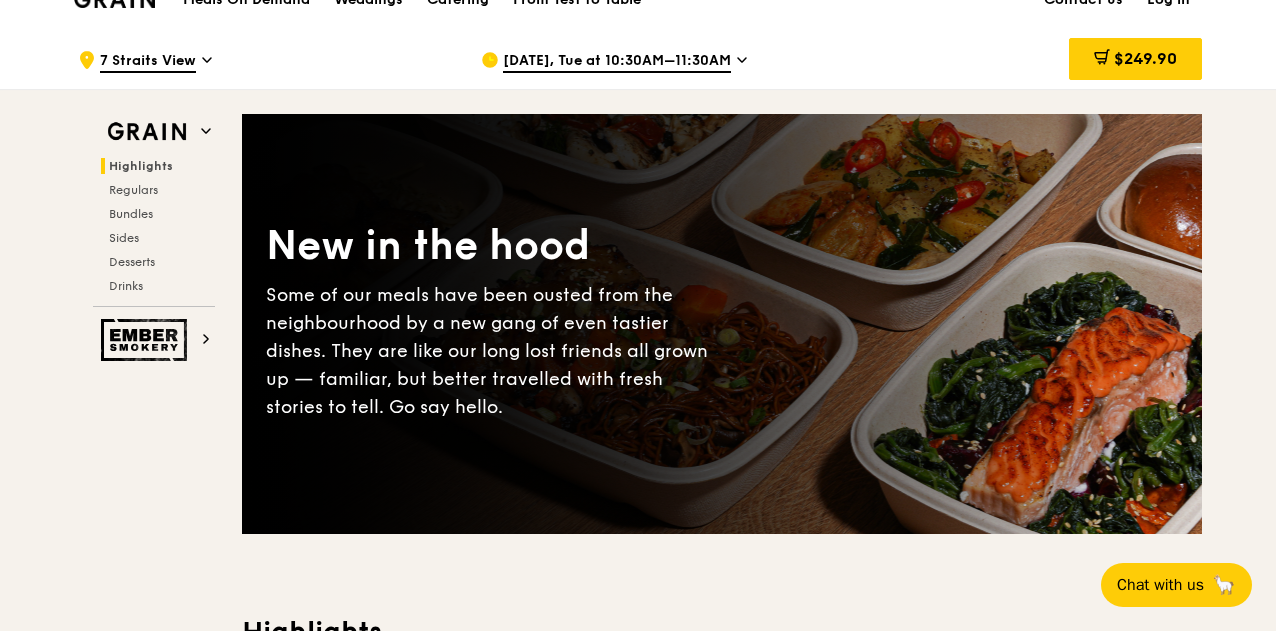 scroll, scrollTop: 0, scrollLeft: 0, axis: both 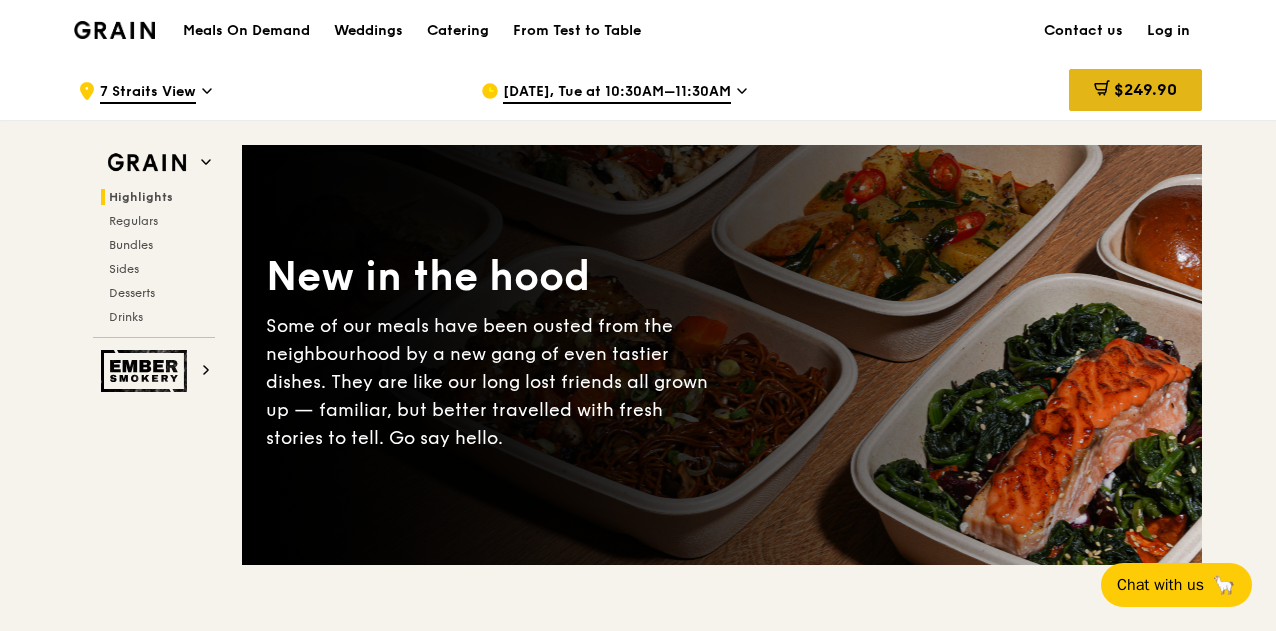 click on "$249.90" at bounding box center [1145, 89] 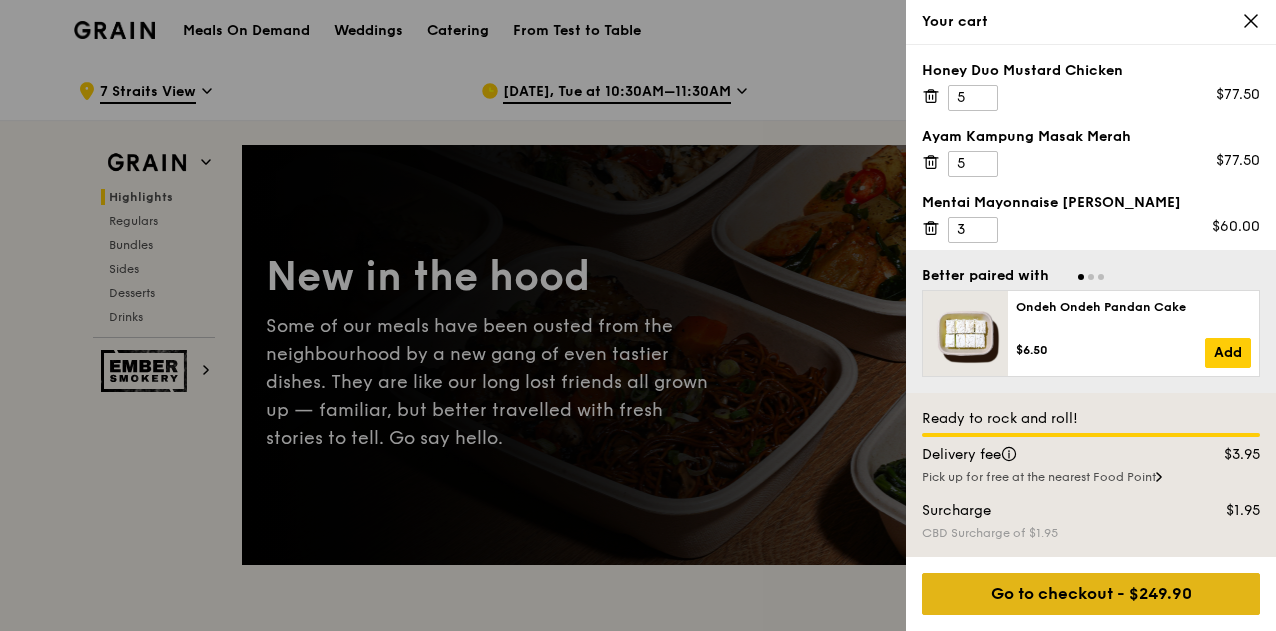 click on "Go to checkout - $249.90" at bounding box center [1091, 594] 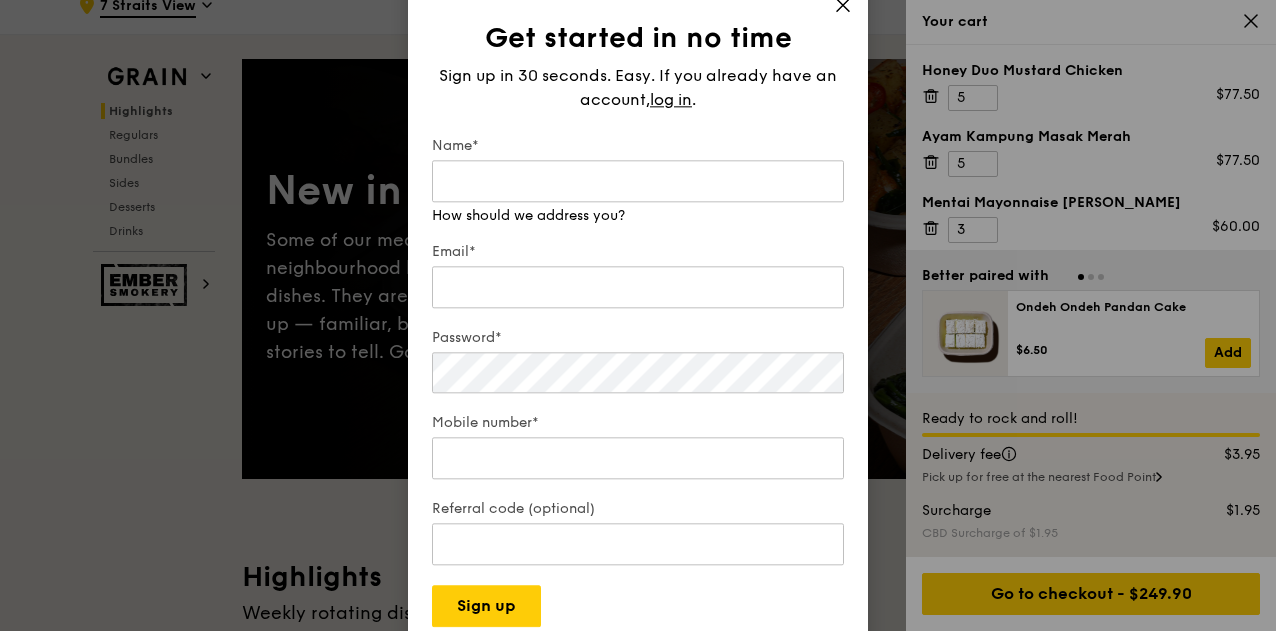 scroll, scrollTop: 200, scrollLeft: 0, axis: vertical 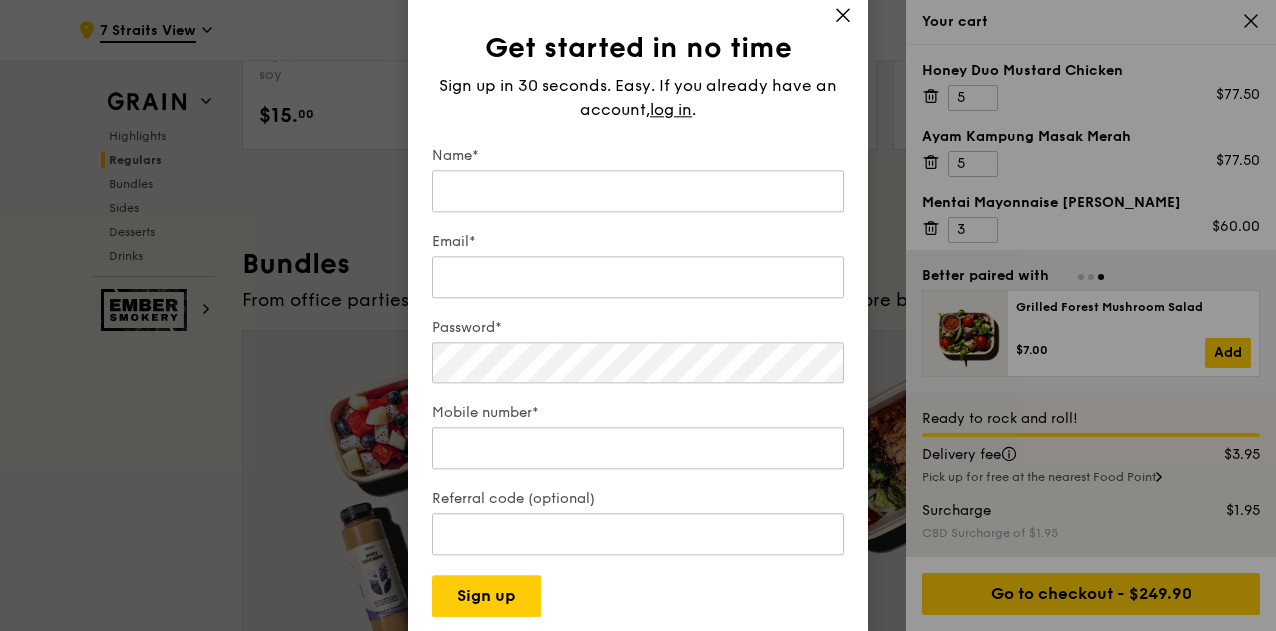 click on "Get started in no time Sign up in 30 seconds. Easy. If you already have an account,
log in
.
Name*
Email*
Password*
Mobile number*
Referral code (optional)
Sign up" at bounding box center (638, 315) 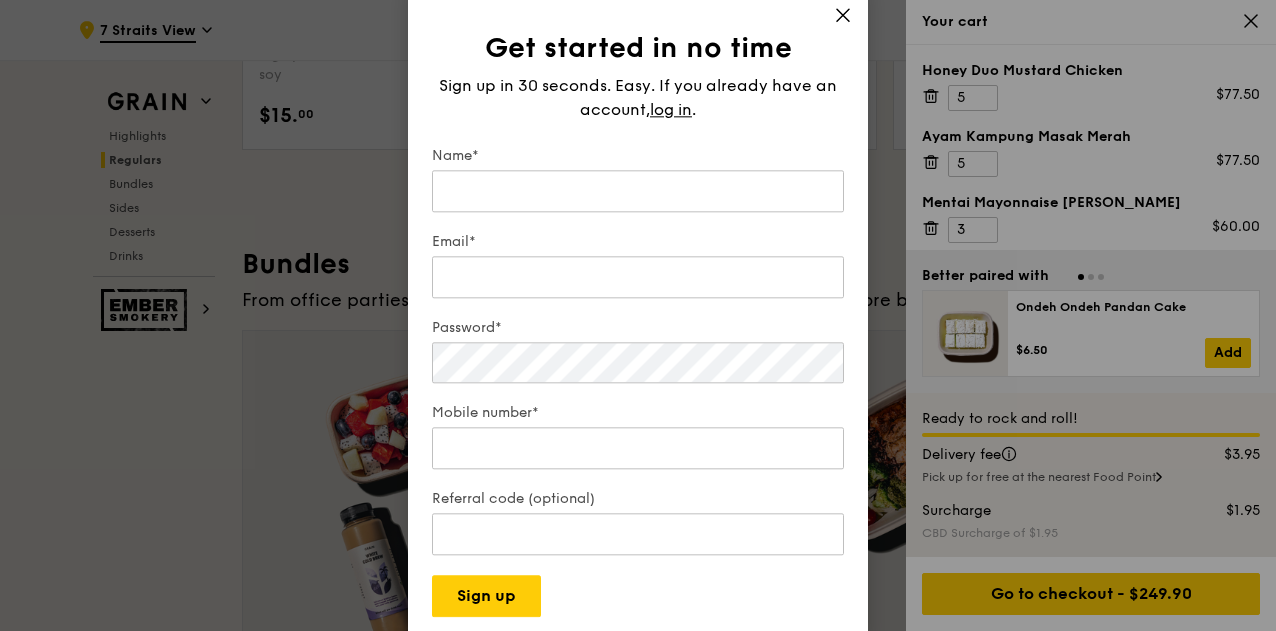 click 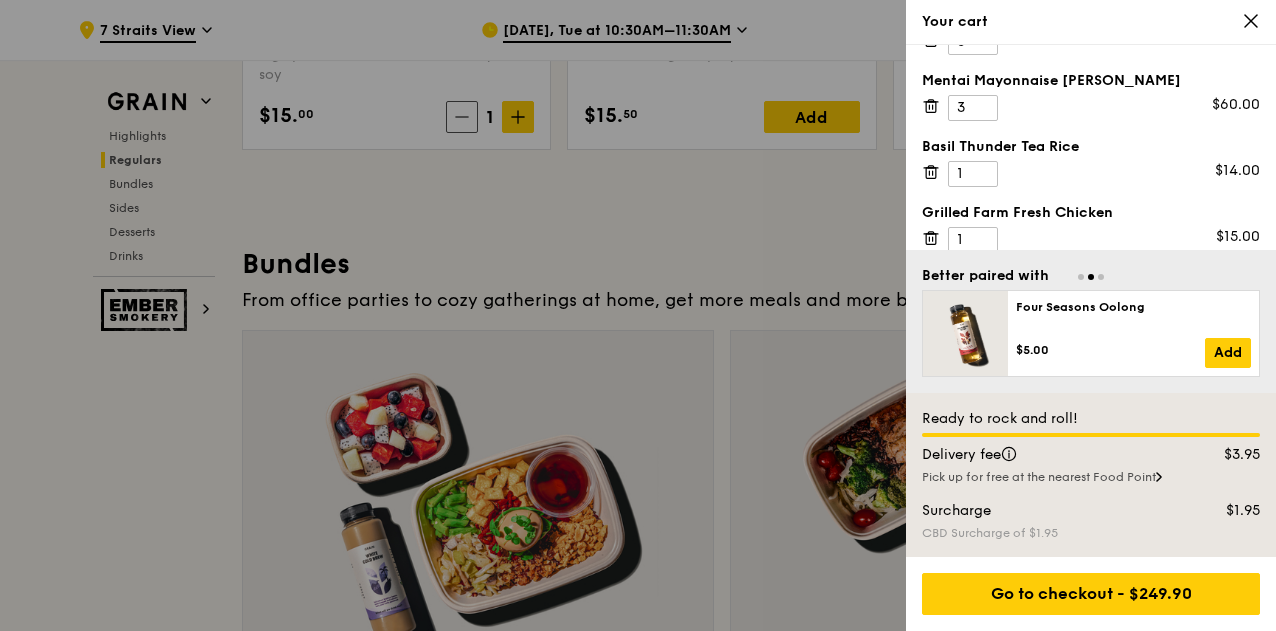 scroll, scrollTop: 135, scrollLeft: 0, axis: vertical 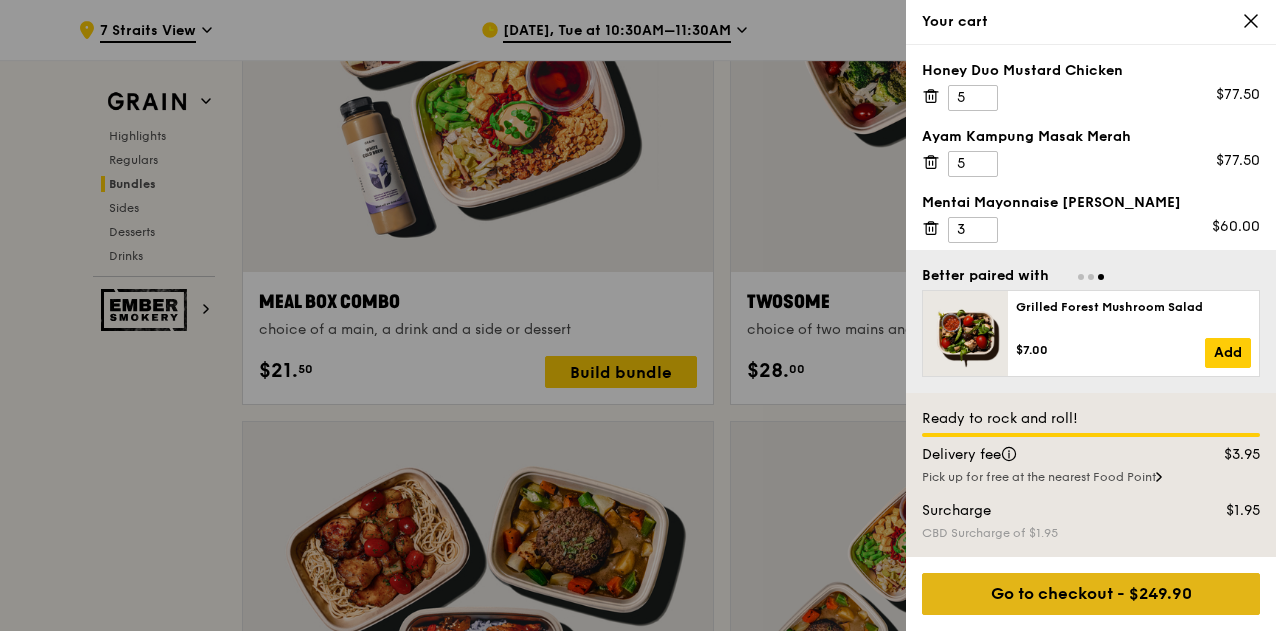 click on "Go to checkout - $249.90" at bounding box center (1091, 594) 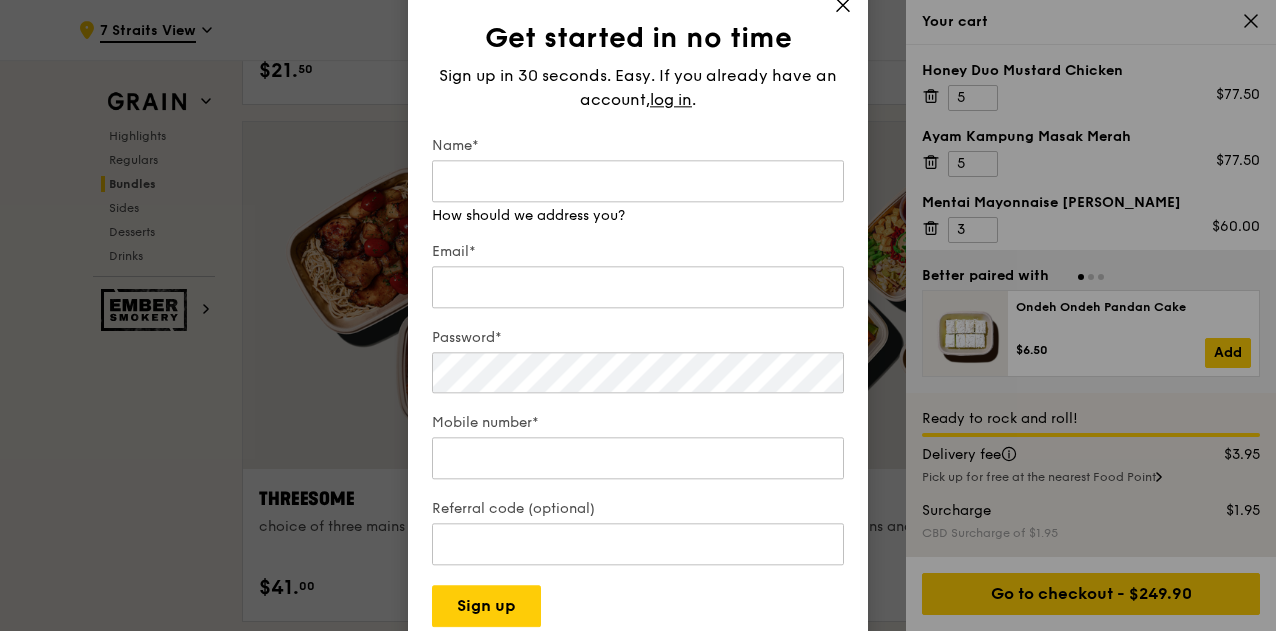 scroll, scrollTop: 3016, scrollLeft: 0, axis: vertical 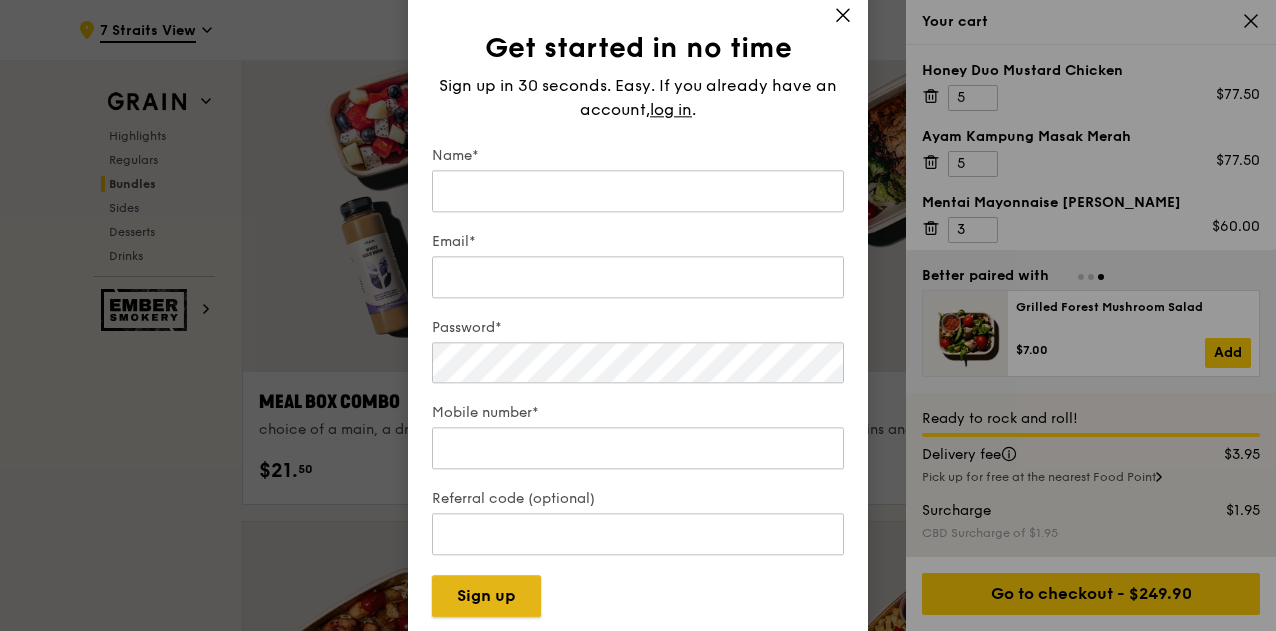 click on "Sign up" at bounding box center (486, 596) 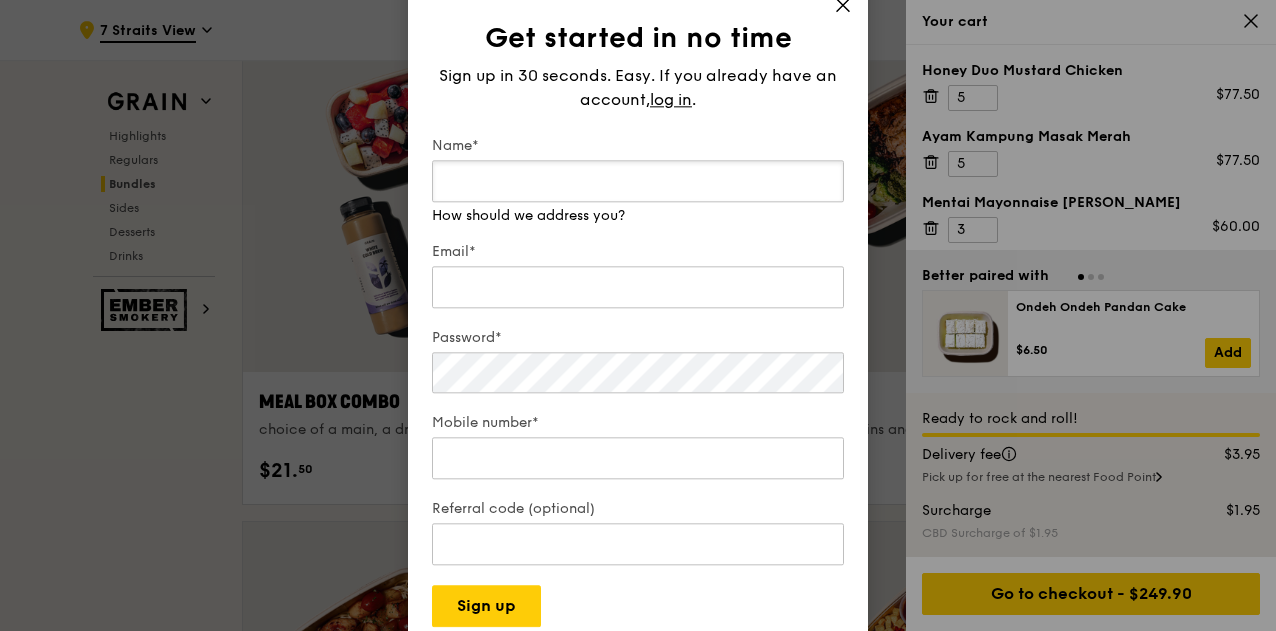 click on "Name*" at bounding box center (638, 181) 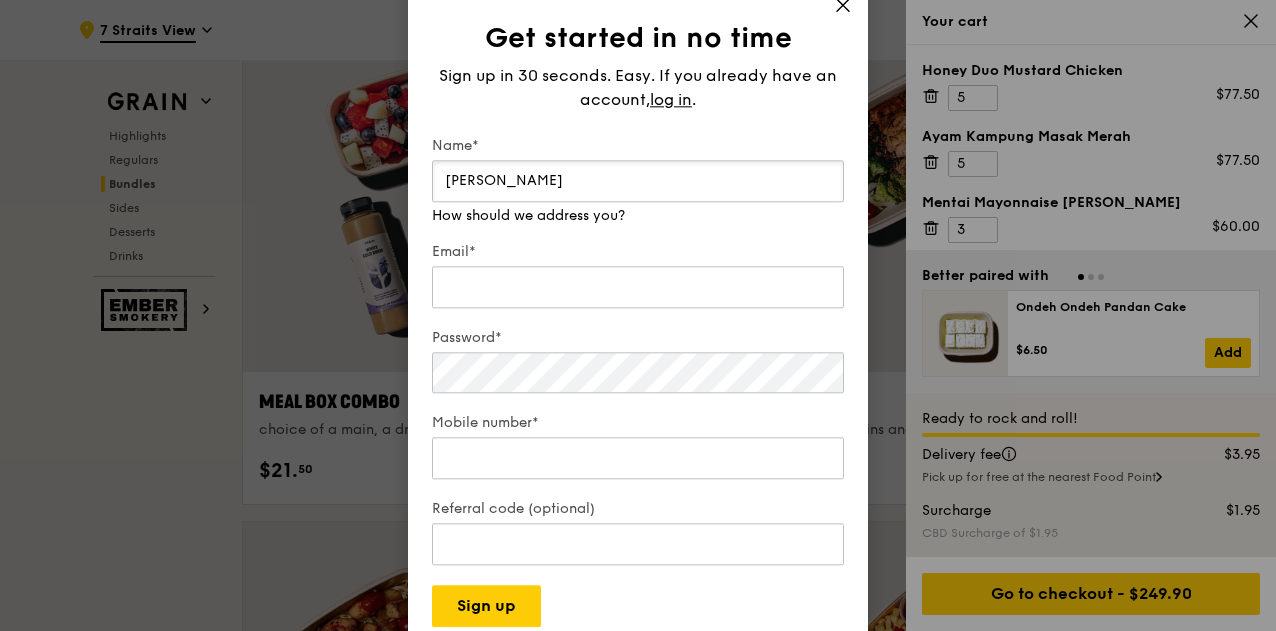 type on "Winnie Koh" 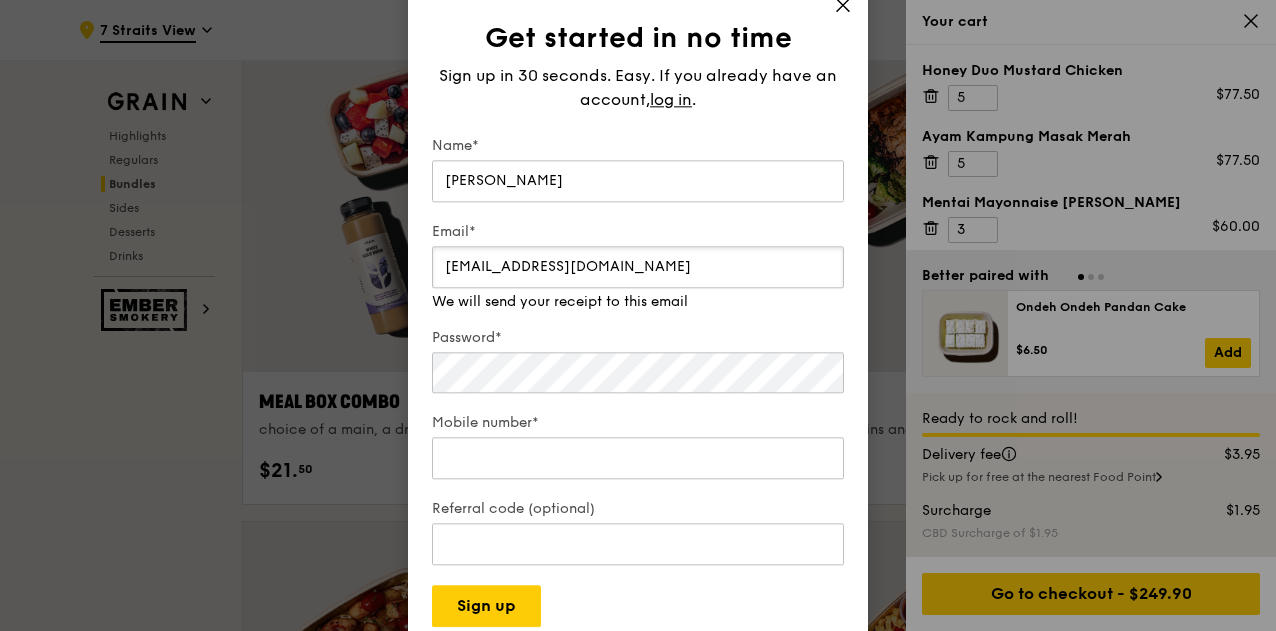 type on "[EMAIL_ADDRESS][DOMAIN_NAME]" 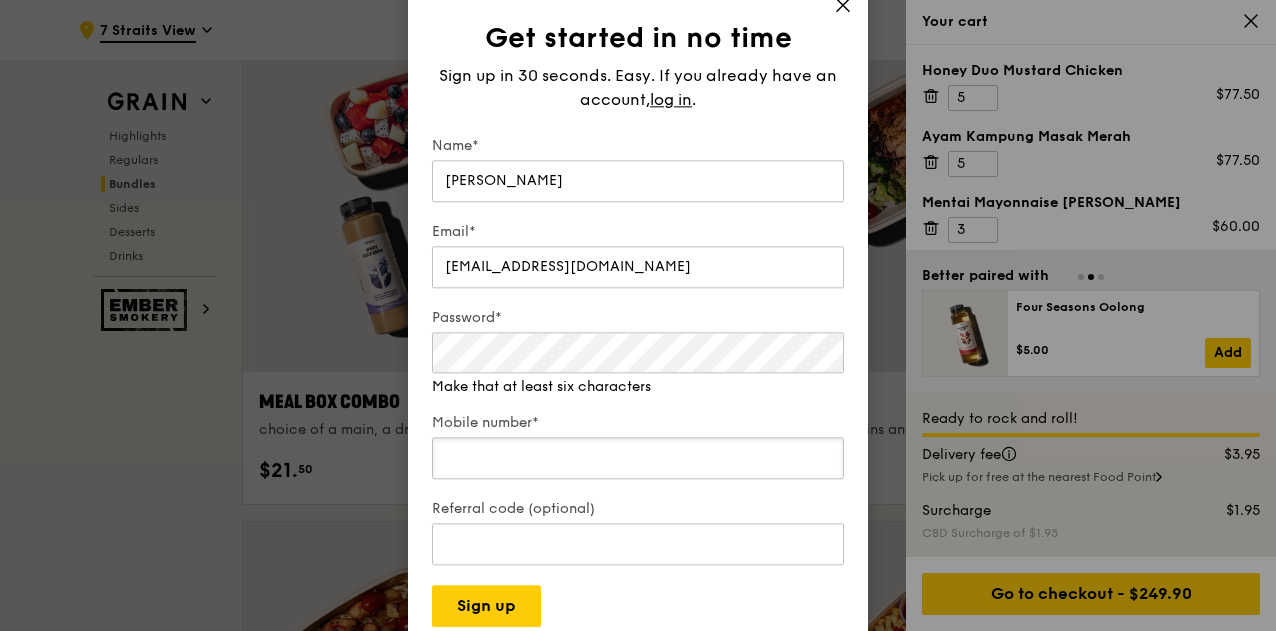 click on "Mobile number*" at bounding box center (638, 458) 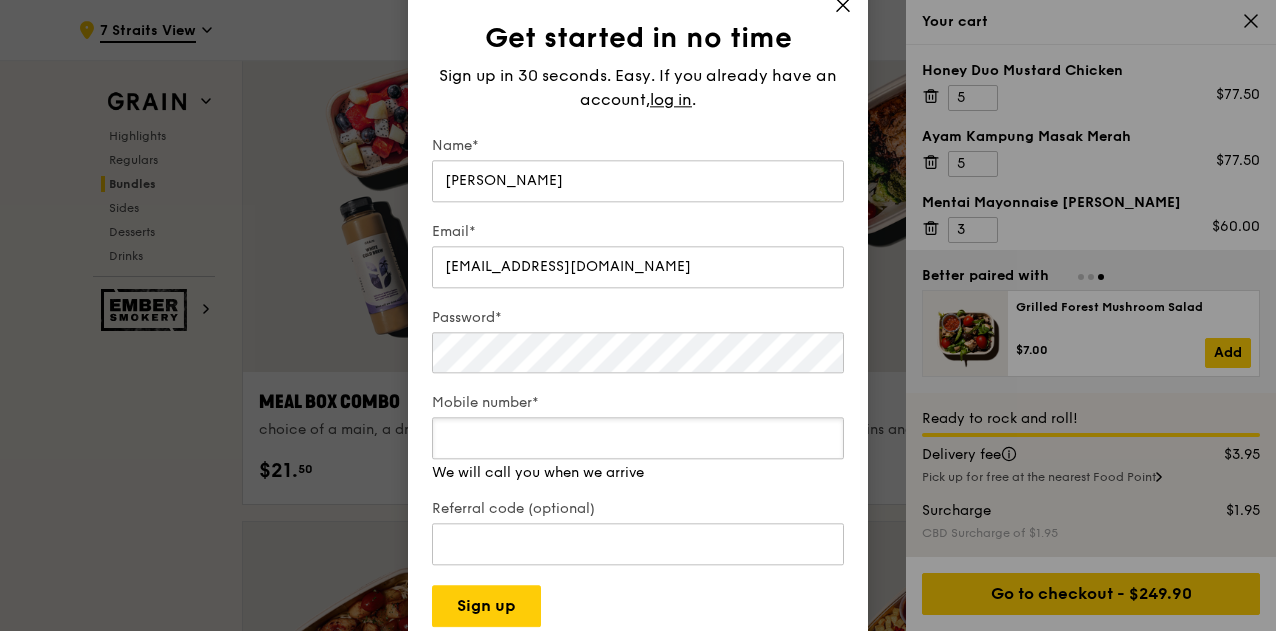 type on "98374640" 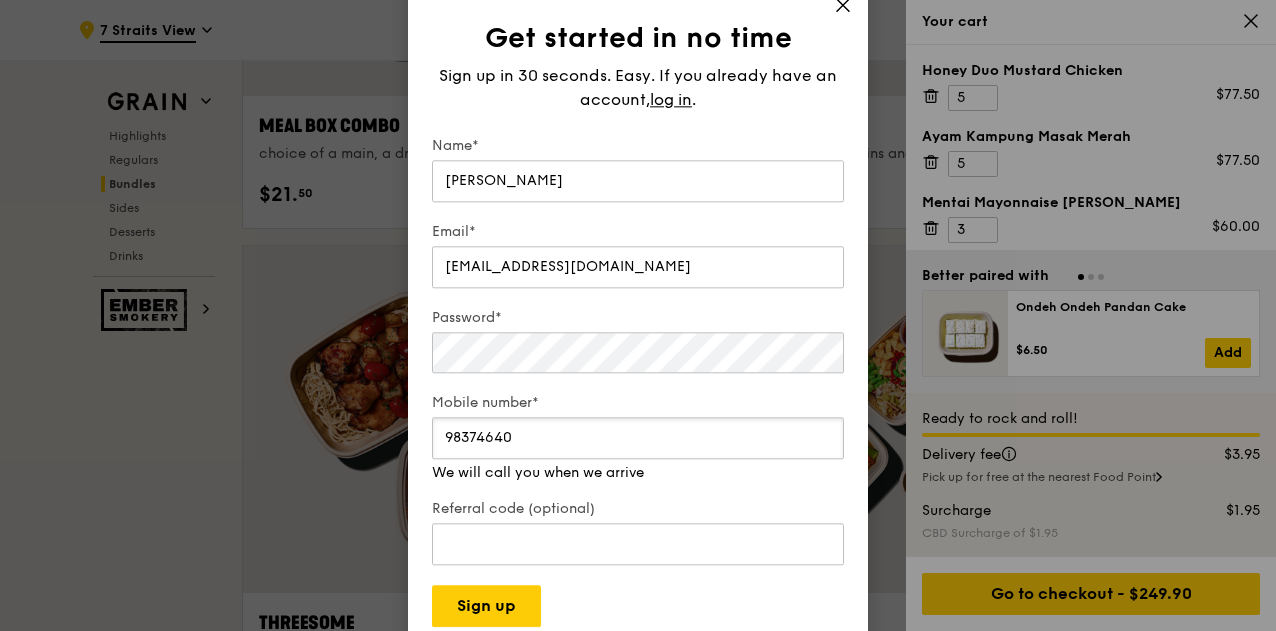scroll, scrollTop: 3316, scrollLeft: 0, axis: vertical 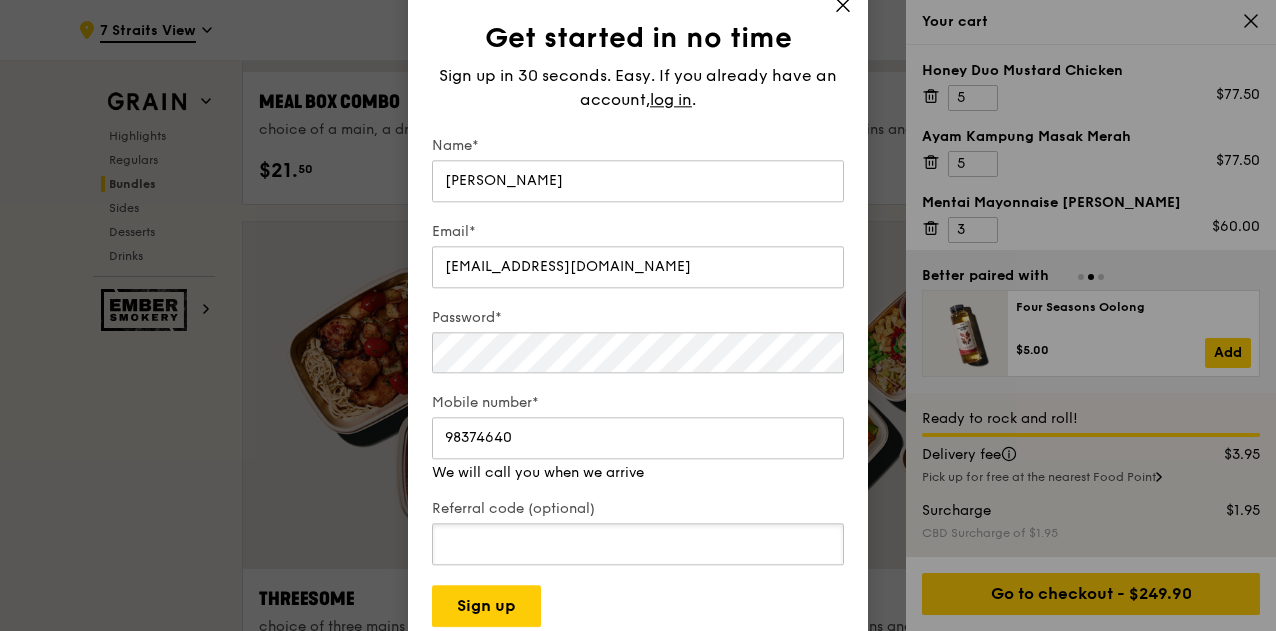 click on "Referral code (optional)" at bounding box center (638, 534) 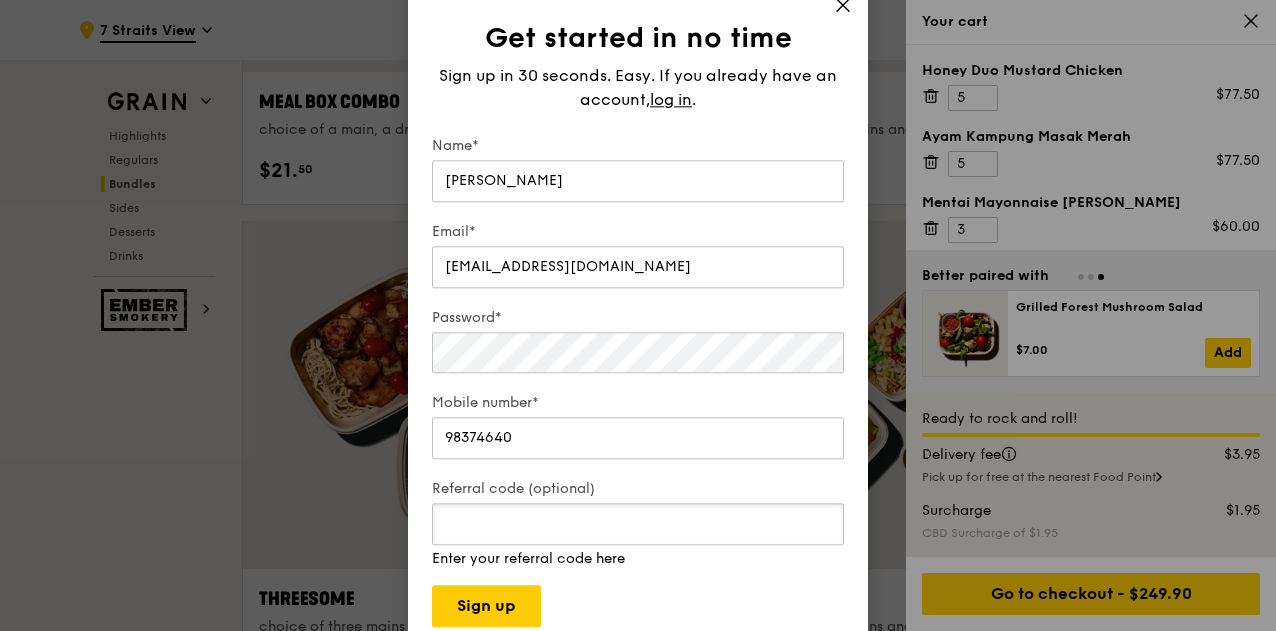 click on "Referral code (optional)" at bounding box center (638, 524) 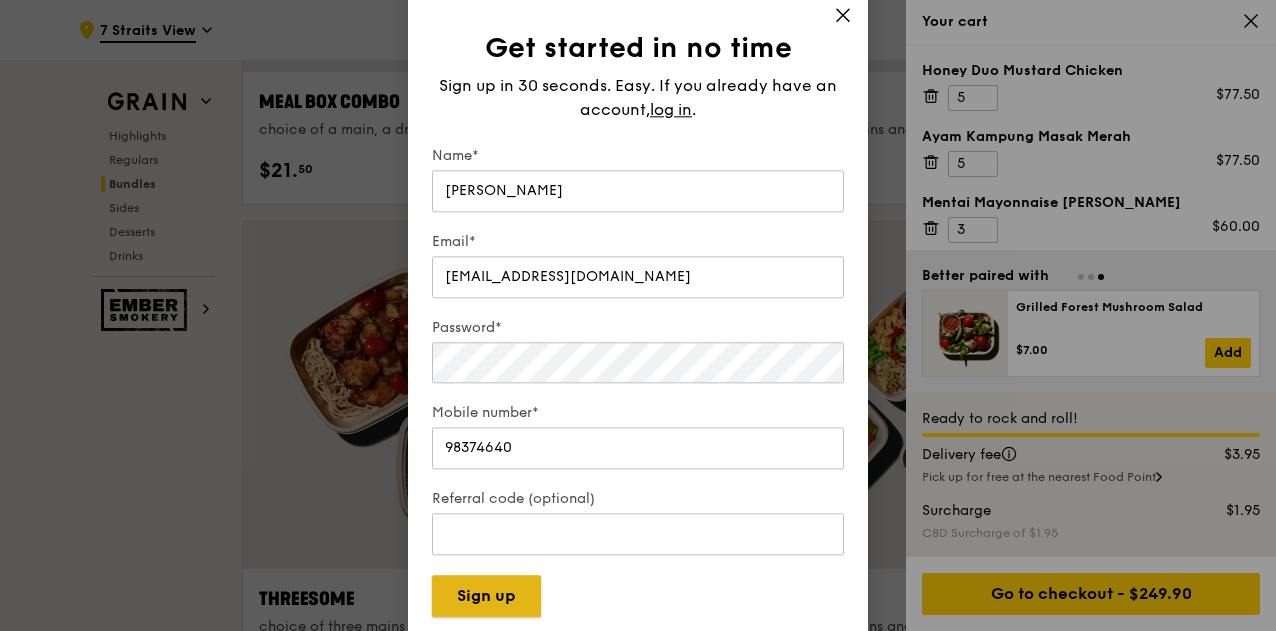 click on "Sign up" at bounding box center (486, 596) 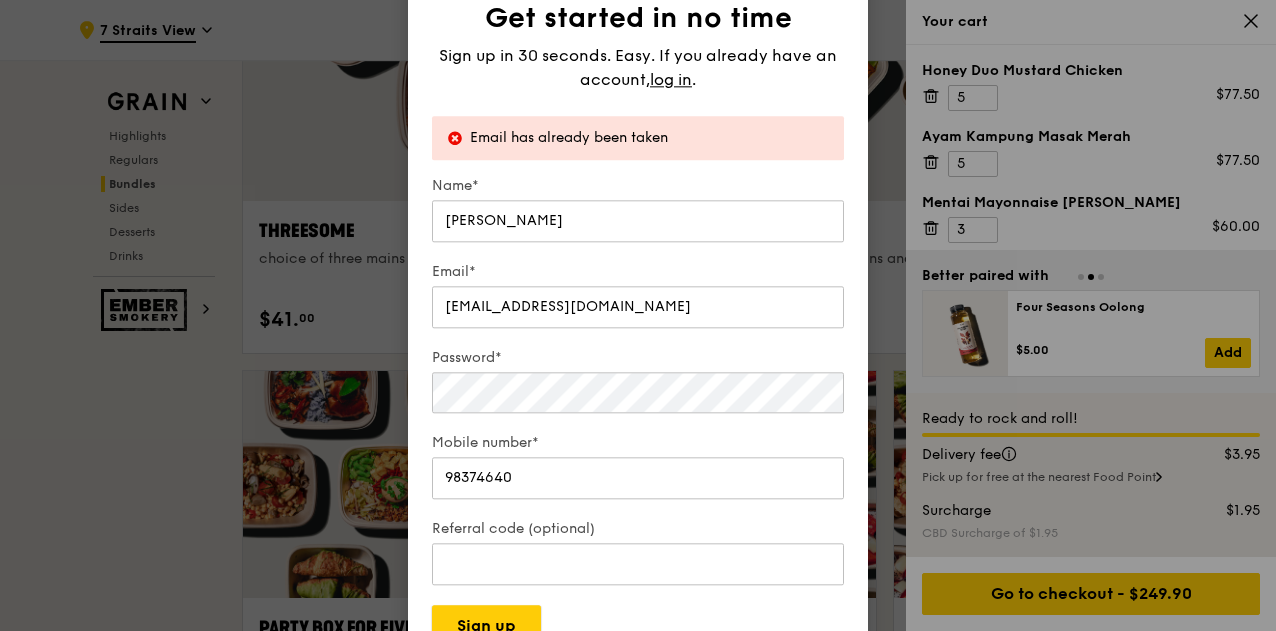 scroll, scrollTop: 3716, scrollLeft: 0, axis: vertical 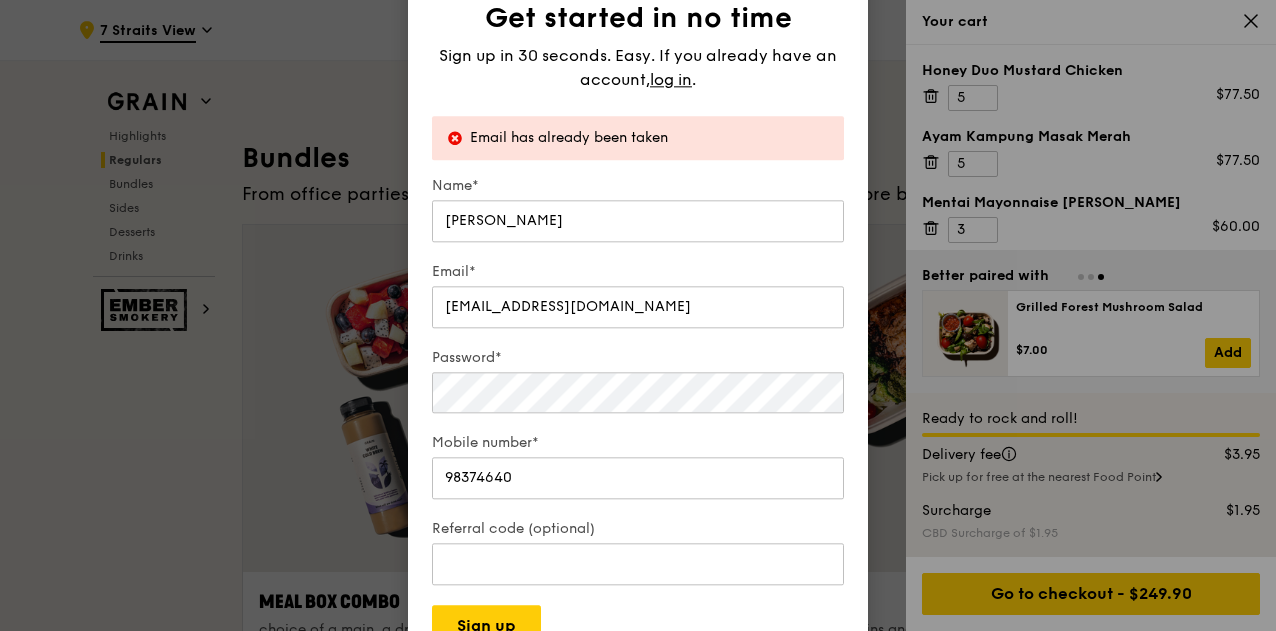 click on "Sign up in 30 seconds. Easy. If you already have an account,
log in
." at bounding box center (638, 68) 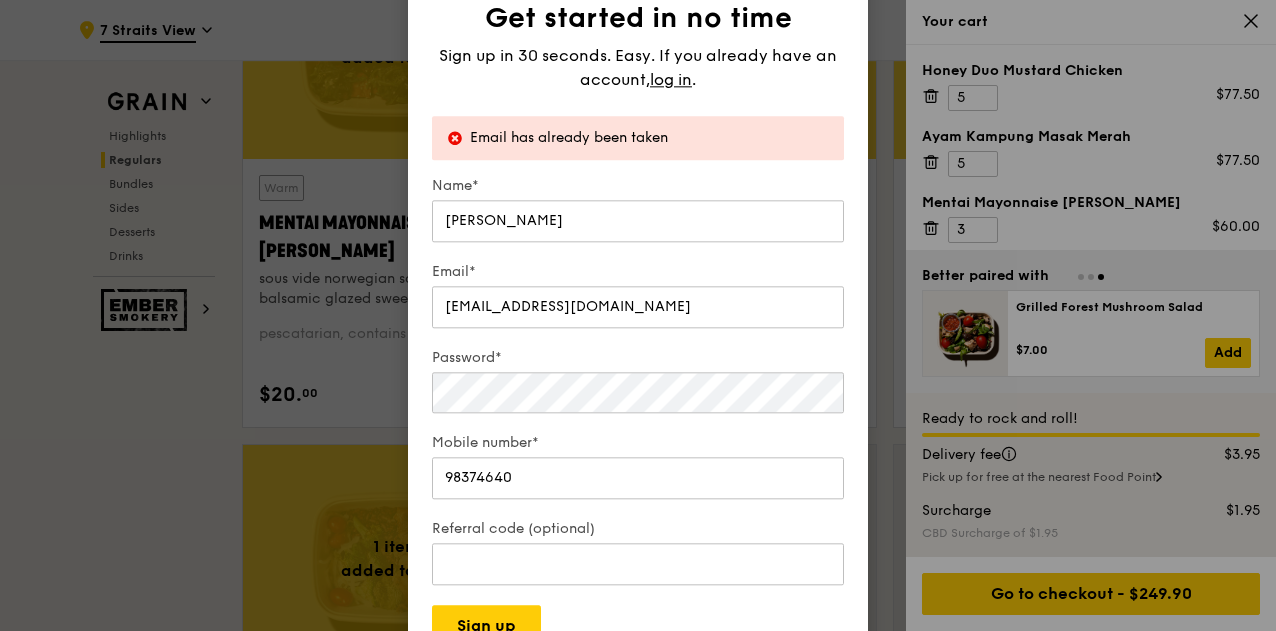scroll, scrollTop: 1916, scrollLeft: 0, axis: vertical 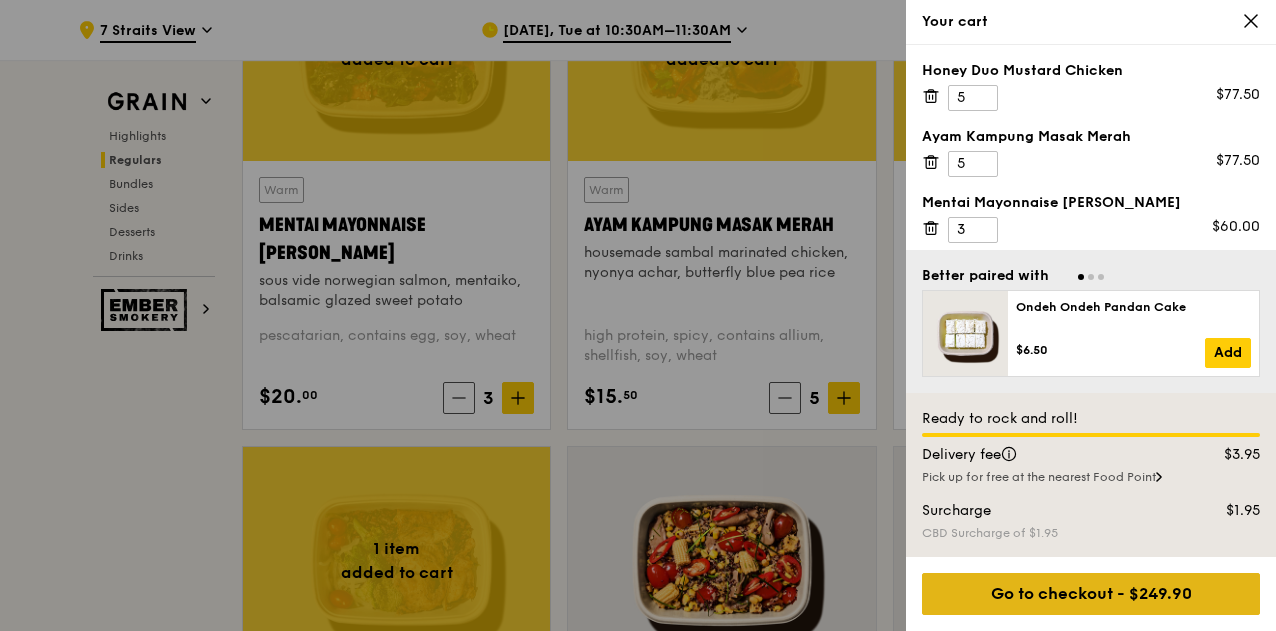 click on "Go to checkout - $249.90" at bounding box center (1091, 594) 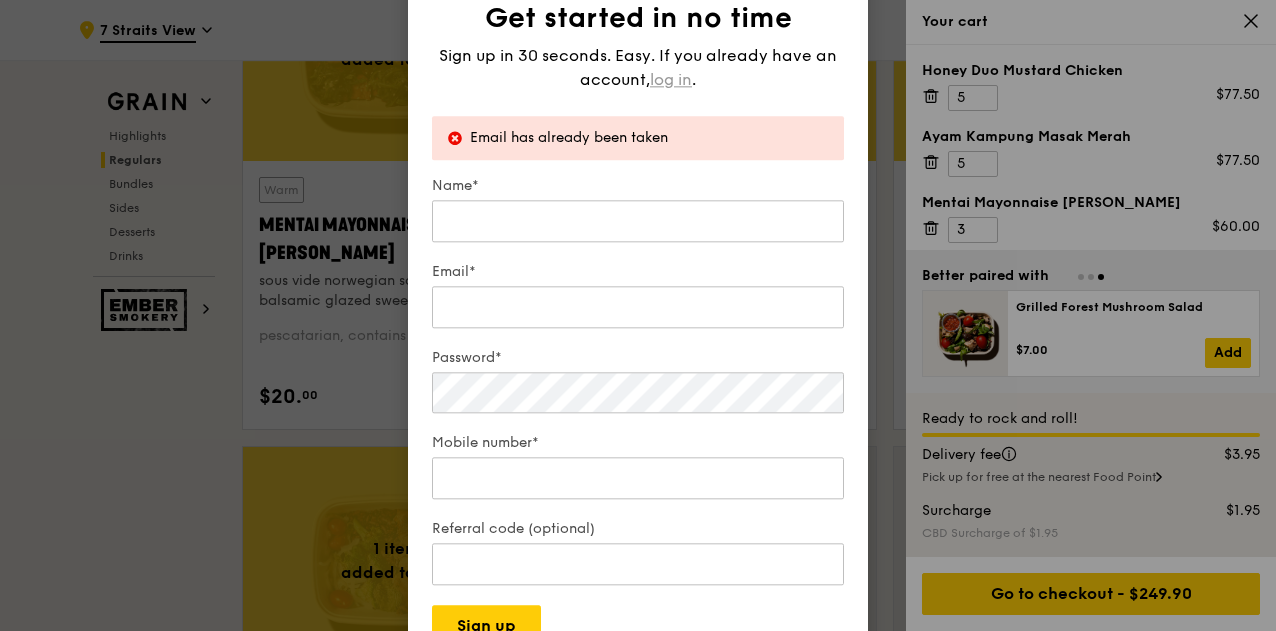 click on "Sign up in 30 seconds. Easy. If you already have an account,
log in
." at bounding box center [638, 68] 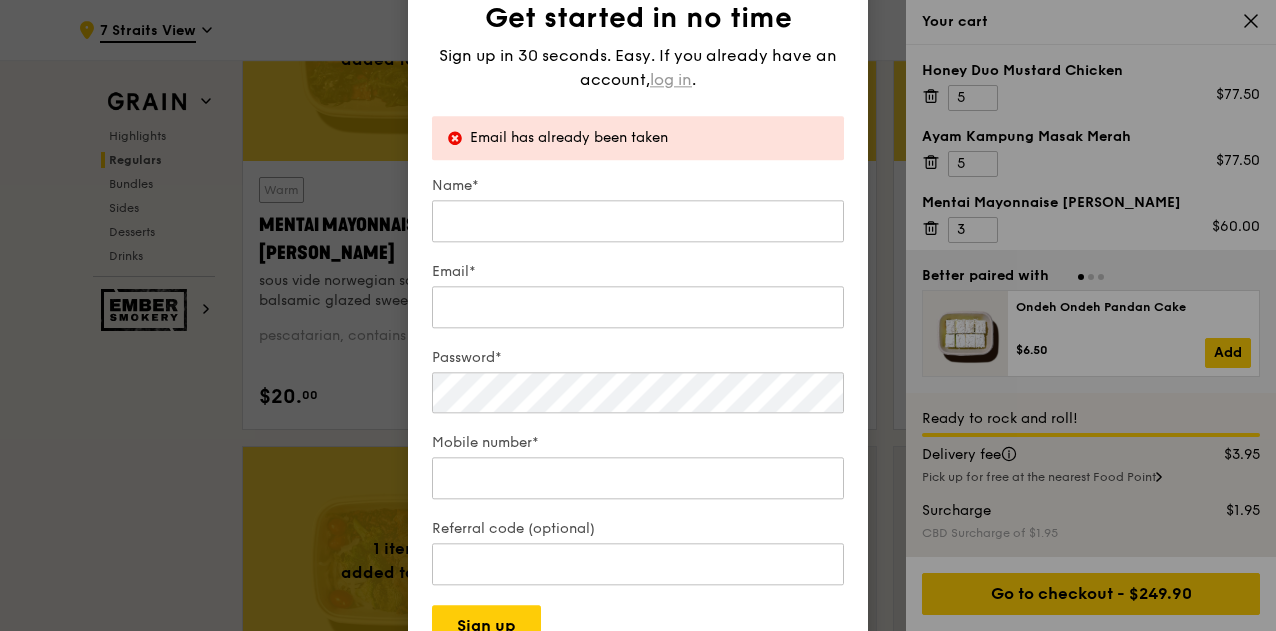 click on "log in" at bounding box center (671, 80) 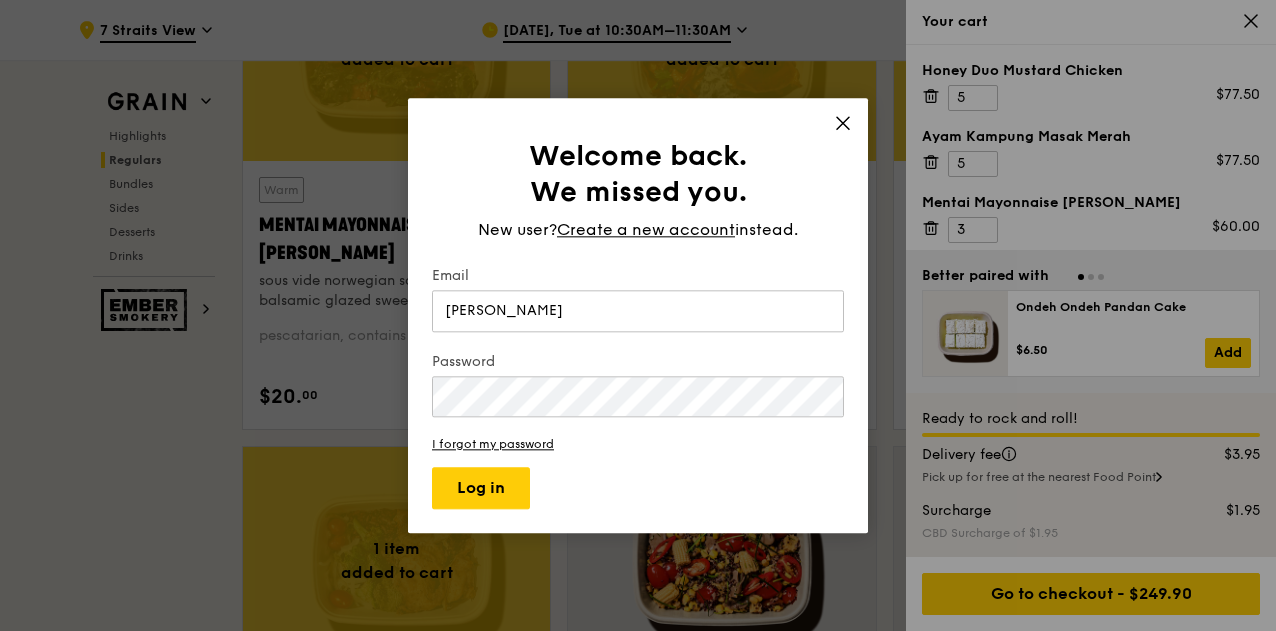 type on "[EMAIL_ADDRESS][DOMAIN_NAME]" 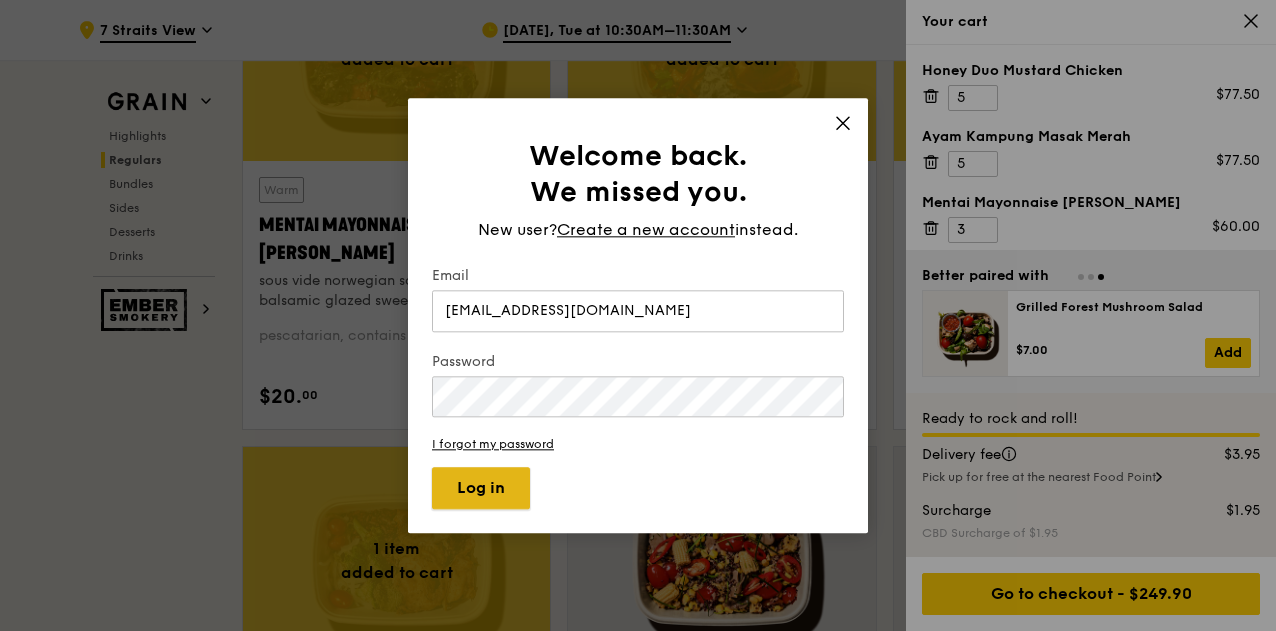 click on "Log in" at bounding box center (481, 488) 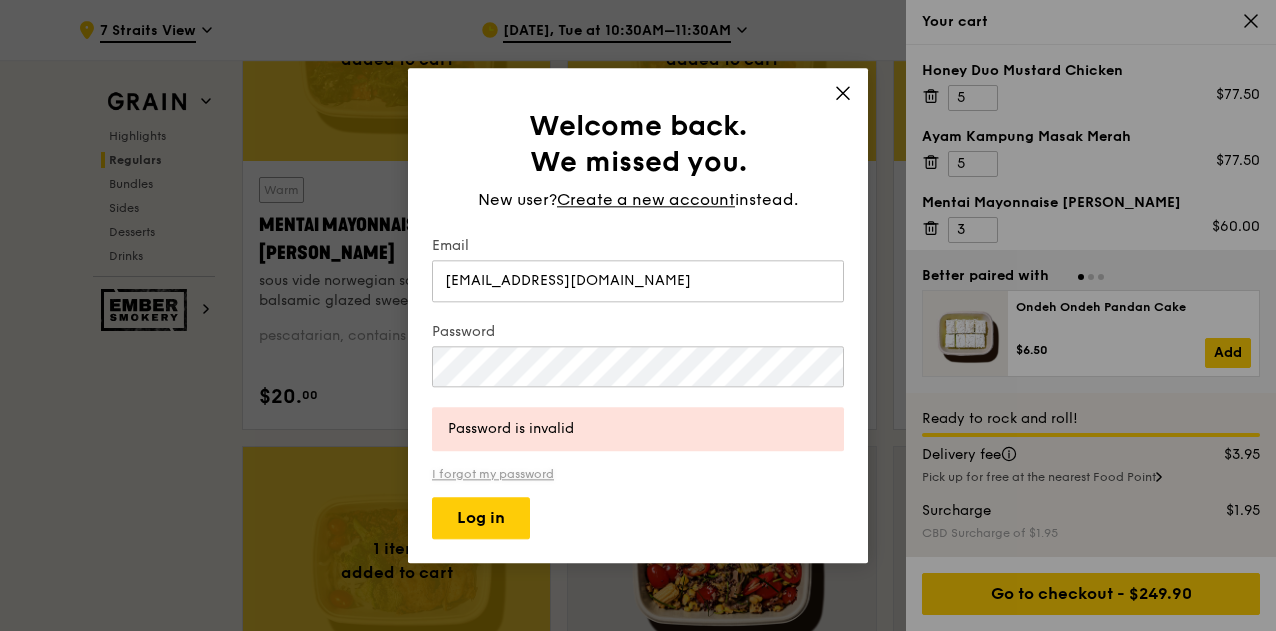 click on "I forgot my password" at bounding box center [638, 474] 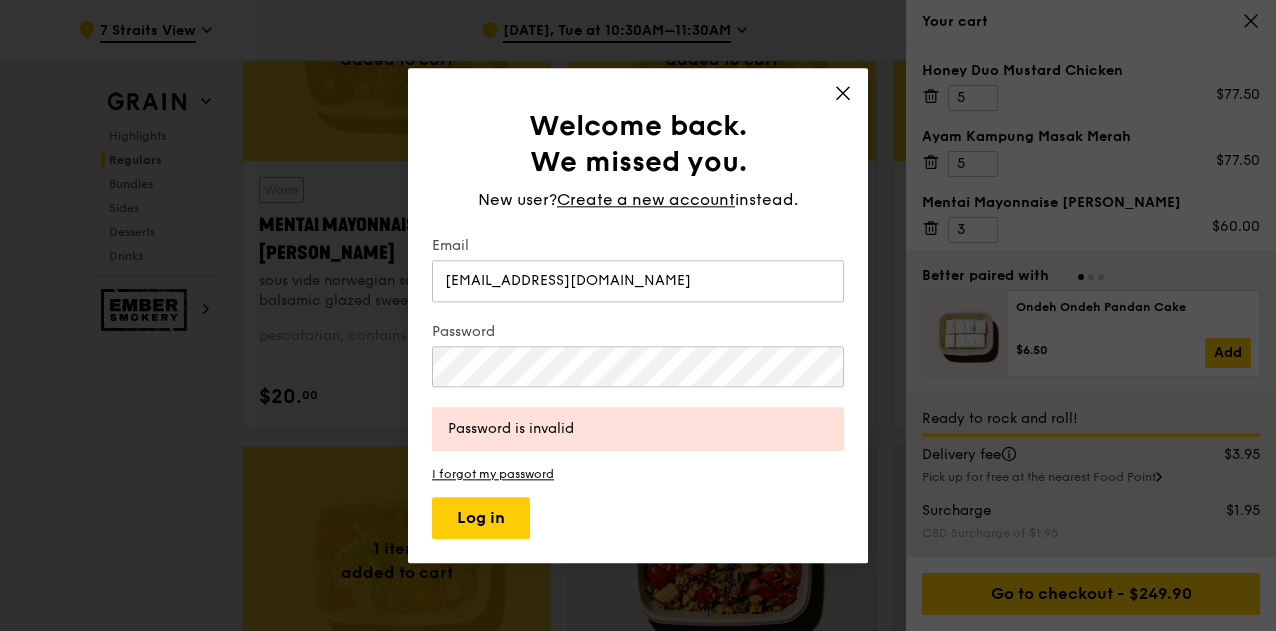 scroll, scrollTop: 0, scrollLeft: 0, axis: both 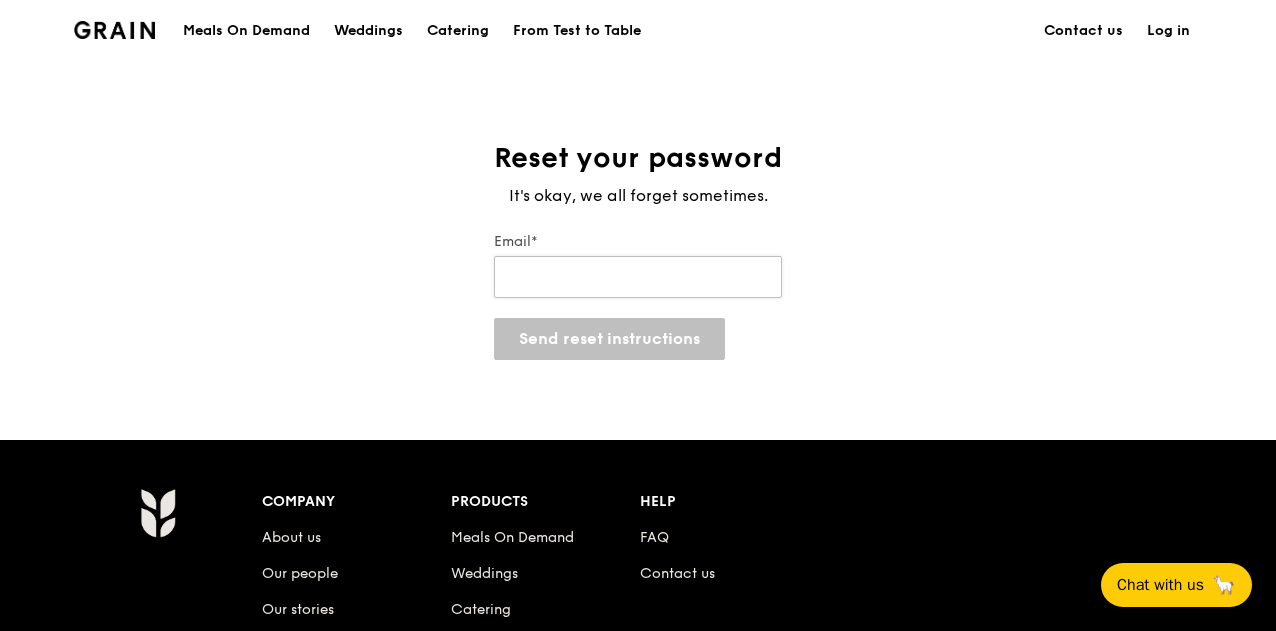 click on "Email*" at bounding box center [638, 277] 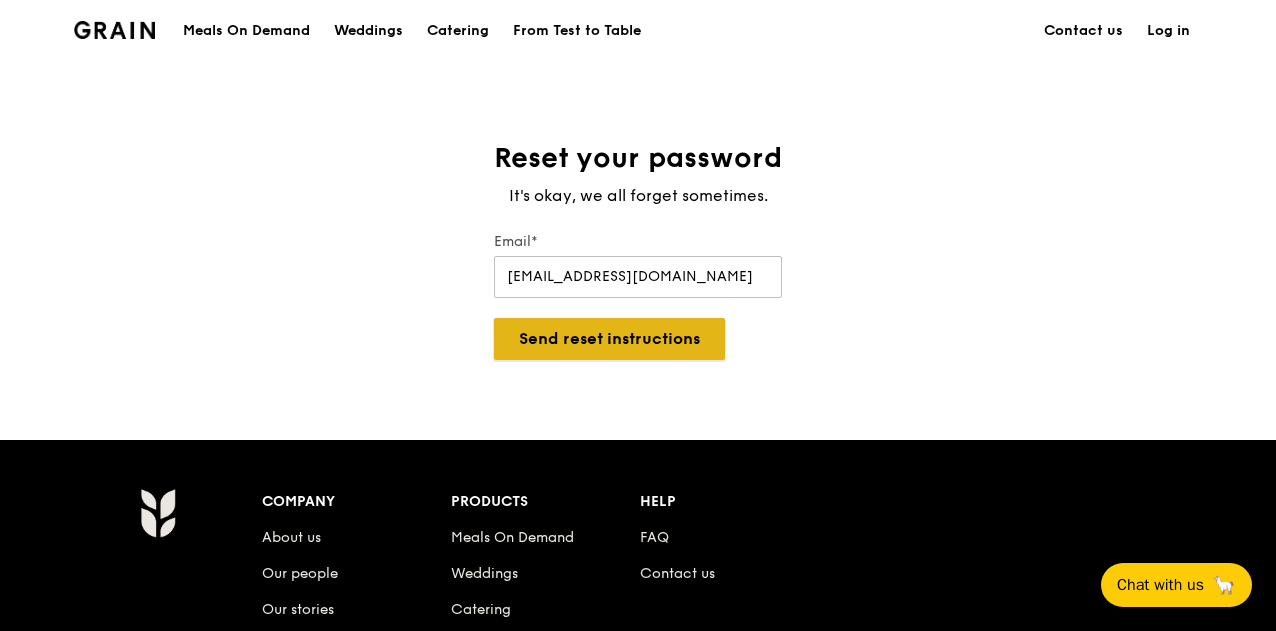 click on "Send reset instructions" at bounding box center [609, 339] 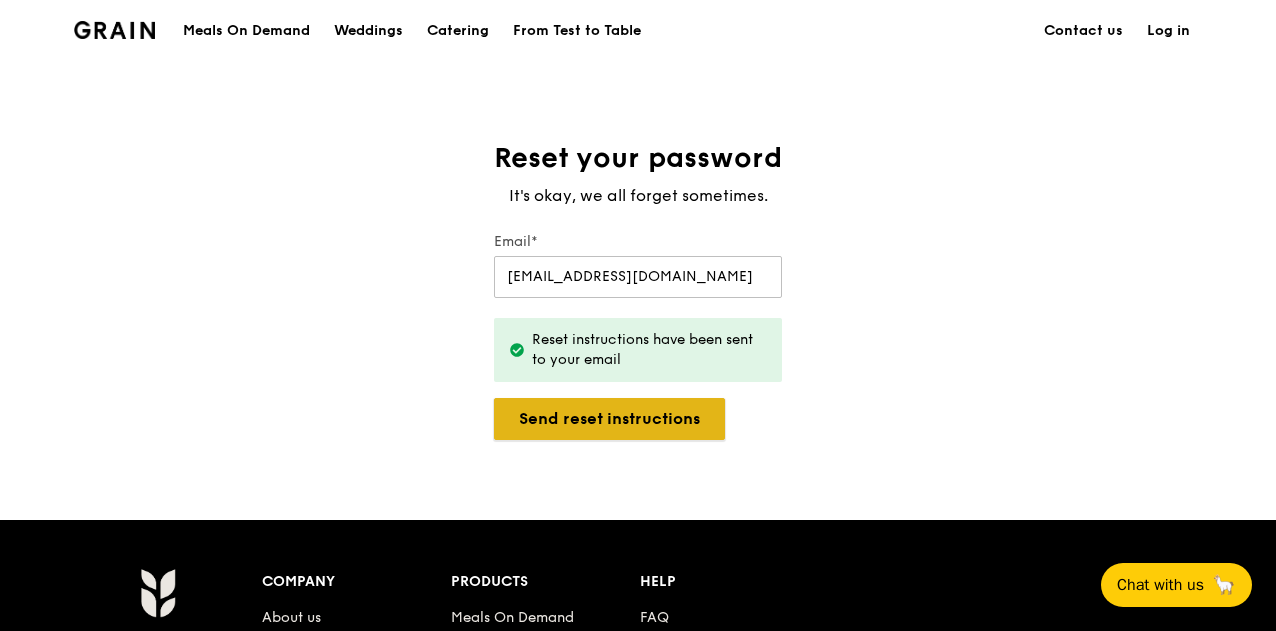 click on "Send reset instructions" at bounding box center [609, 419] 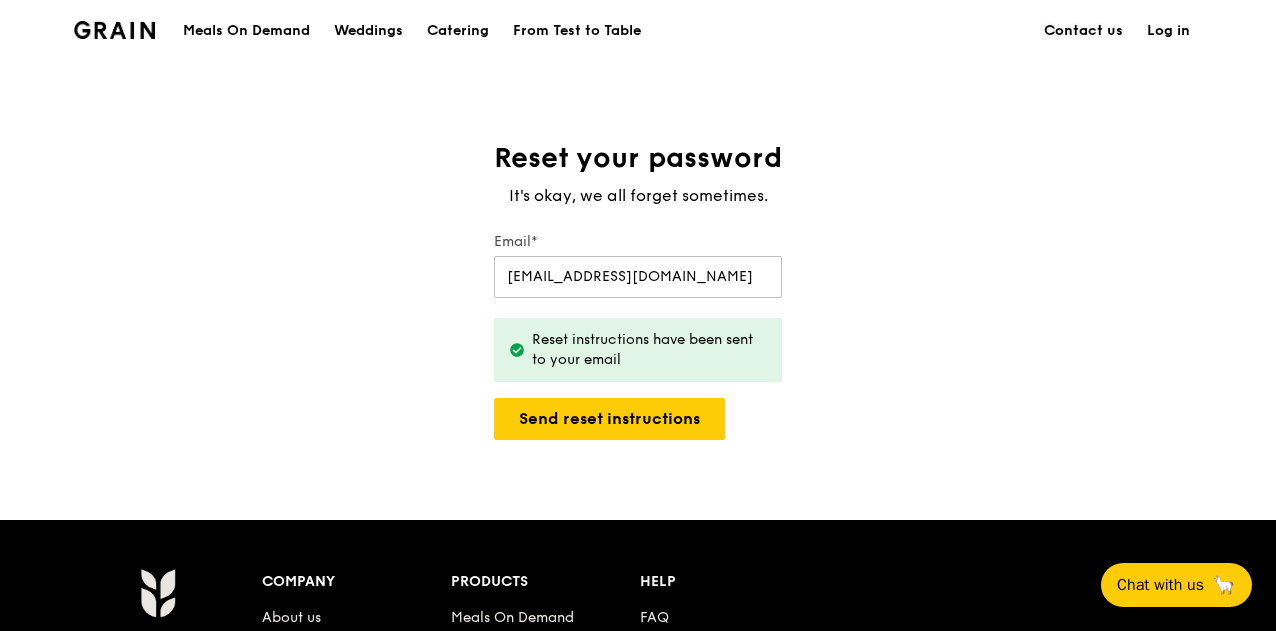 click on "Contact us" at bounding box center [1083, 31] 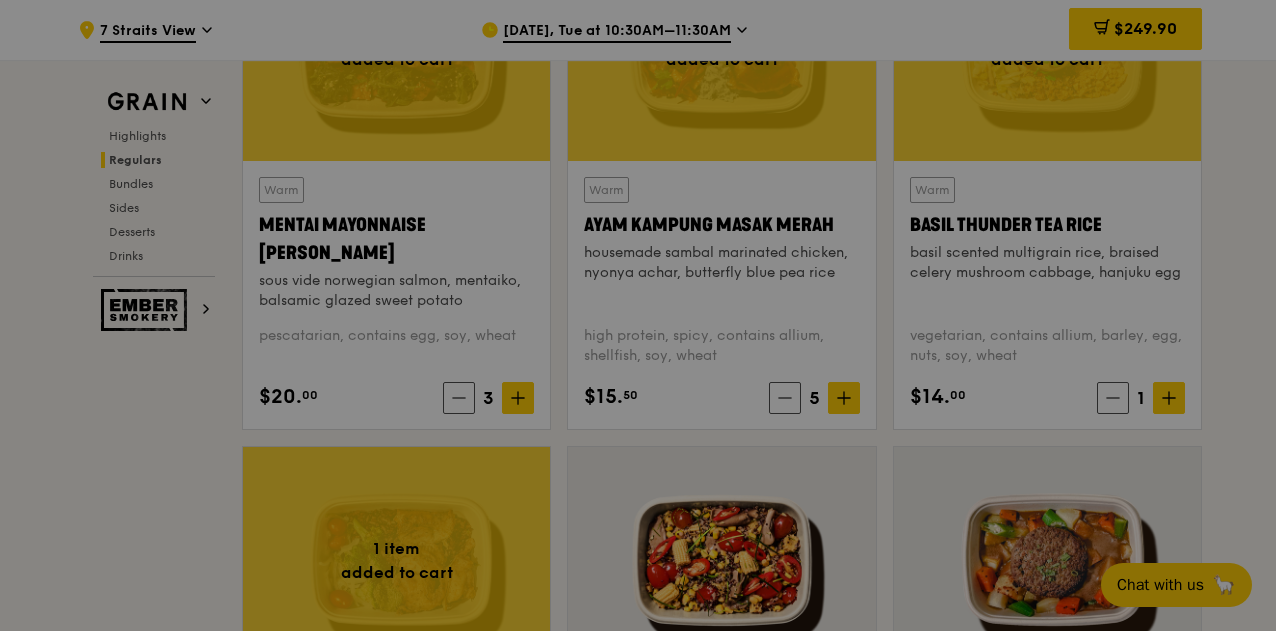scroll, scrollTop: 1915, scrollLeft: 0, axis: vertical 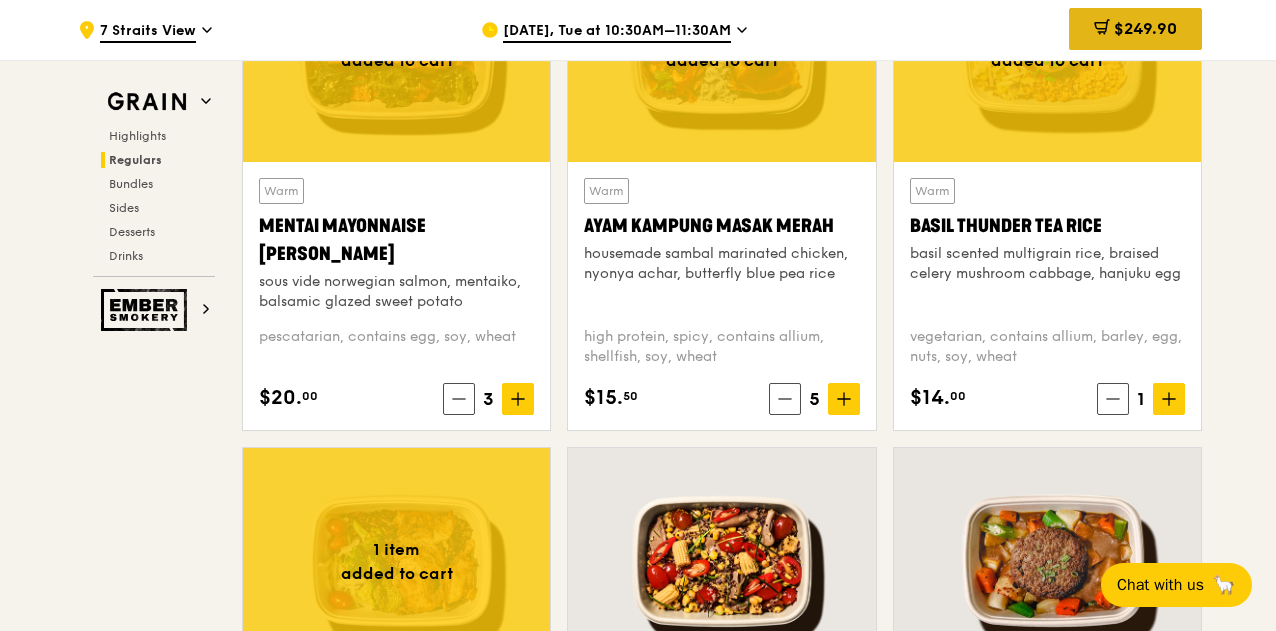 click on "$249.90" at bounding box center [1135, 29] 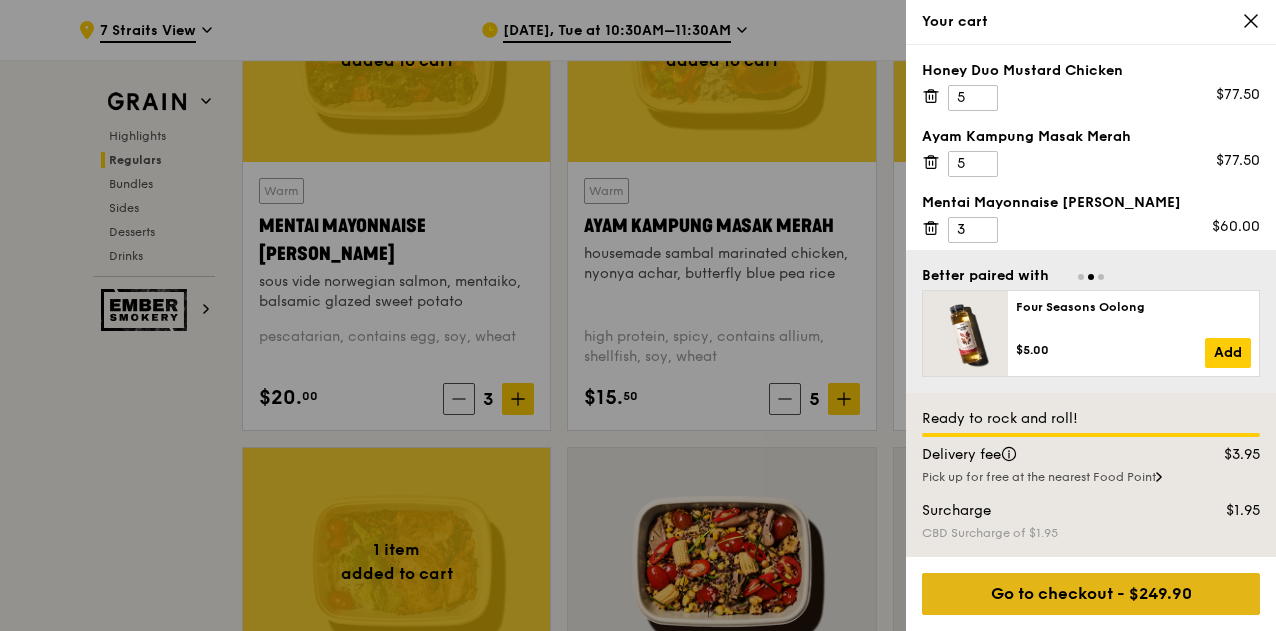 click on "Go to checkout - $249.90" at bounding box center (1091, 594) 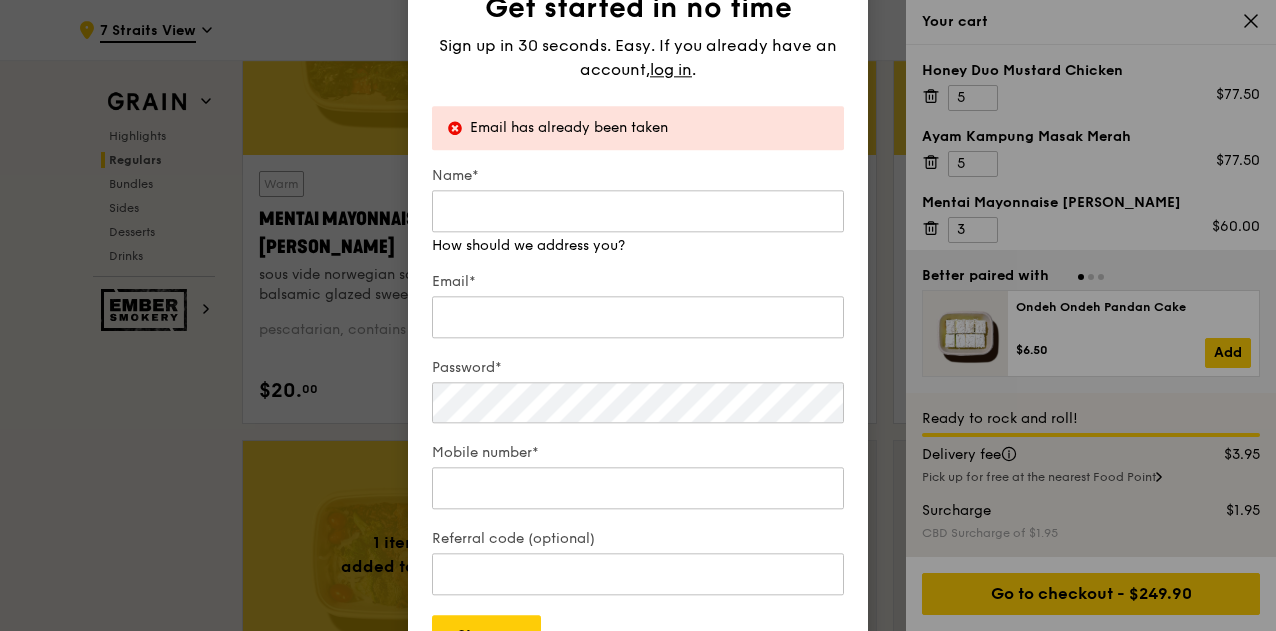 scroll, scrollTop: 1915, scrollLeft: 0, axis: vertical 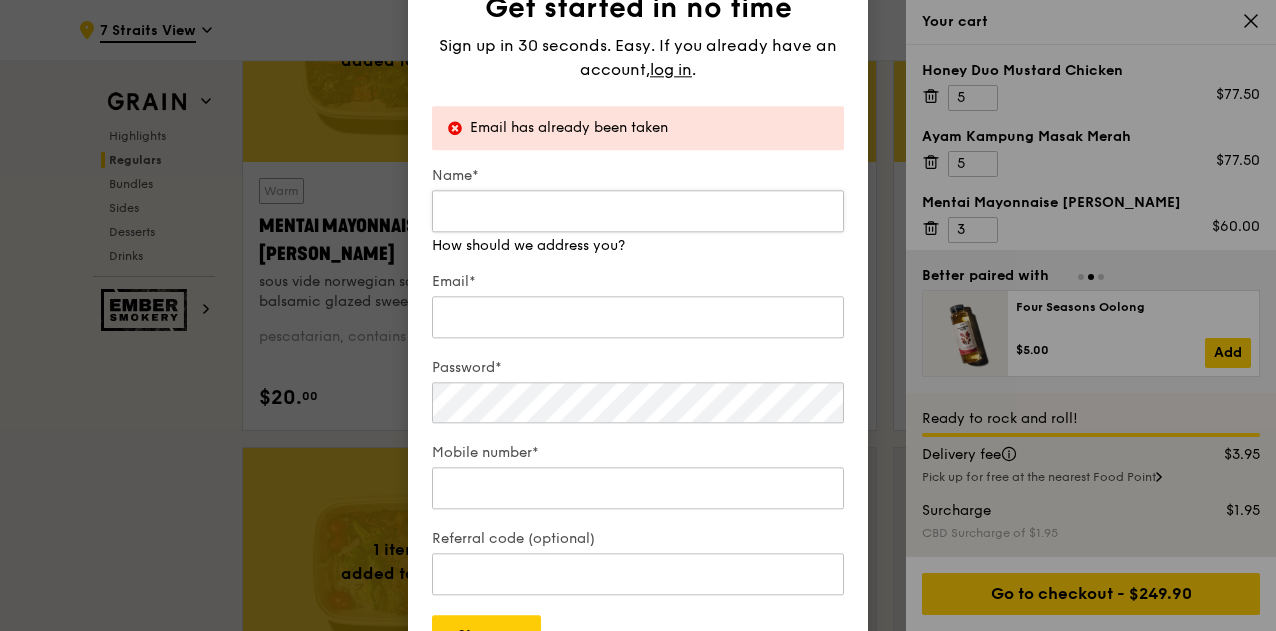 click on "Name*" at bounding box center (638, 211) 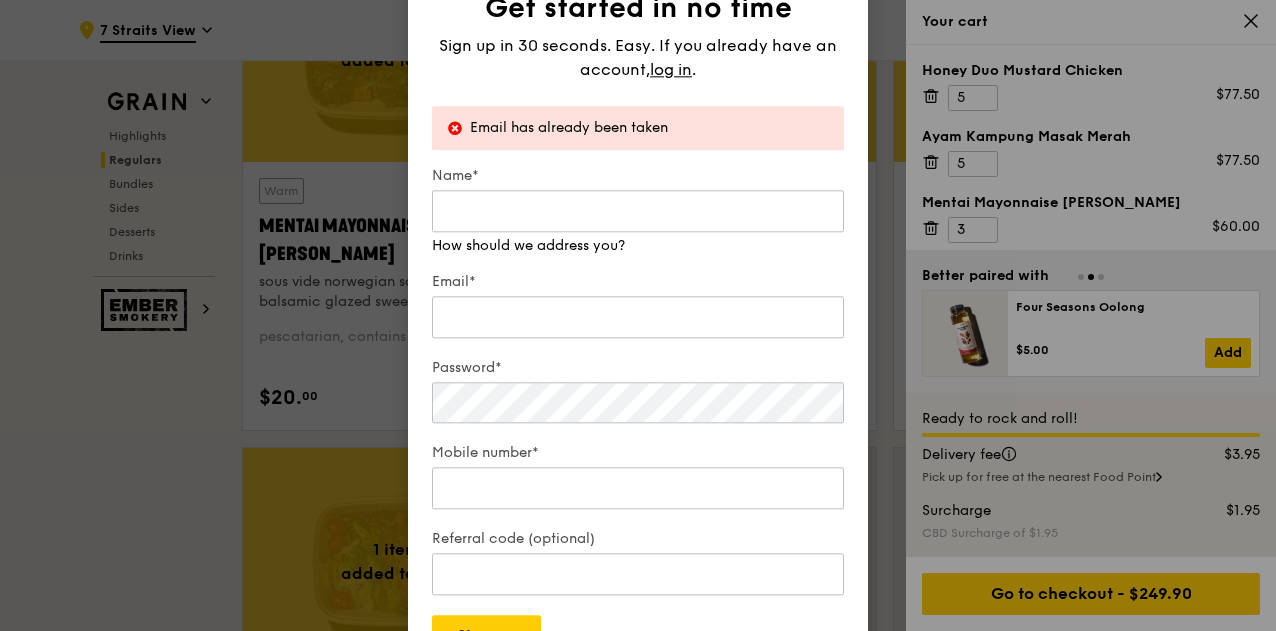 type on "Winnie Koh" 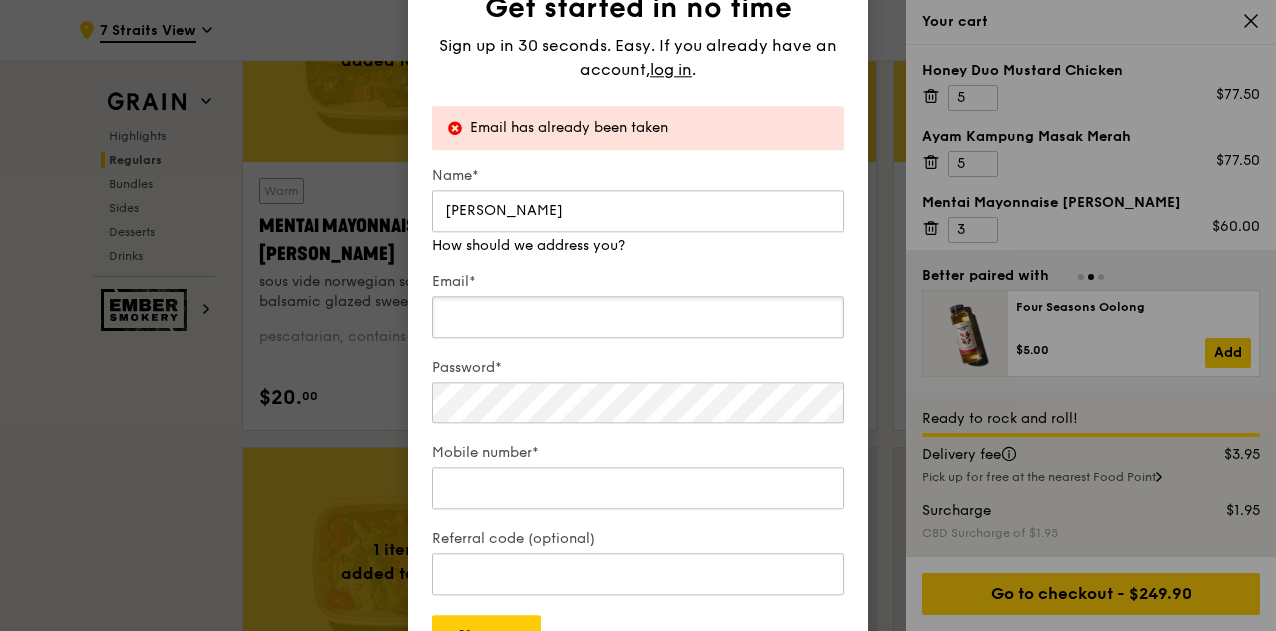 click on "Email*" at bounding box center (638, 307) 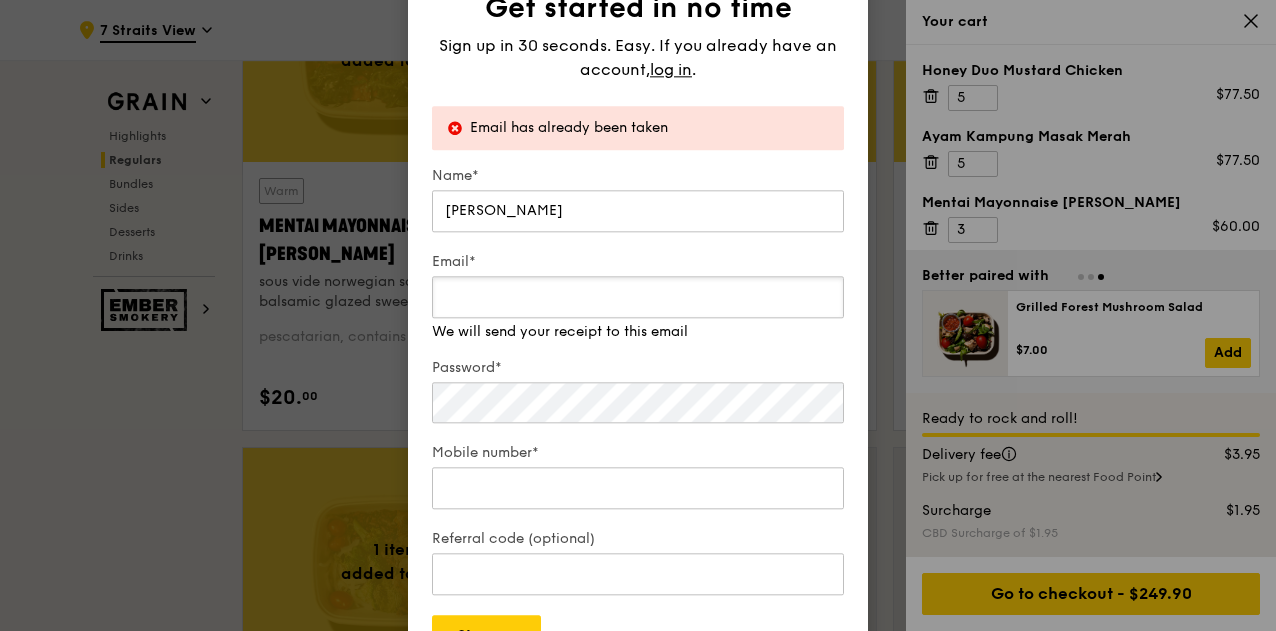type on "[EMAIL_ADDRESS][DOMAIN_NAME]" 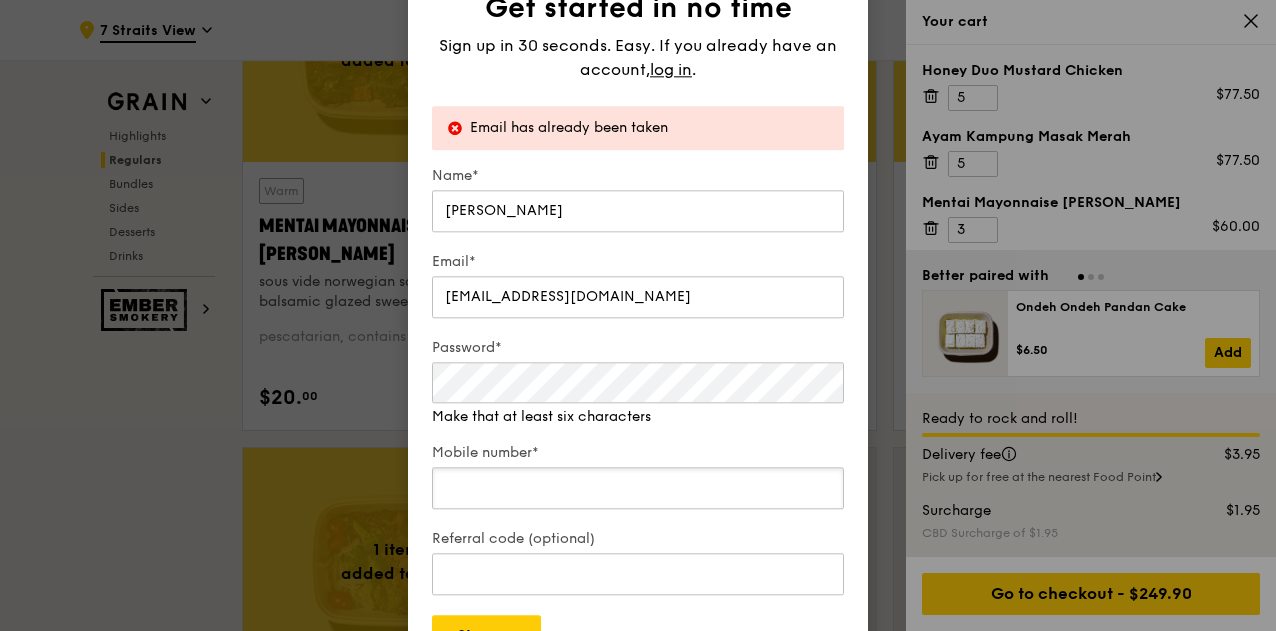 click on "Mobile number*" at bounding box center [638, 478] 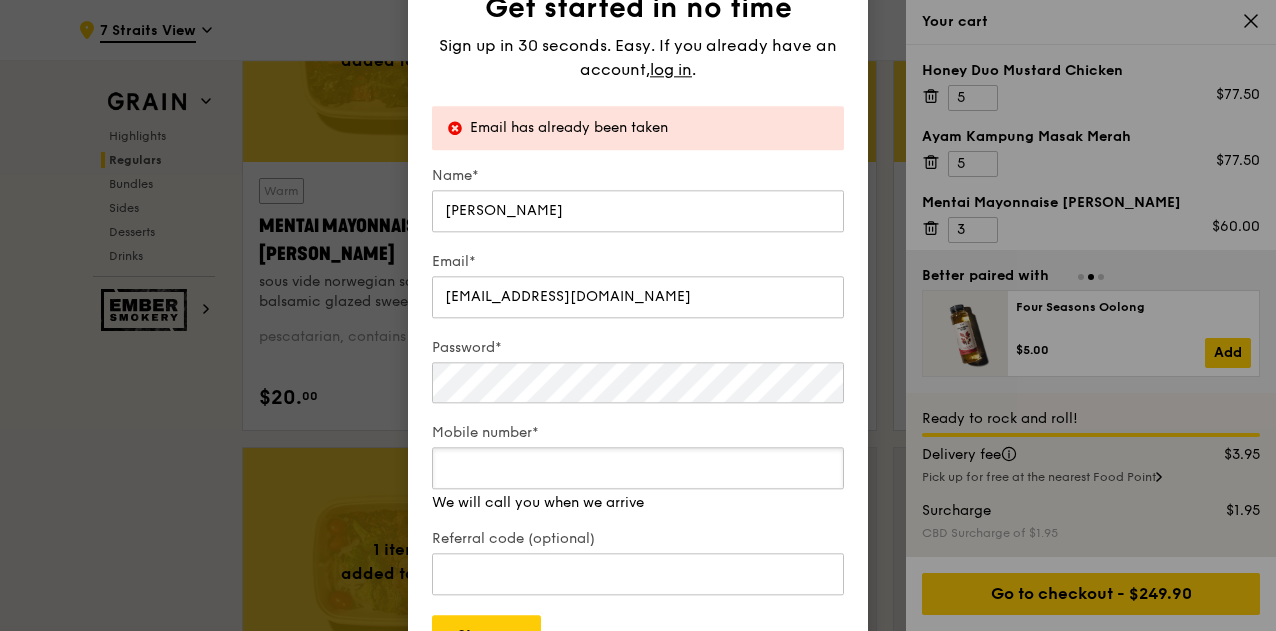 type on "98374640" 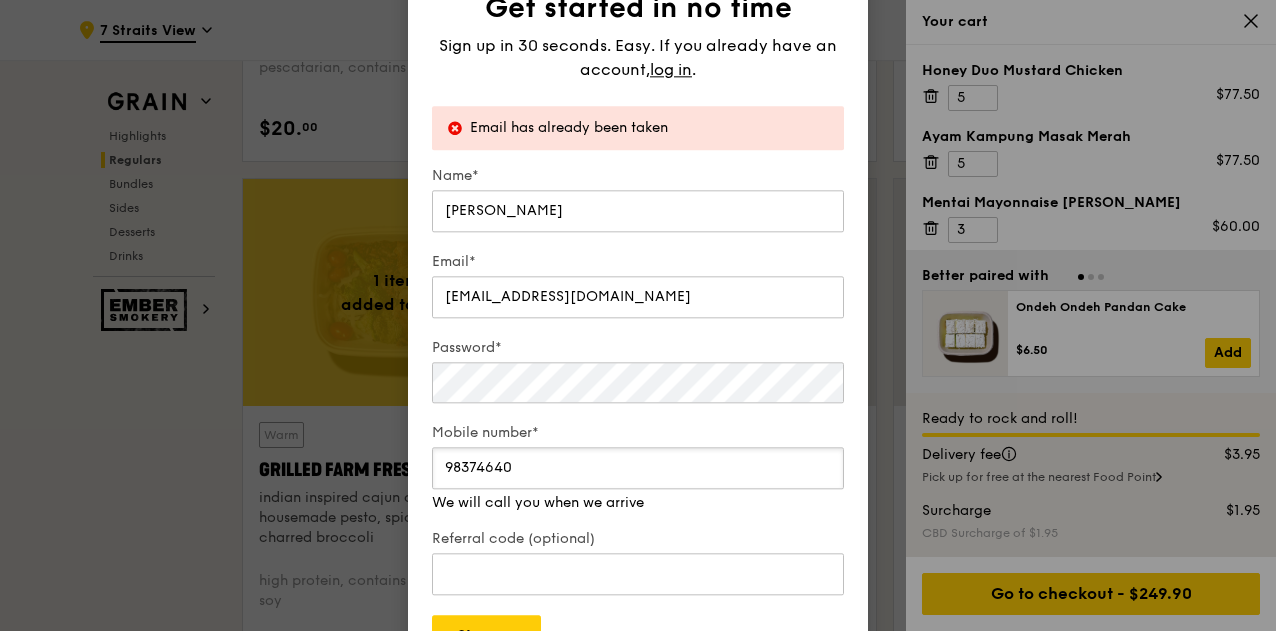 scroll, scrollTop: 2215, scrollLeft: 0, axis: vertical 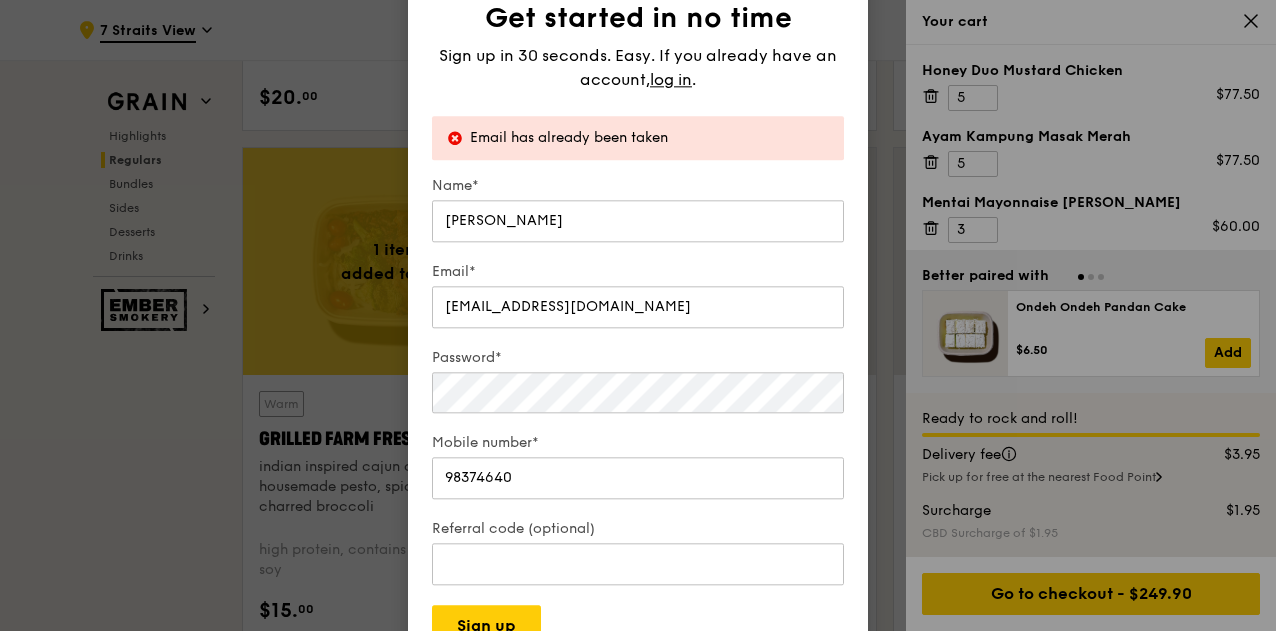click on "Referral code (optional)" at bounding box center [638, 554] 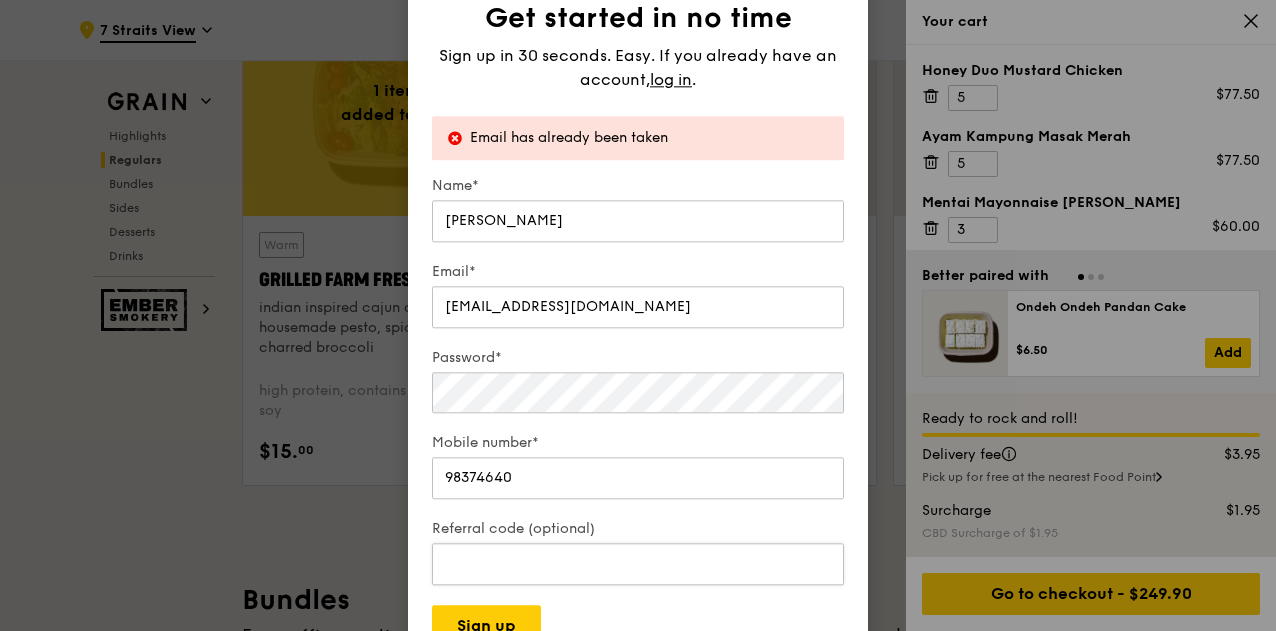 scroll, scrollTop: 2415, scrollLeft: 0, axis: vertical 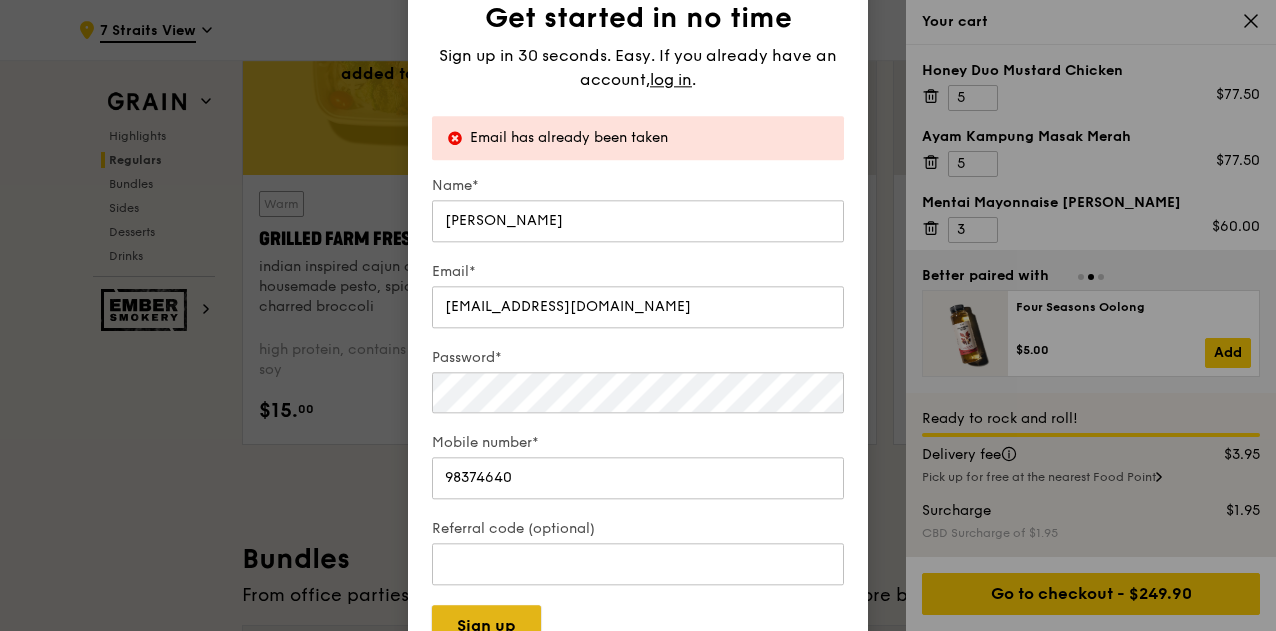 click on "Sign up" at bounding box center [486, 626] 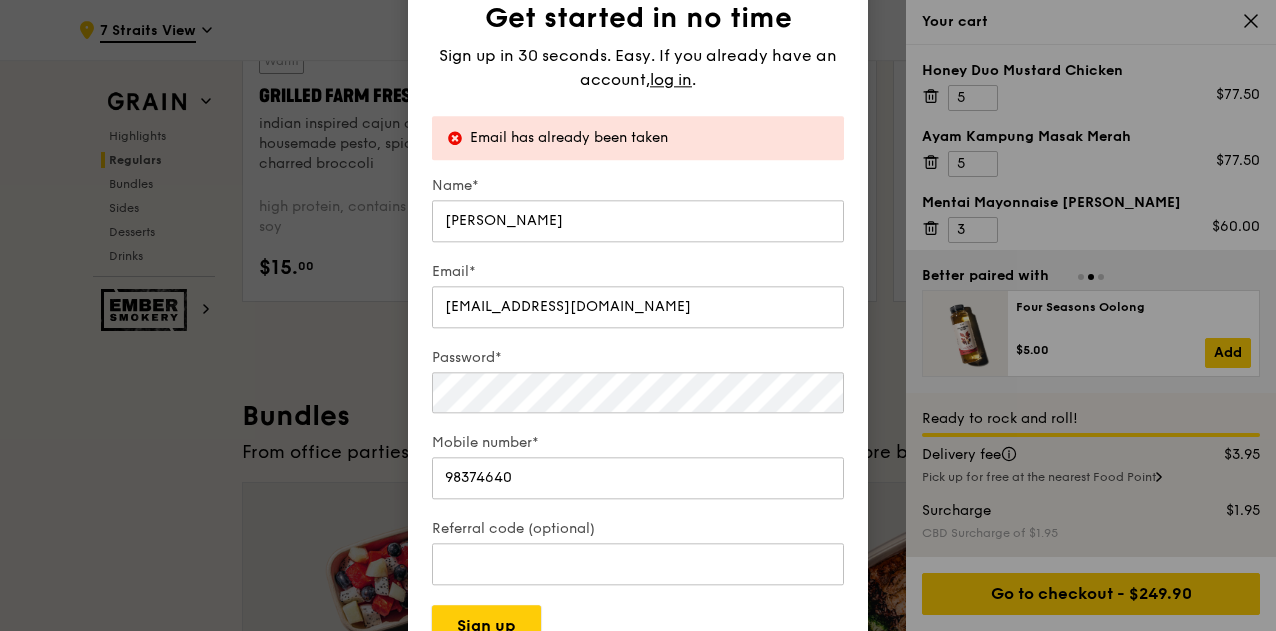 scroll, scrollTop: 2615, scrollLeft: 0, axis: vertical 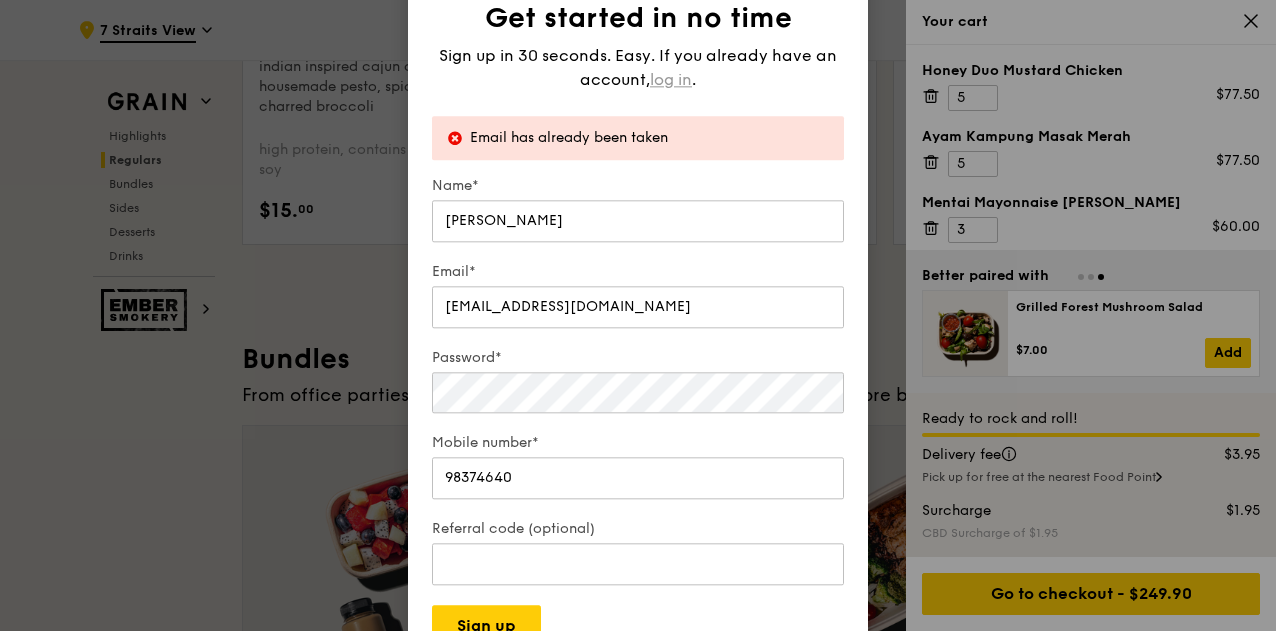 click on "log in" at bounding box center (671, 80) 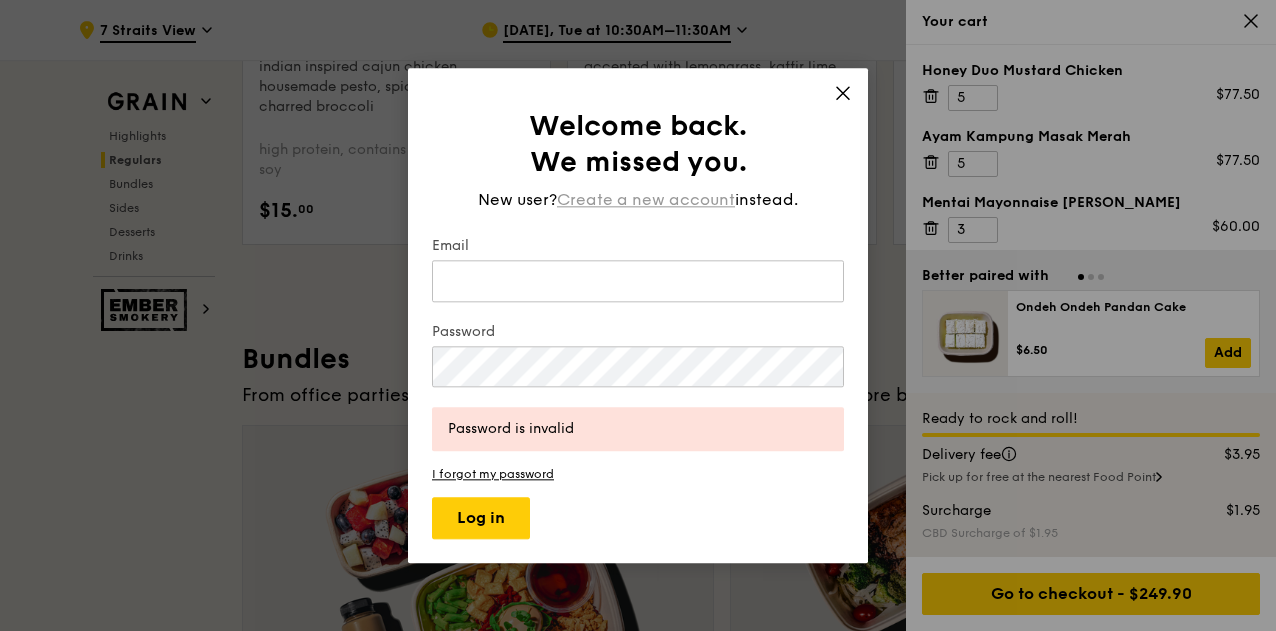 click on "Create a new account" at bounding box center [646, 200] 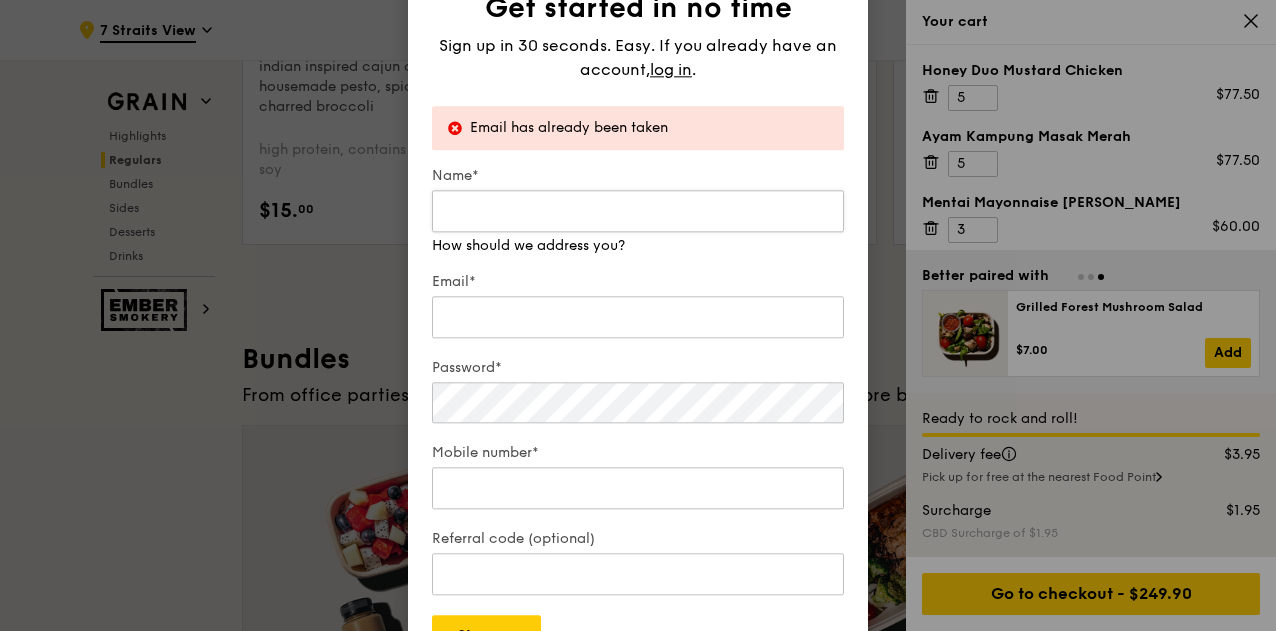 click on "Name*" at bounding box center (638, 211) 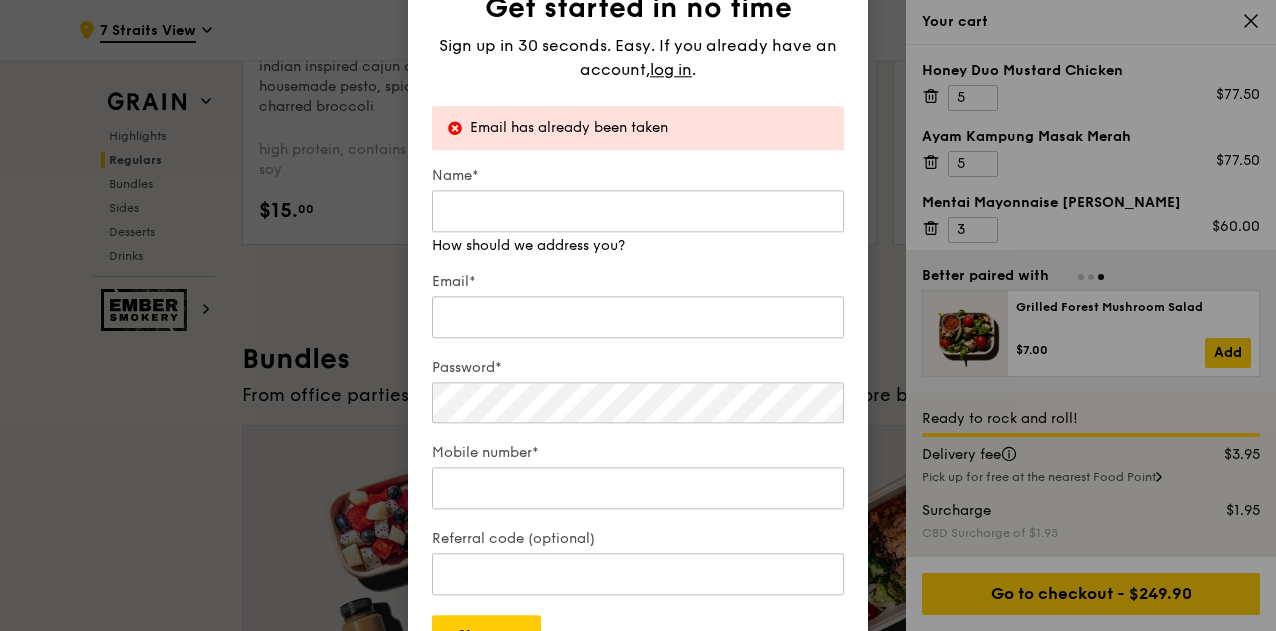 type on "Winnie Koh" 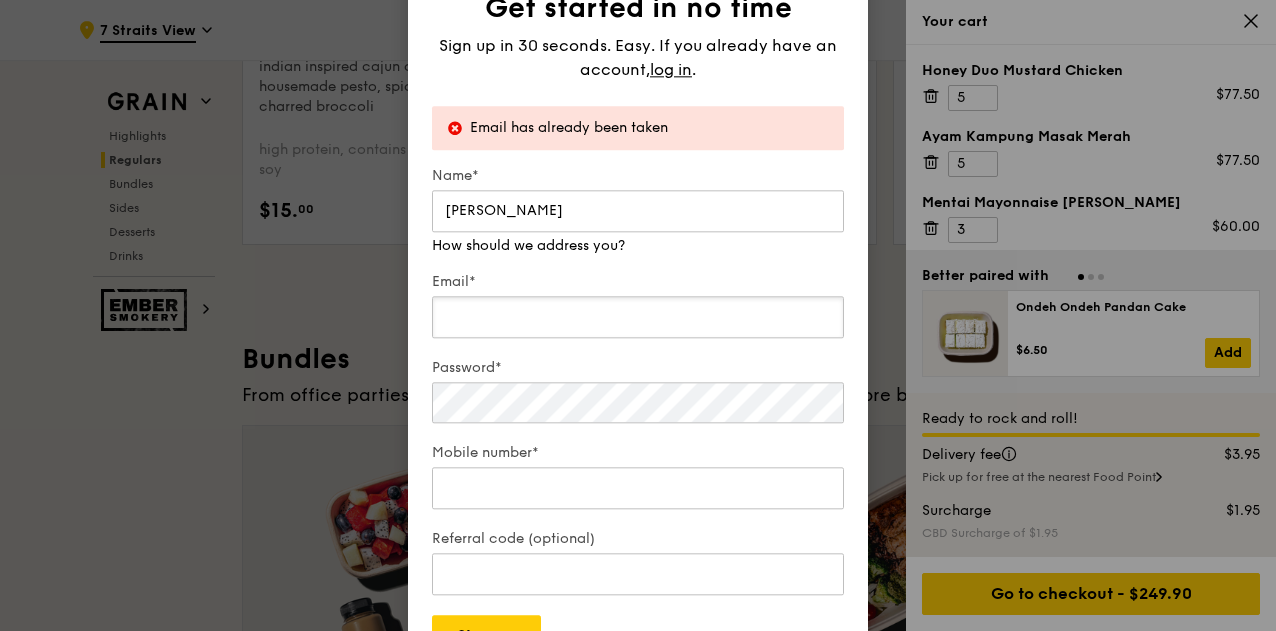 click on "Email*" at bounding box center [638, 307] 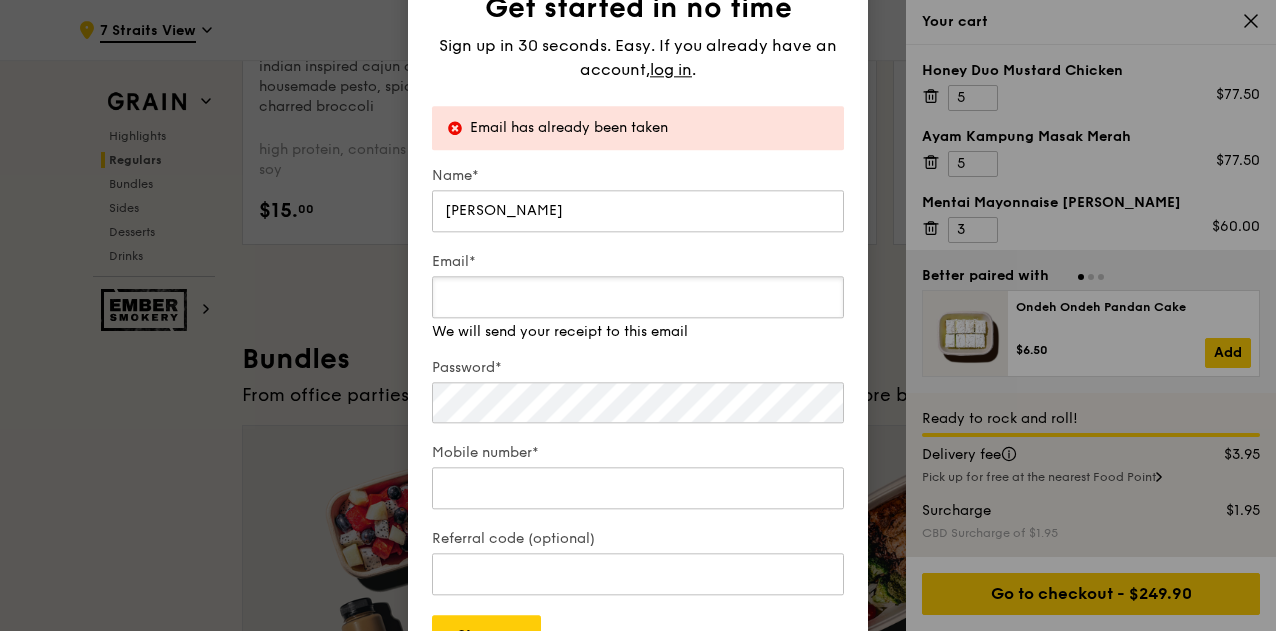 type on "[EMAIL_ADDRESS][DOMAIN_NAME]" 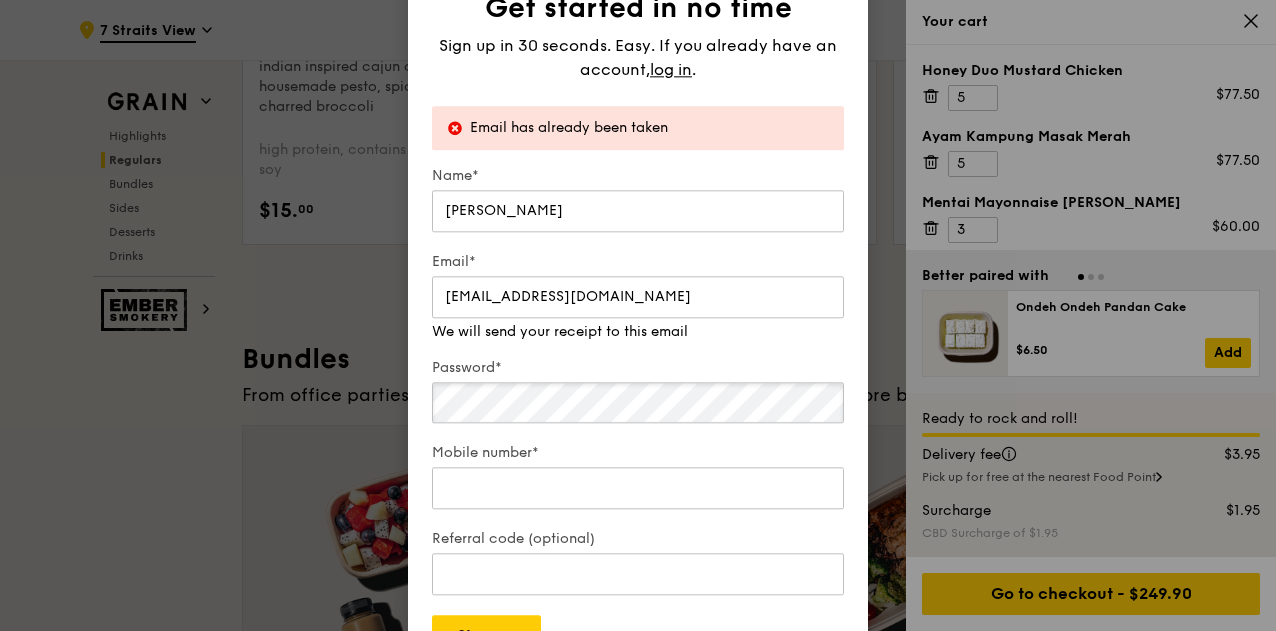 click on "Password*" at bounding box center (638, 392) 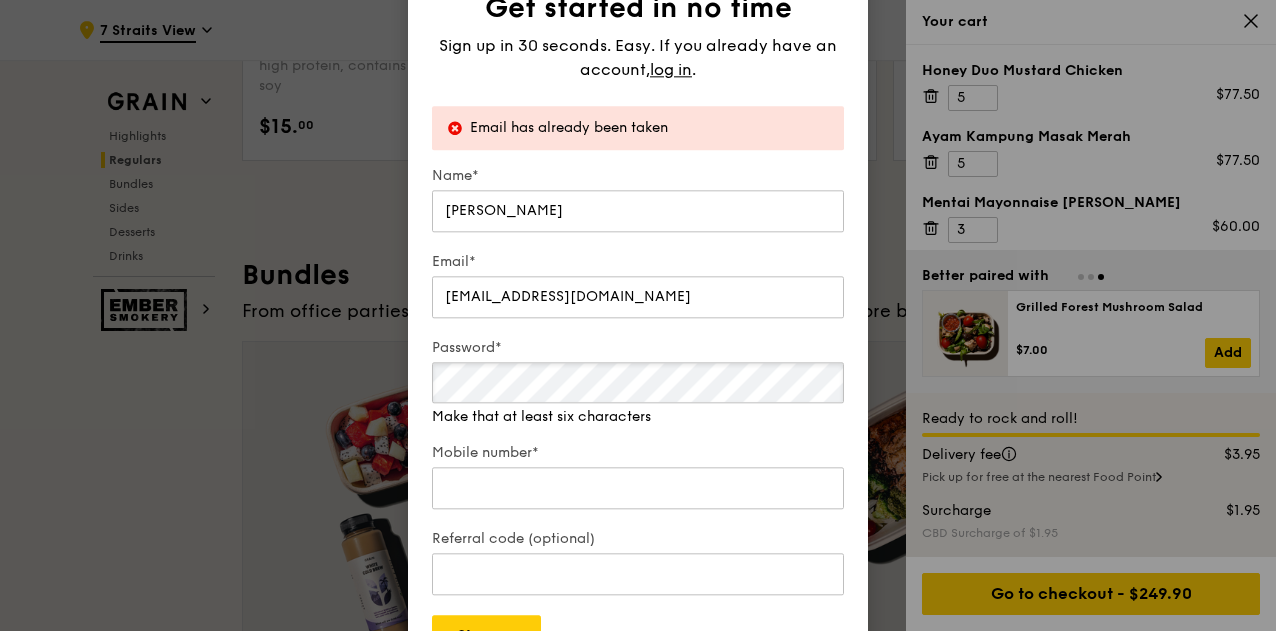 scroll, scrollTop: 2715, scrollLeft: 0, axis: vertical 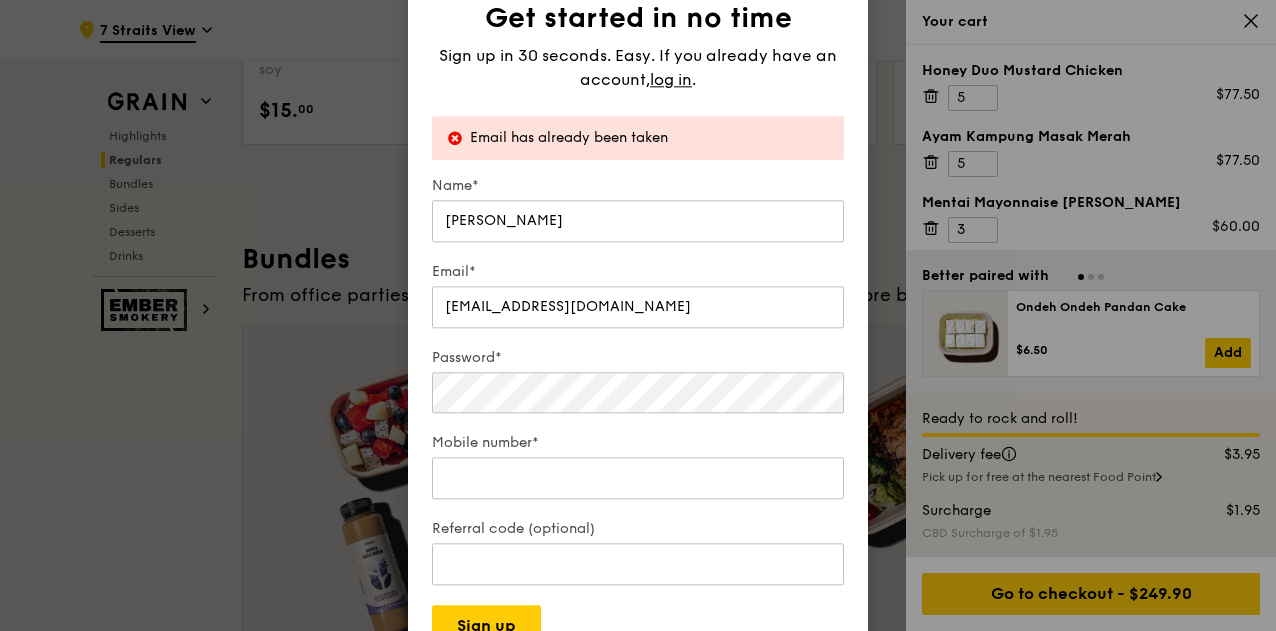 click on "Name*
Winnie Koh
Email*
winnie.koh@mail.engandcollc.com
Password*
Mobile number*
Referral code (optional)
Sign up" at bounding box center (638, 411) 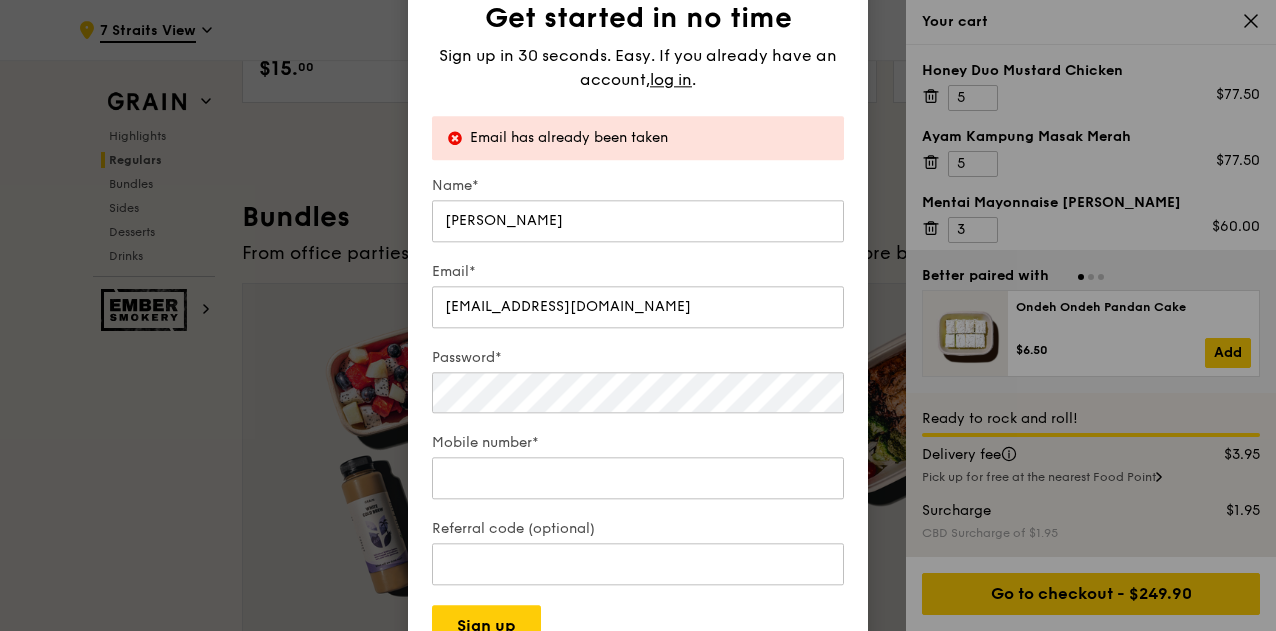 scroll, scrollTop: 2615, scrollLeft: 0, axis: vertical 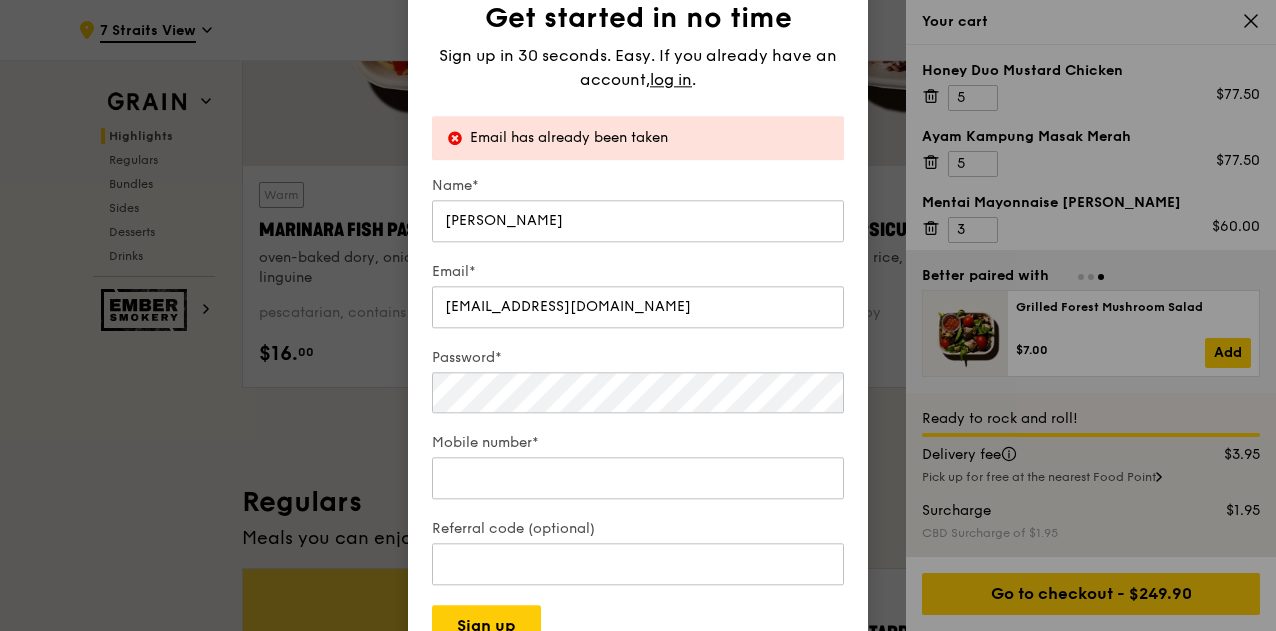 click on "Get started in no time" at bounding box center [638, 18] 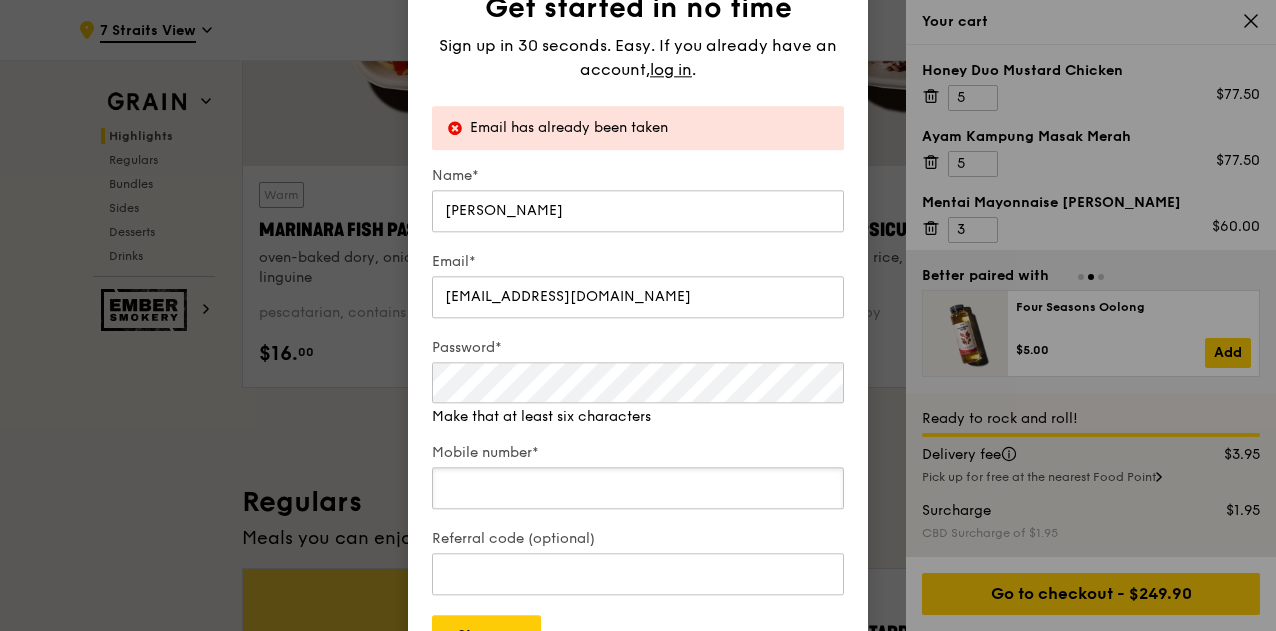click on "Mobile number*" at bounding box center [638, 488] 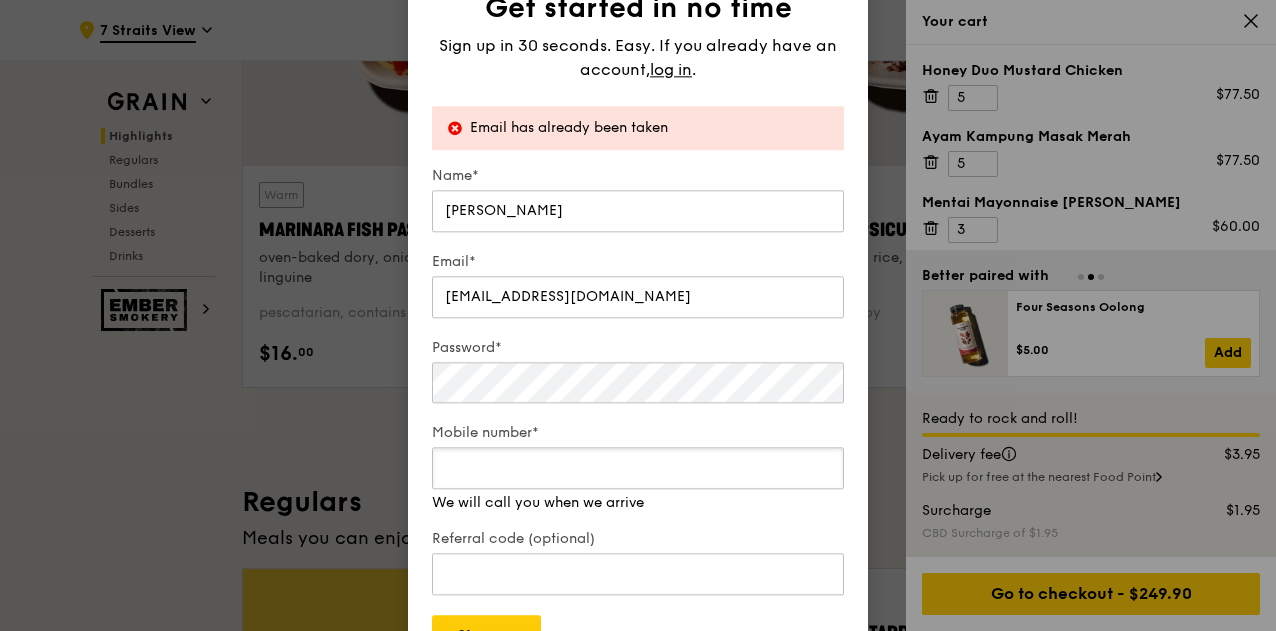 type on "98374640" 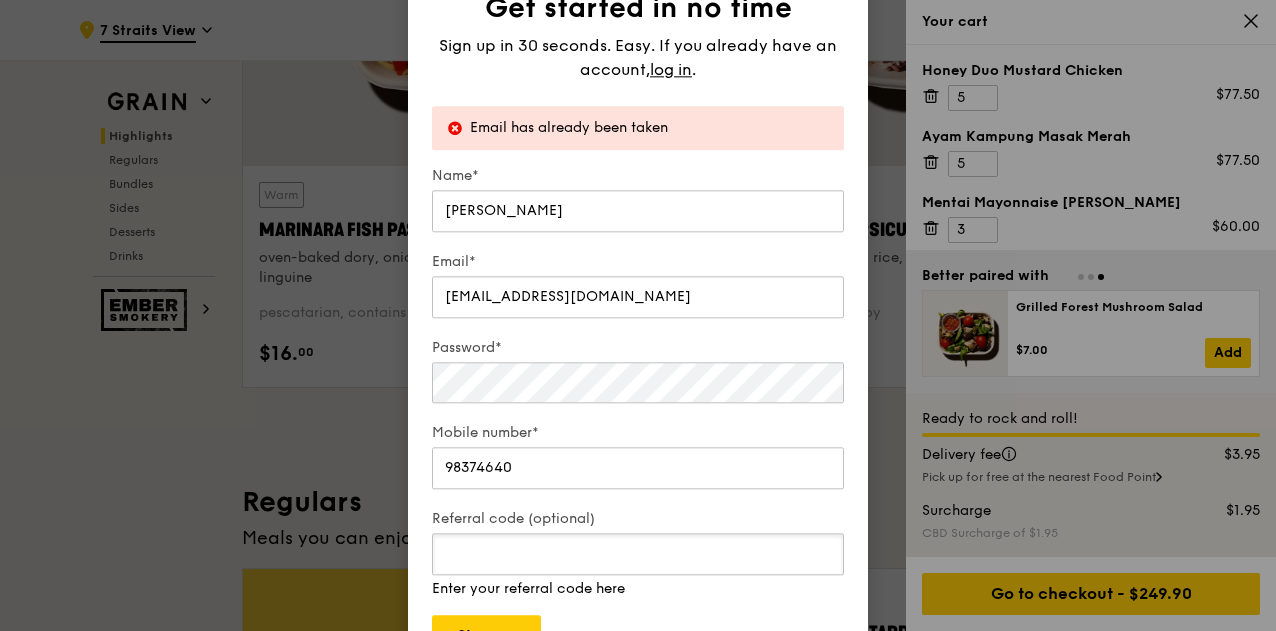 click on "Referral code (optional)
Enter your referral code here" at bounding box center [638, 554] 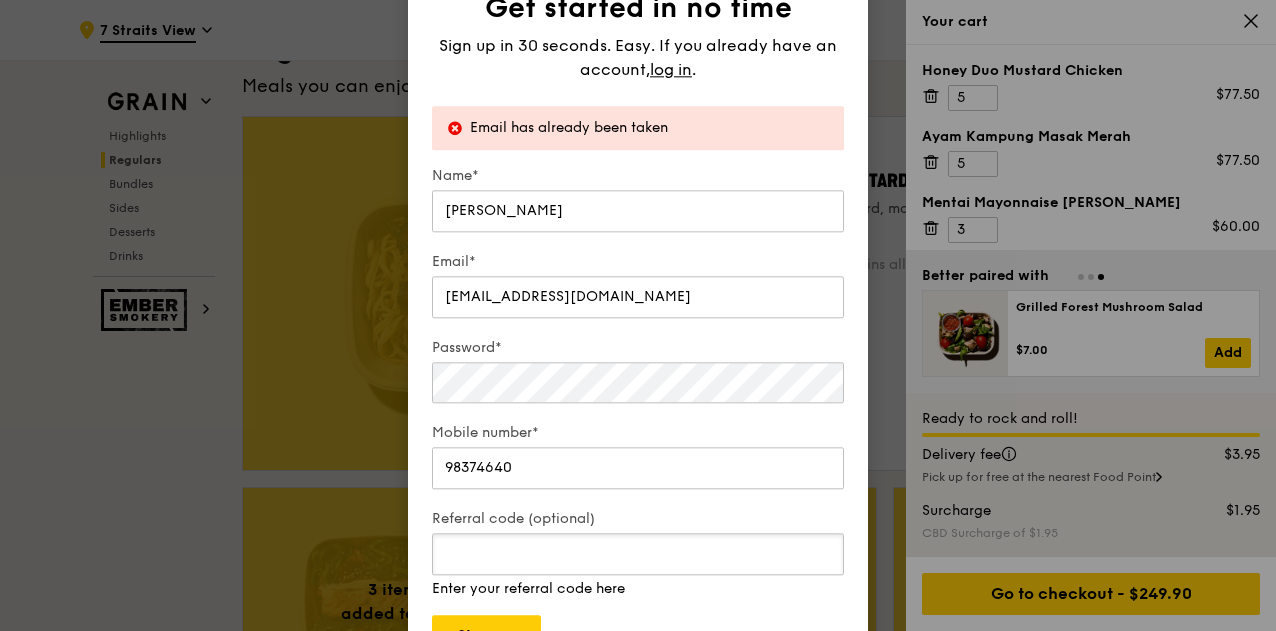 scroll, scrollTop: 1510, scrollLeft: 0, axis: vertical 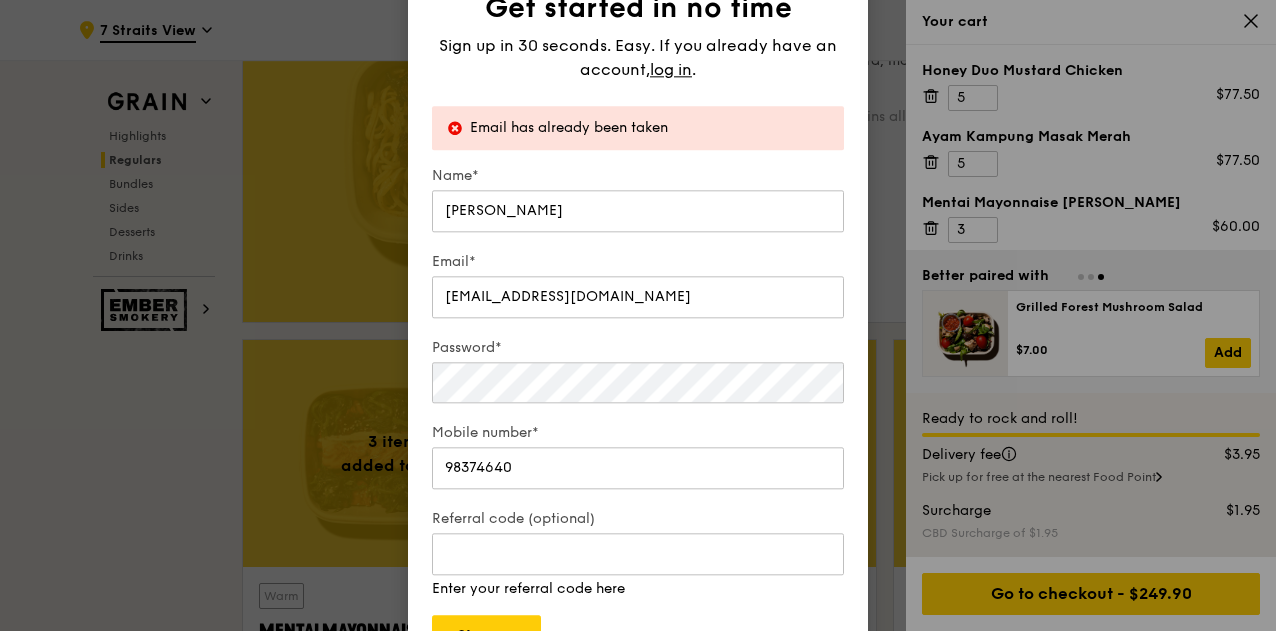 click on "Name*
Winnie Koh
Email*
winnie.koh@mail.engandcollc.com
Password*
Mobile number*
98374640
Referral code (optional)
Enter your referral code here
Sign up" at bounding box center (638, 411) 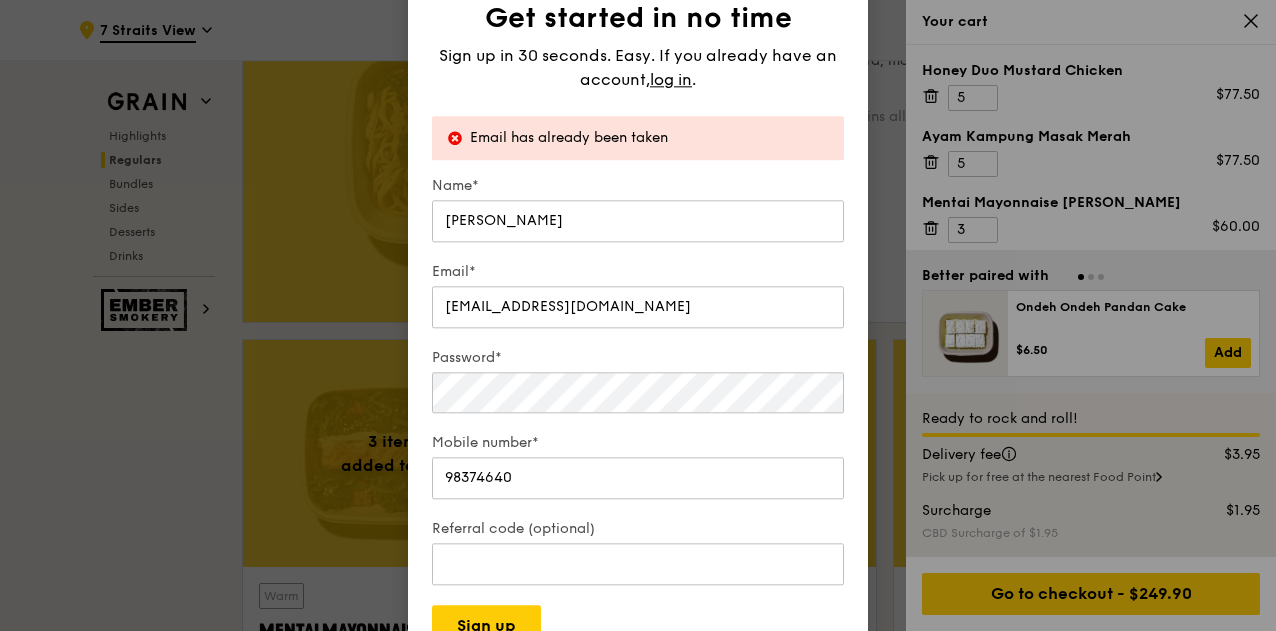 drag, startPoint x: 860, startPoint y: 323, endPoint x: 858, endPoint y: 357, distance: 34.058773 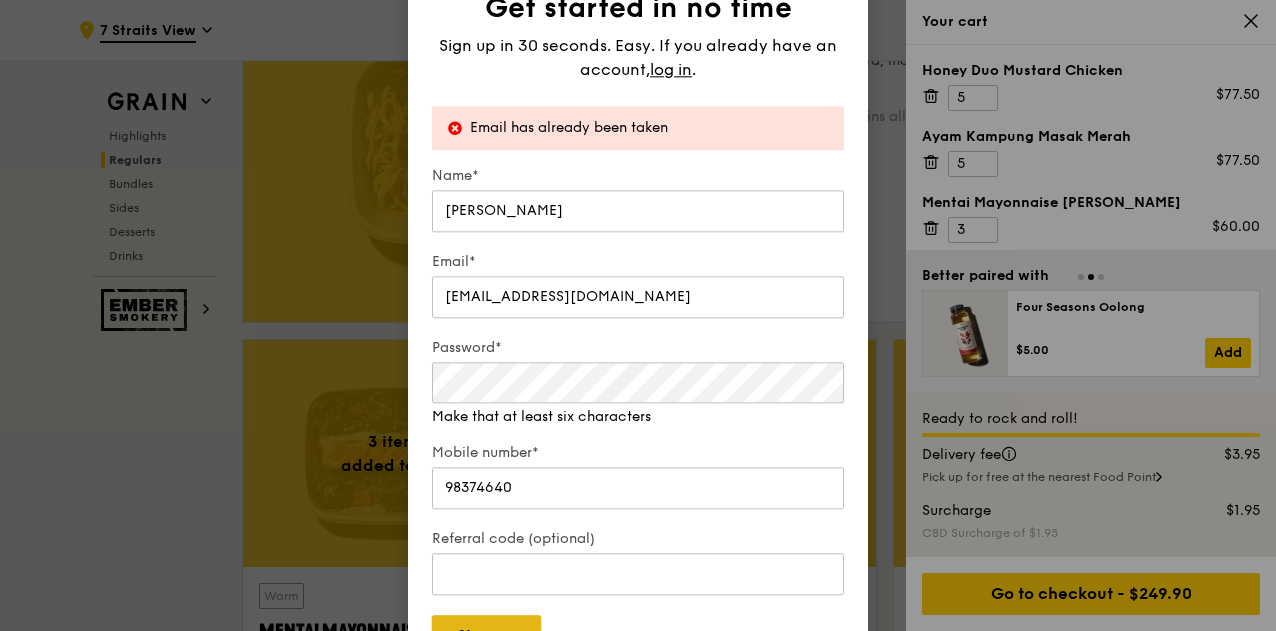 click on "Sign up" at bounding box center (486, 636) 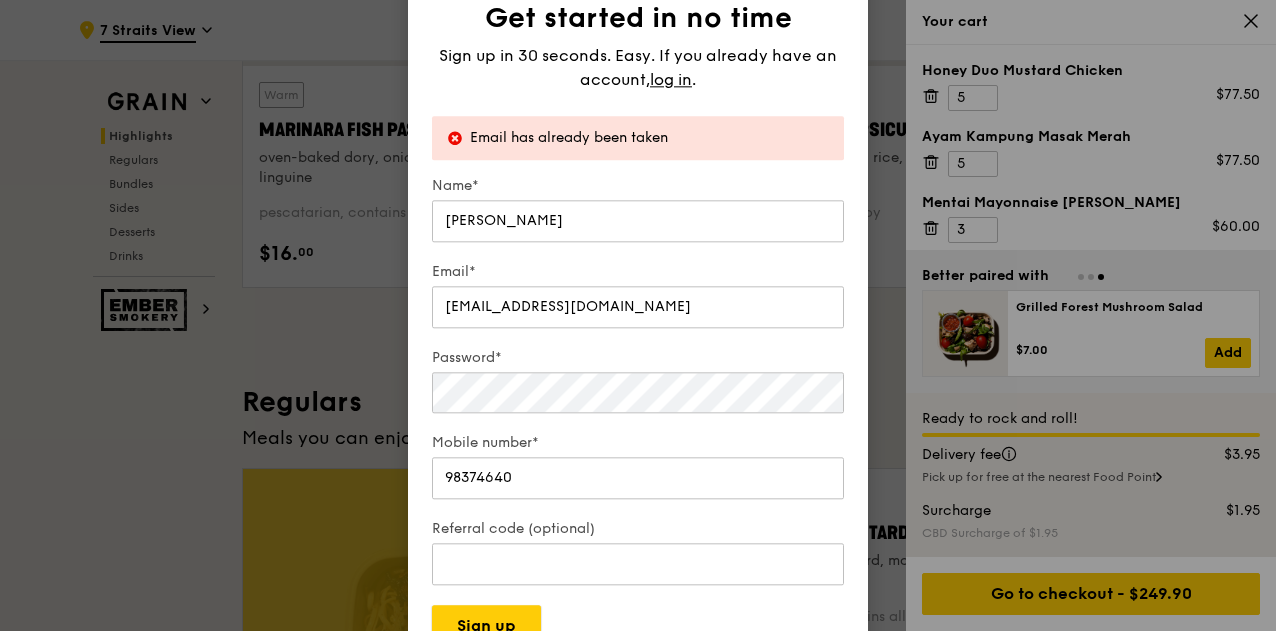 scroll, scrollTop: 710, scrollLeft: 0, axis: vertical 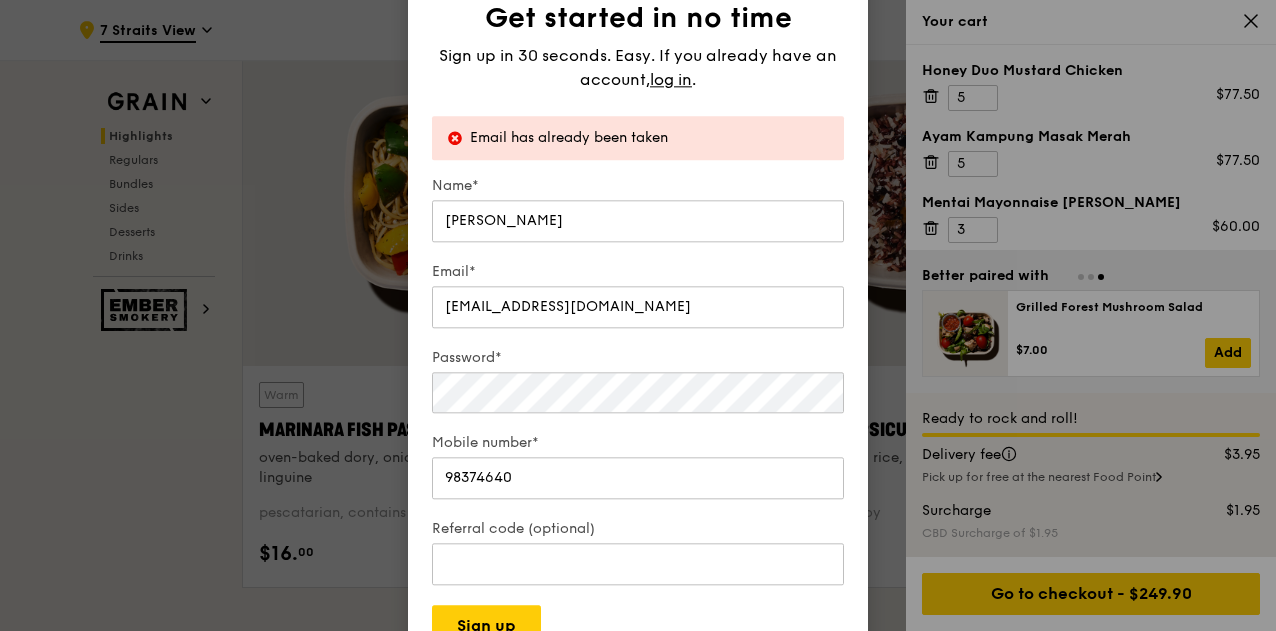 click on "Sign up in 30 seconds. Easy. If you already have an account,
log in
." at bounding box center [638, 68] 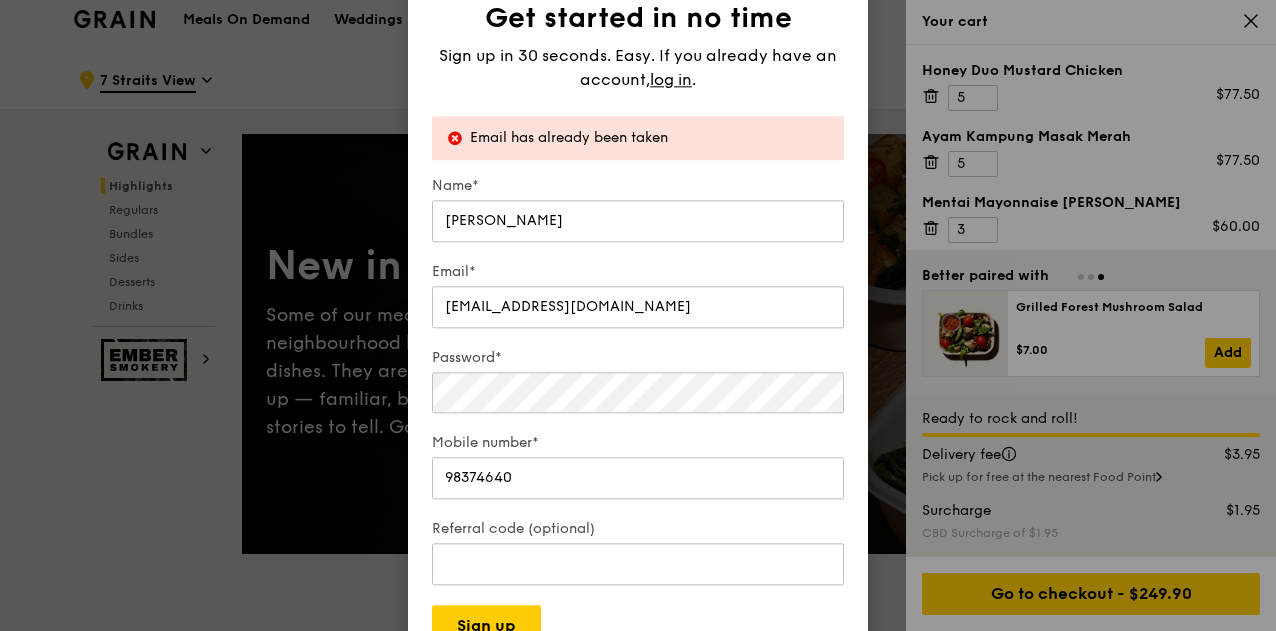 scroll, scrollTop: 0, scrollLeft: 0, axis: both 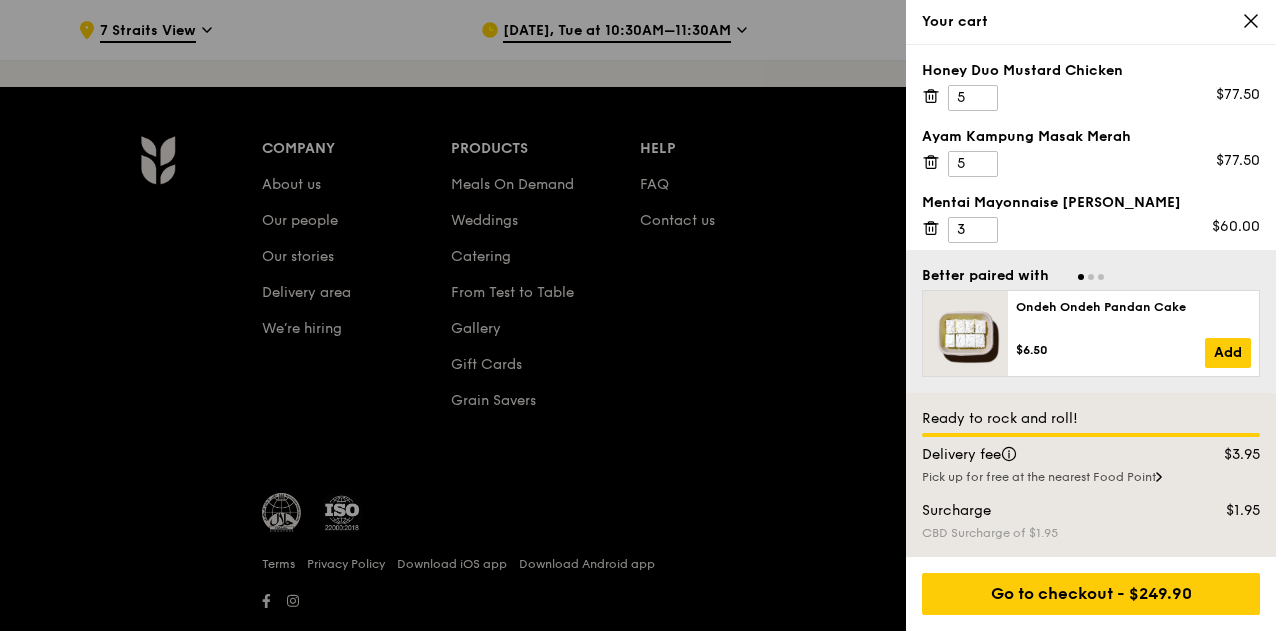 click on "Your cart" at bounding box center (1091, 22) 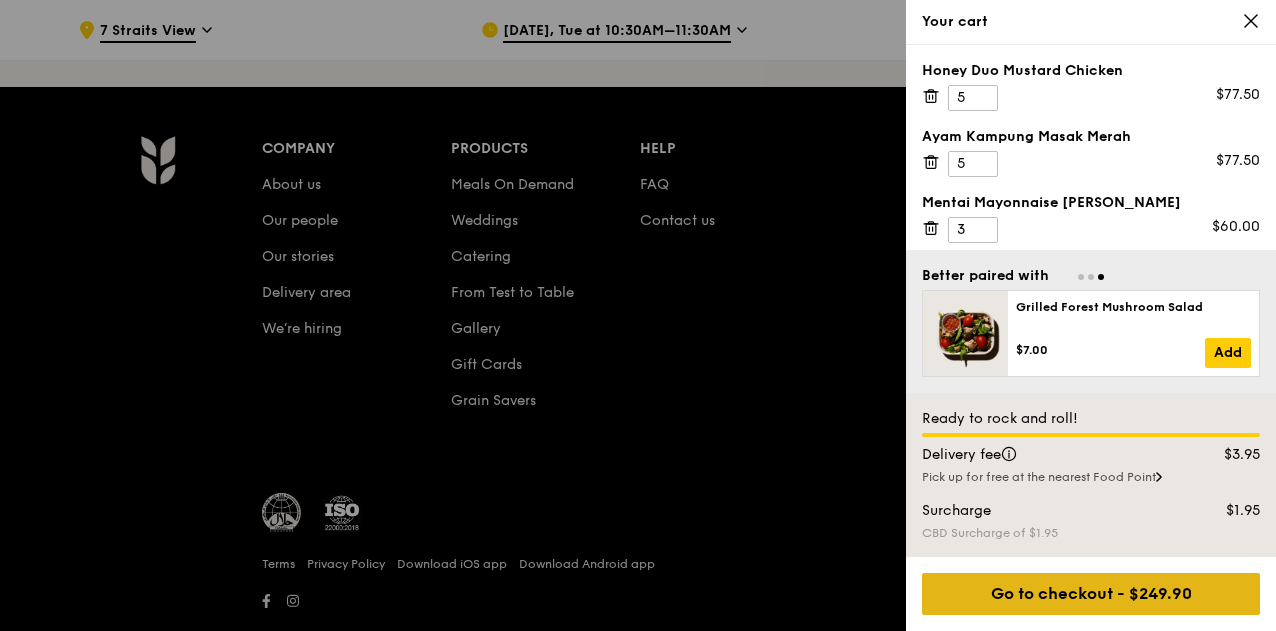 click on "Go to checkout - $249.90" at bounding box center [1091, 594] 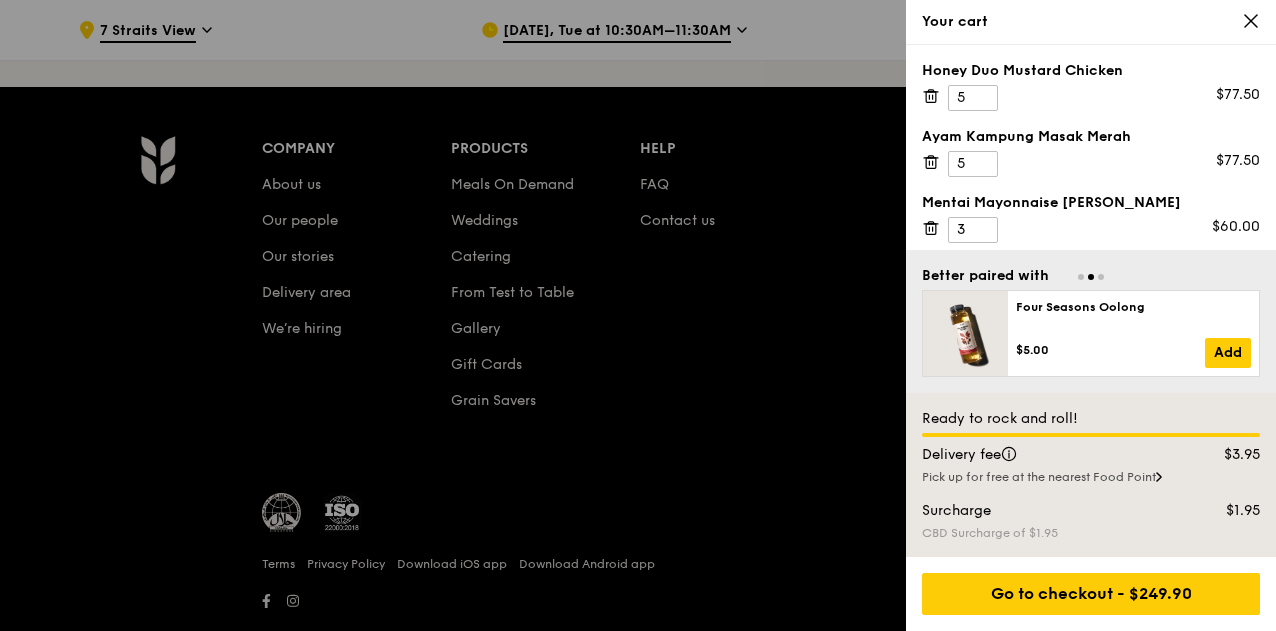 click at bounding box center [638, 315] 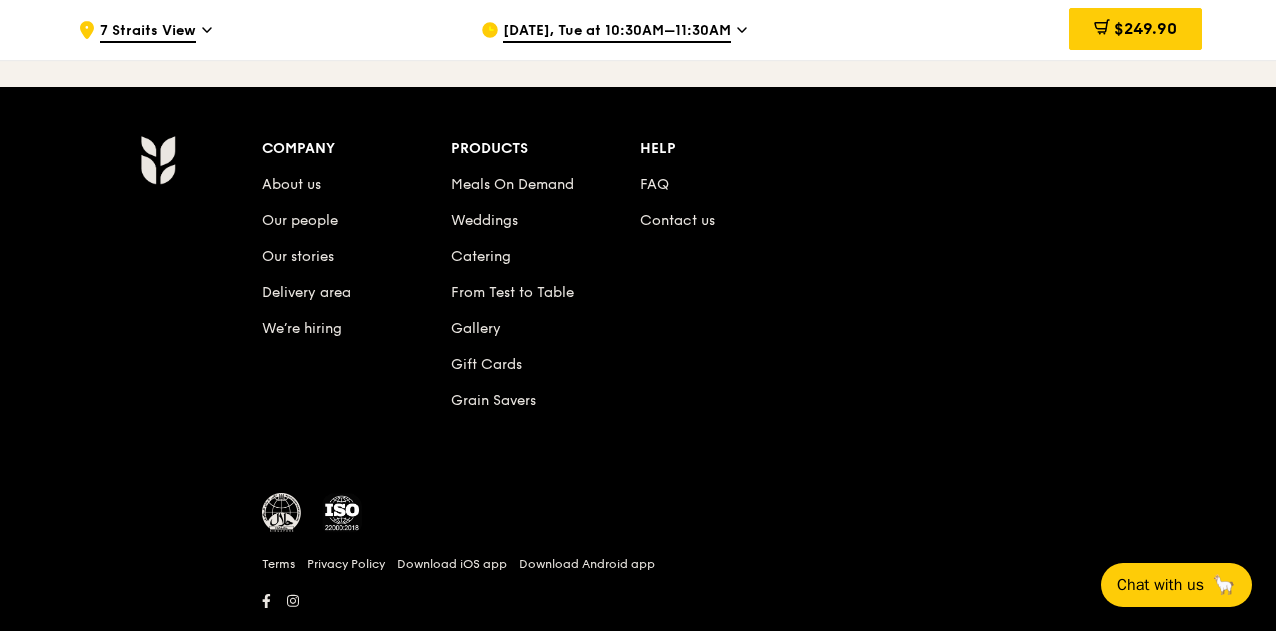 click on ".cls-1 {
fill: none;
stroke: #fff;
stroke-linecap: round;
stroke-linejoin: round;
stroke-width: 1.5px;
}
.cls-2 {
fill: #fecc07;
}
.cls-2, .cls-3 {
stroke-width: 0px;
}
.cls-3 {
fill: #fff;
fill-rule: evenodd;
}
7 Straits View" at bounding box center (263, 30) 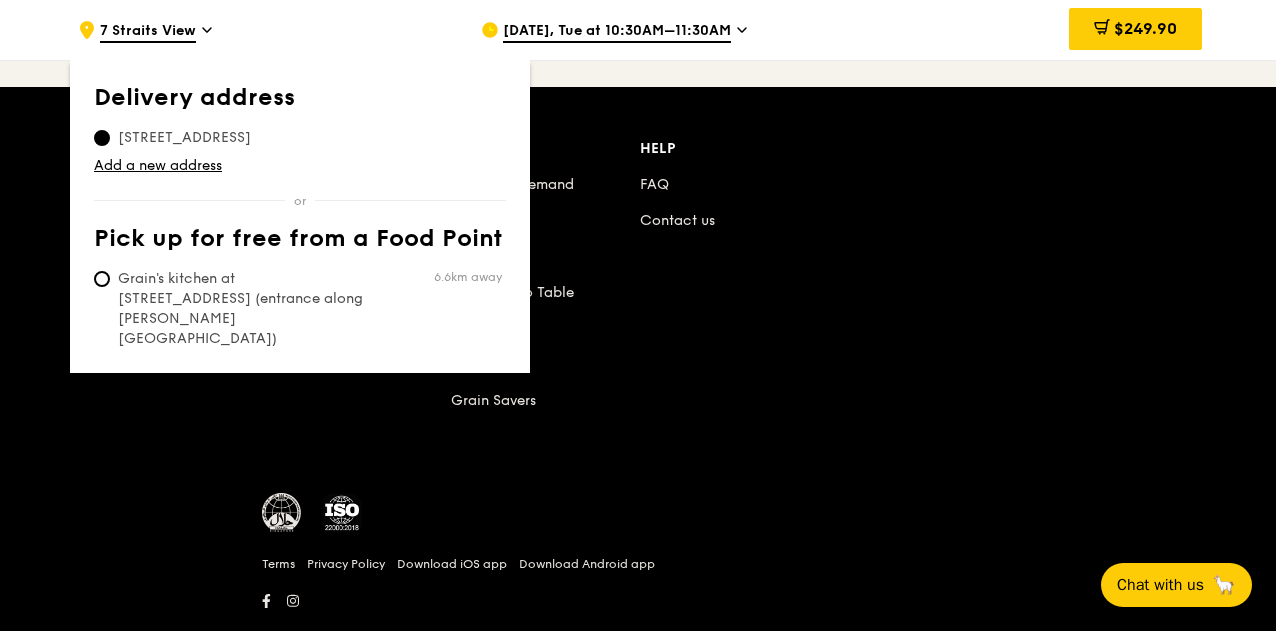 click on "Company
About us
Our people
Our stories
Delivery area
We’re hiring
Products
Meals On Demand
Weddings
Catering
From Test to Table
Gallery
Gift Cards
Grain Savers
Help
FAQ
Contact us" at bounding box center [734, 290] 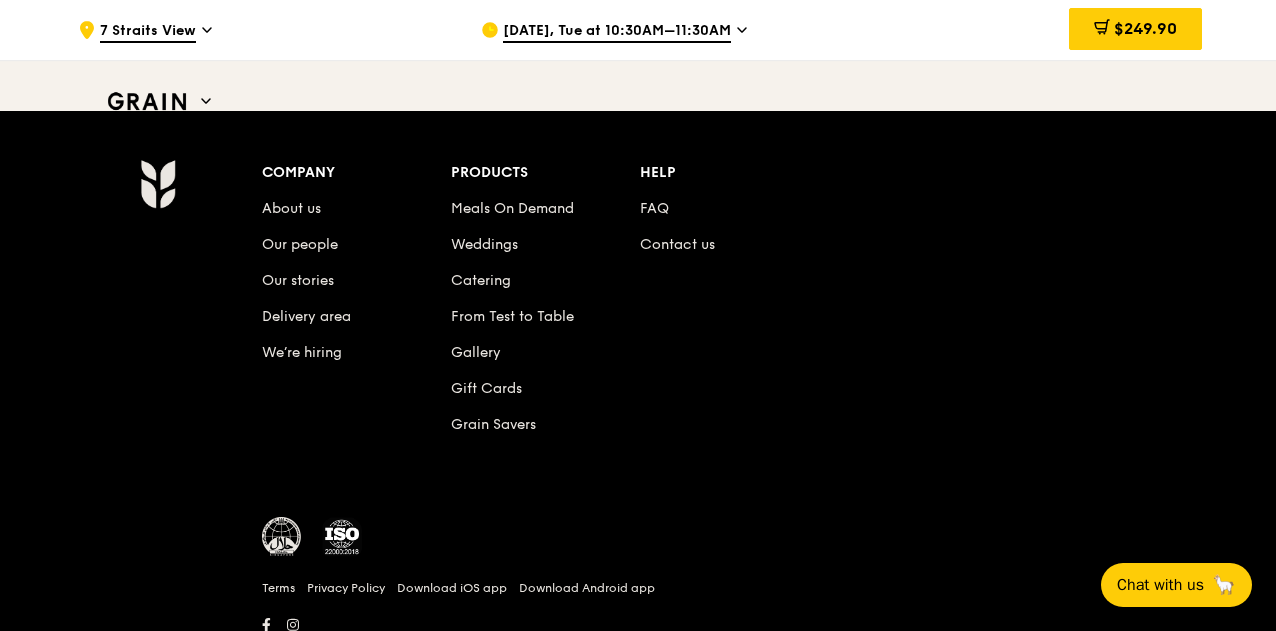 scroll, scrollTop: 8524, scrollLeft: 0, axis: vertical 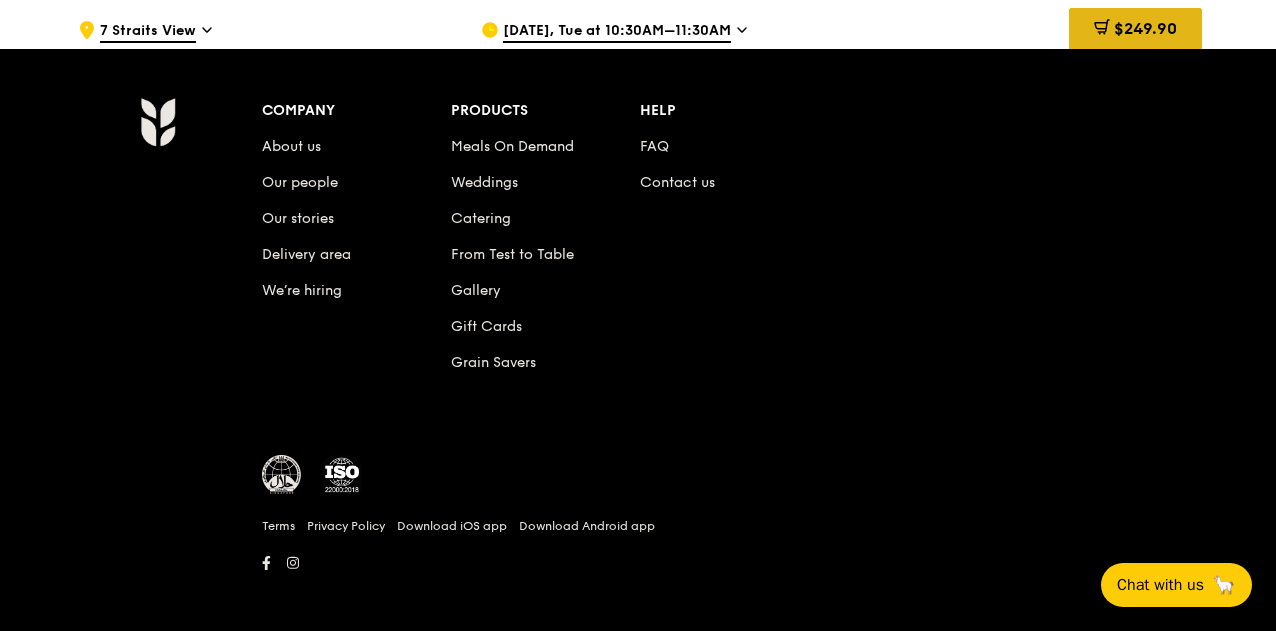 click on "$249.90" at bounding box center (1145, 28) 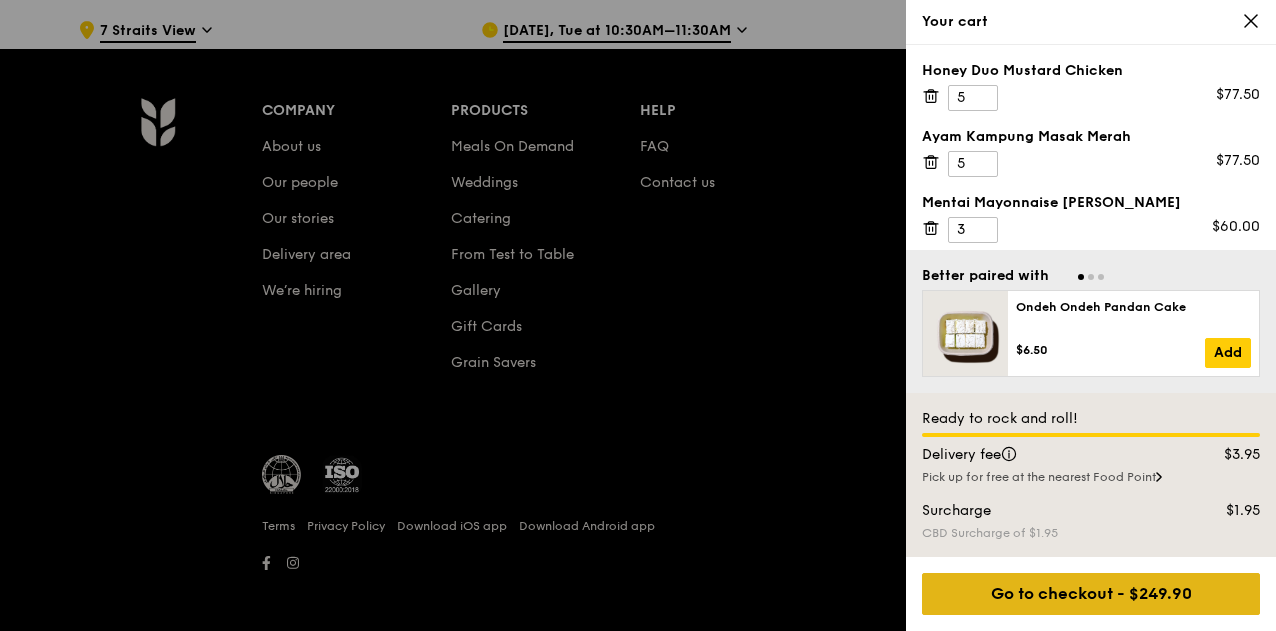 click on "Go to checkout - $249.90" at bounding box center (1091, 594) 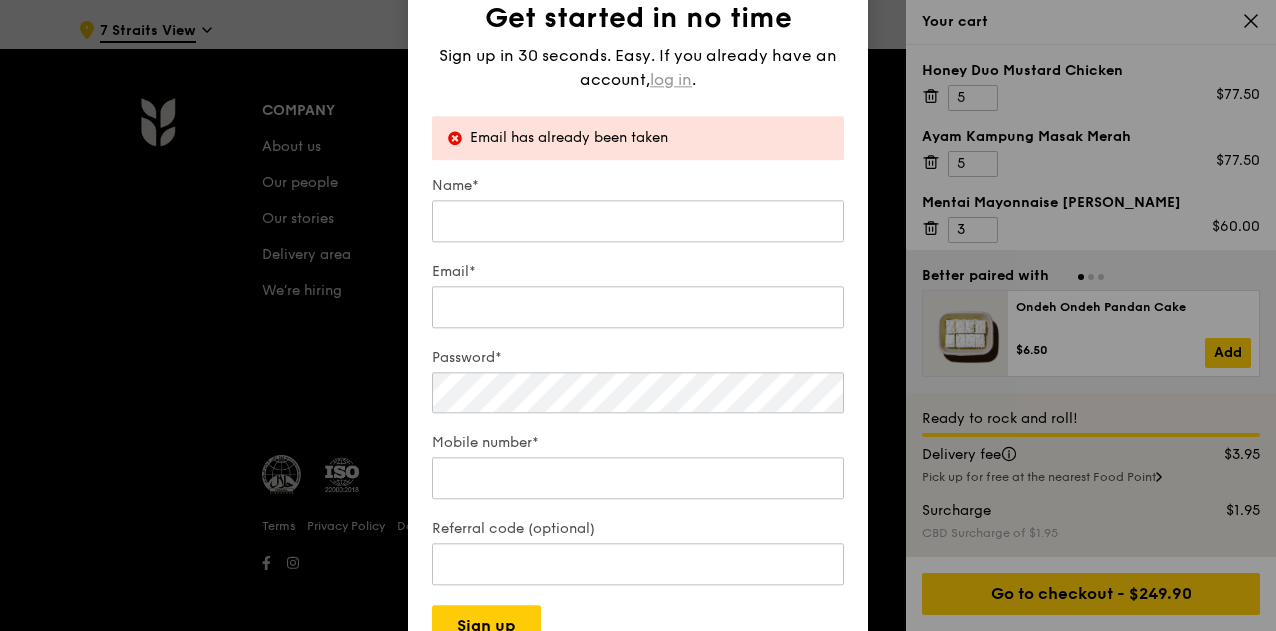 click on "Sign up in 30 seconds. Easy. If you already have an account,
log in
." at bounding box center [638, 68] 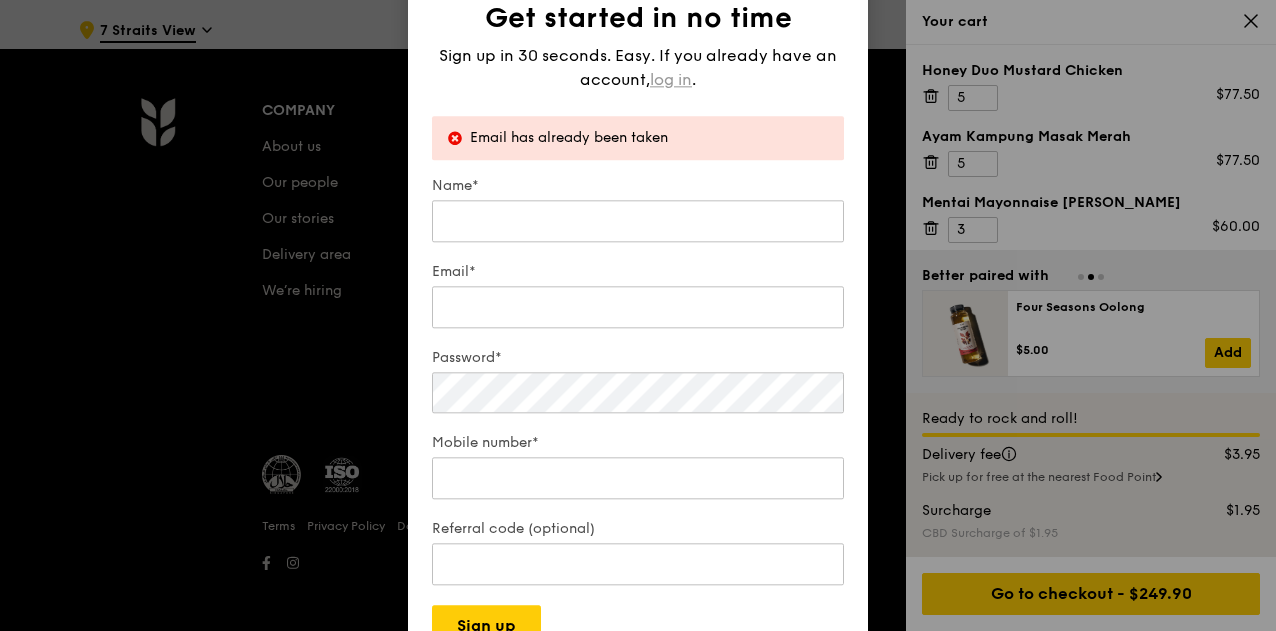 click on "log in" at bounding box center [671, 80] 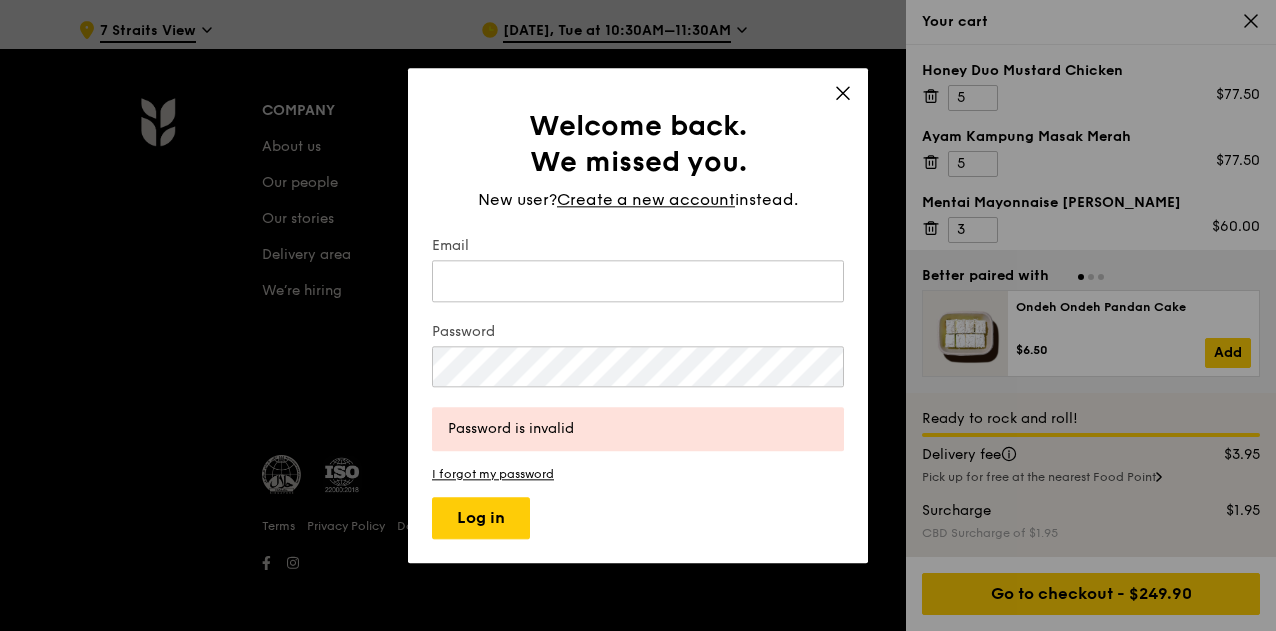 drag, startPoint x: 587, startPoint y: 429, endPoint x: 434, endPoint y: 431, distance: 153.01308 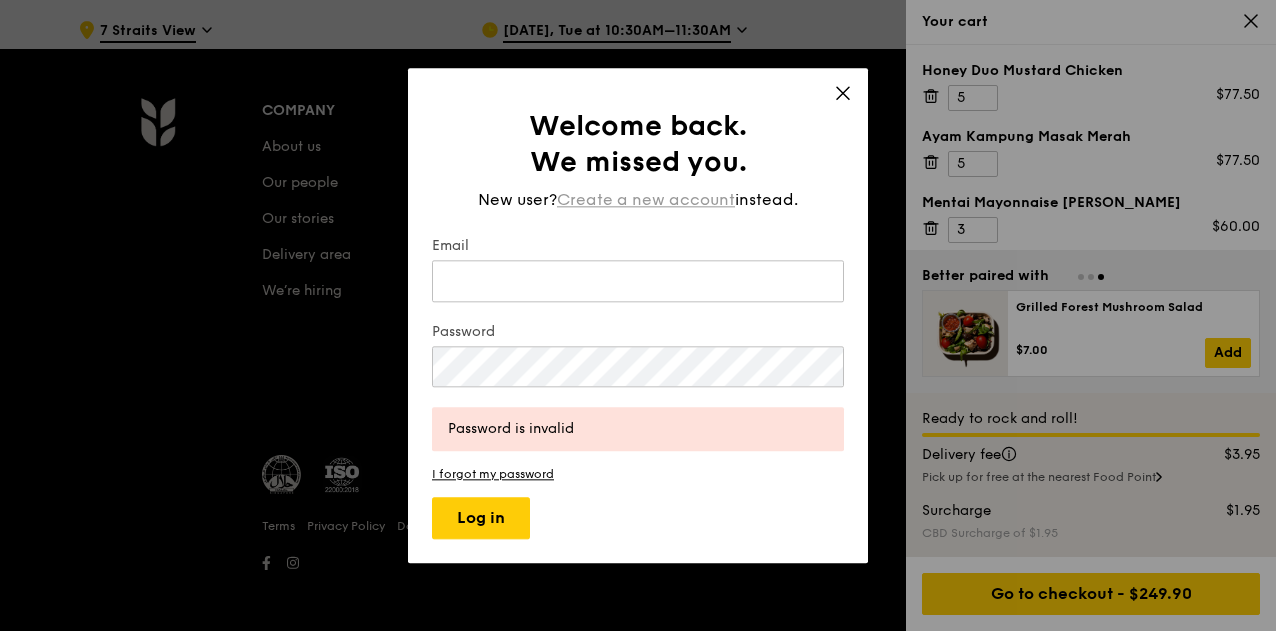 click on "Create a new account" at bounding box center (646, 200) 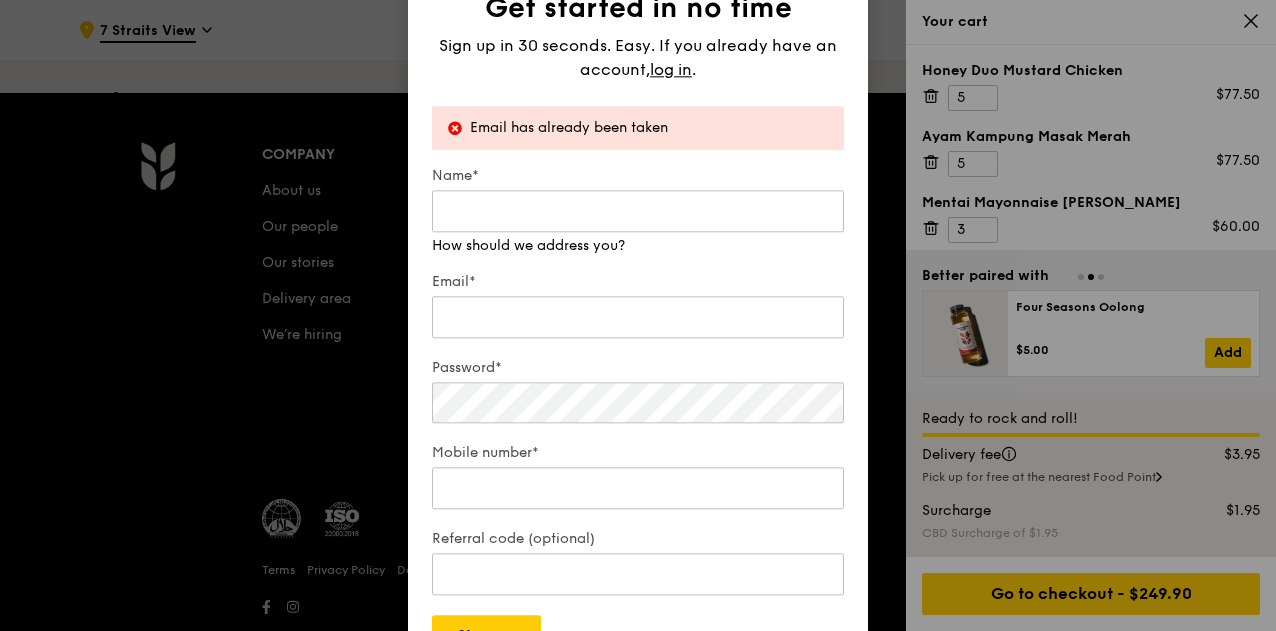 scroll, scrollTop: 8524, scrollLeft: 0, axis: vertical 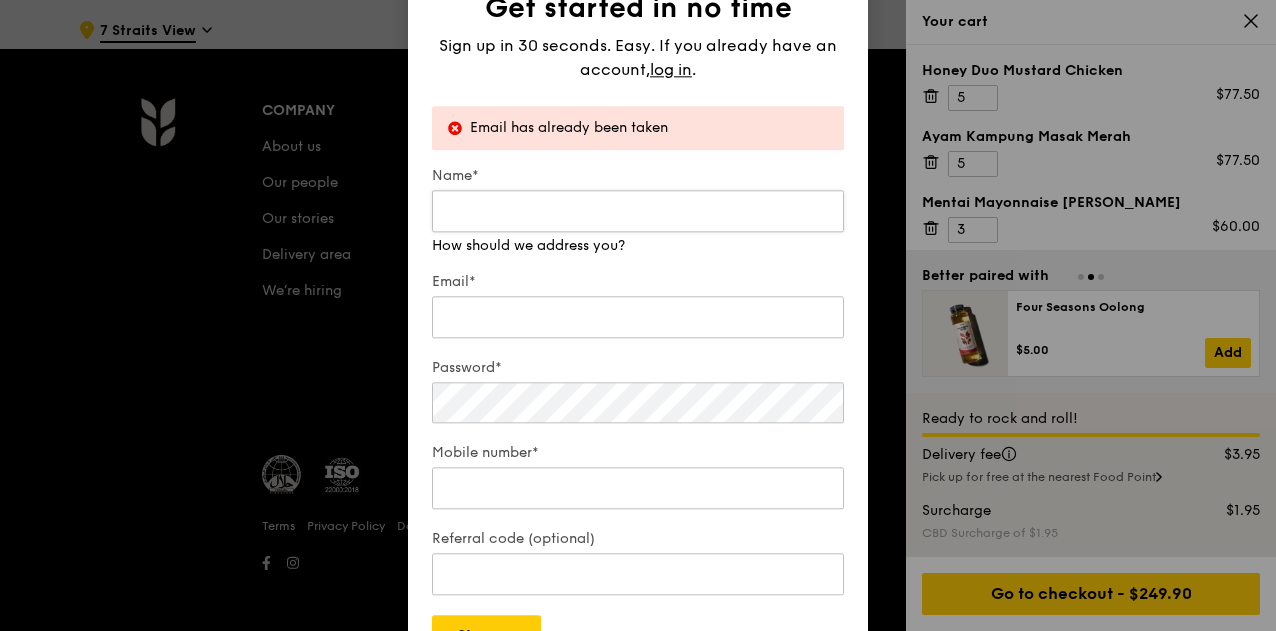 click on "Name*" at bounding box center [638, 211] 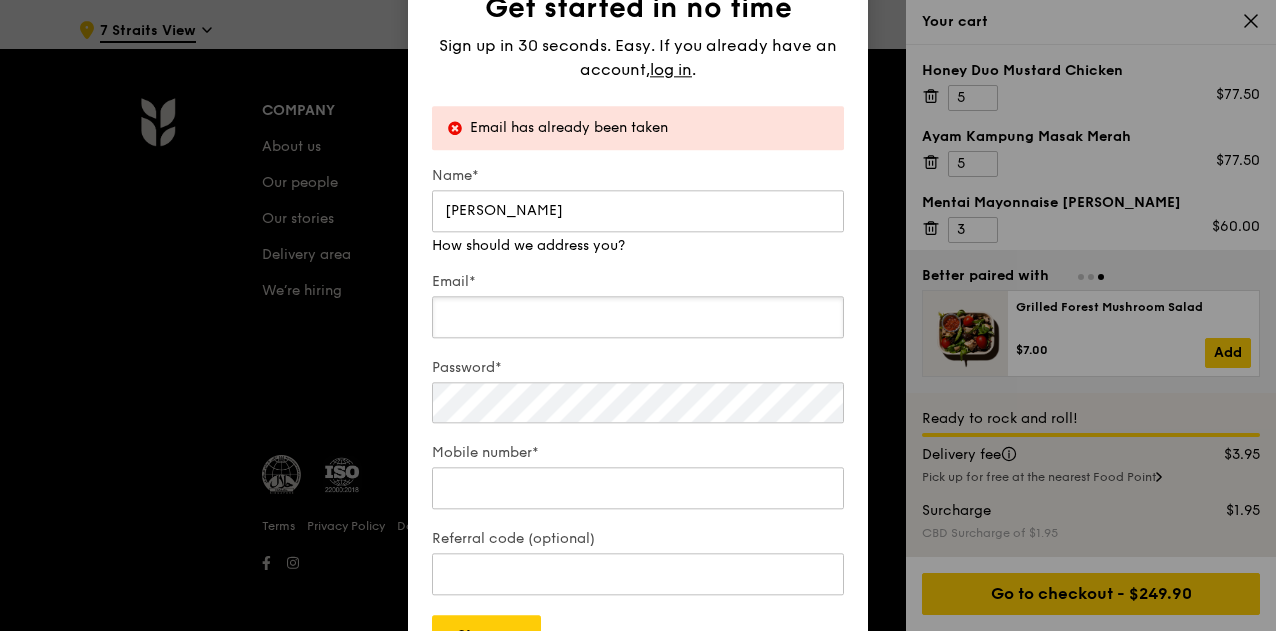 click on "Email*" at bounding box center (638, 317) 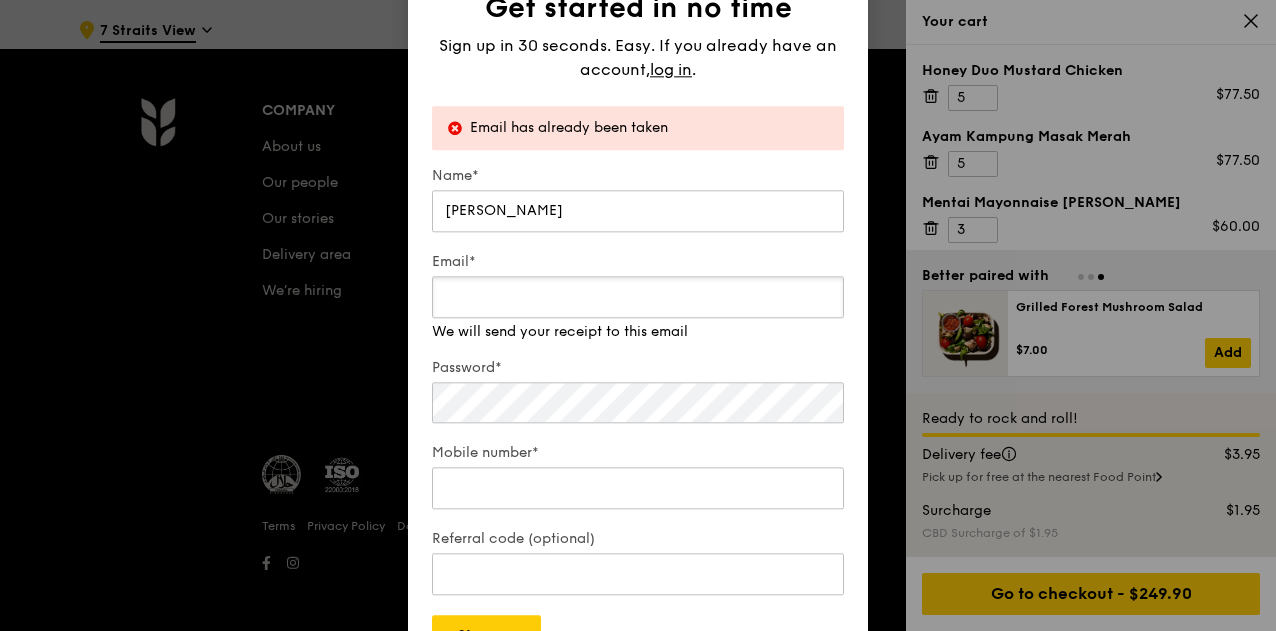 type on "[EMAIL_ADDRESS][DOMAIN_NAME]" 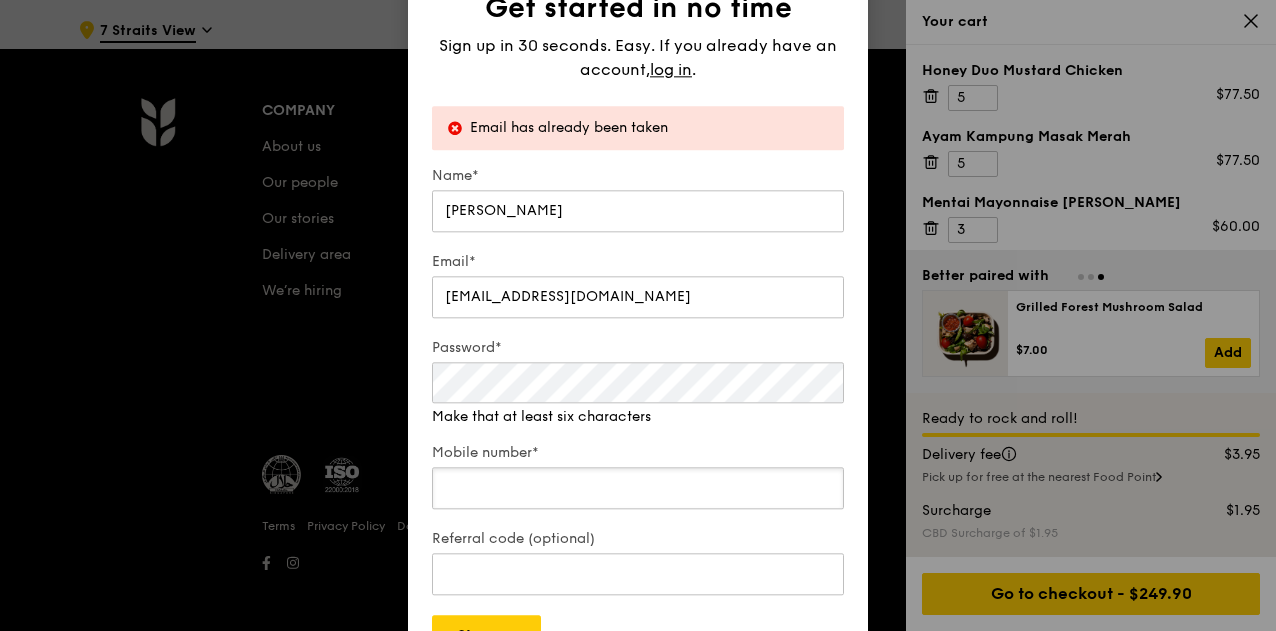 click on "Mobile number*" at bounding box center (638, 488) 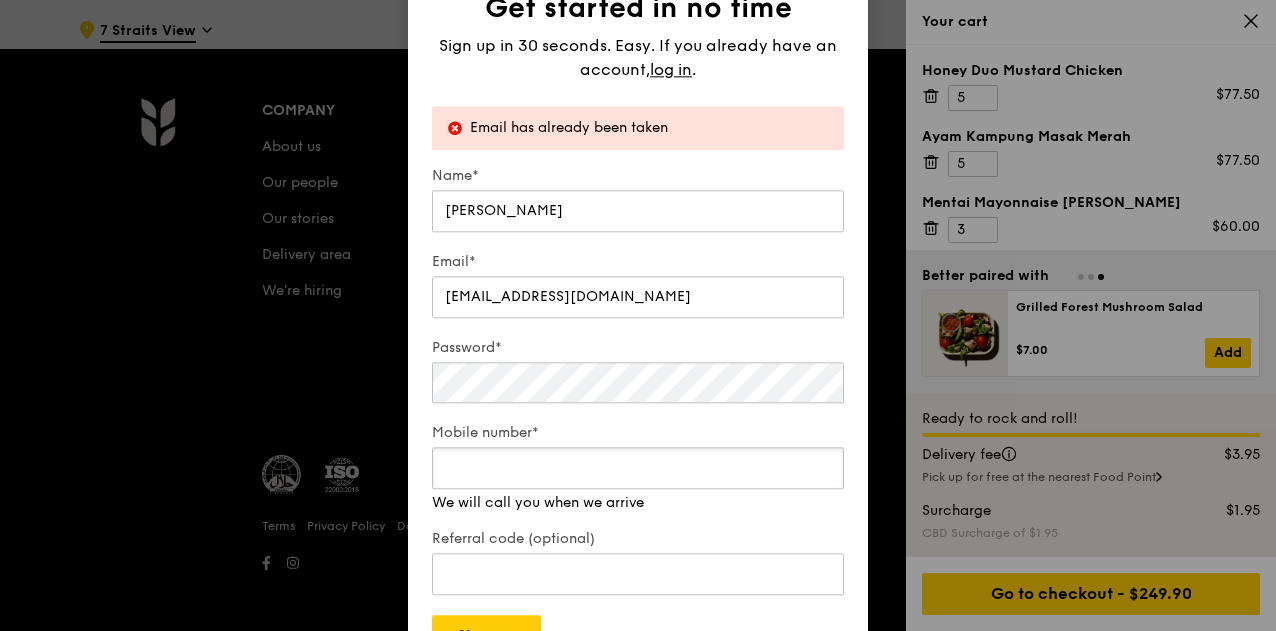 type on "98374640" 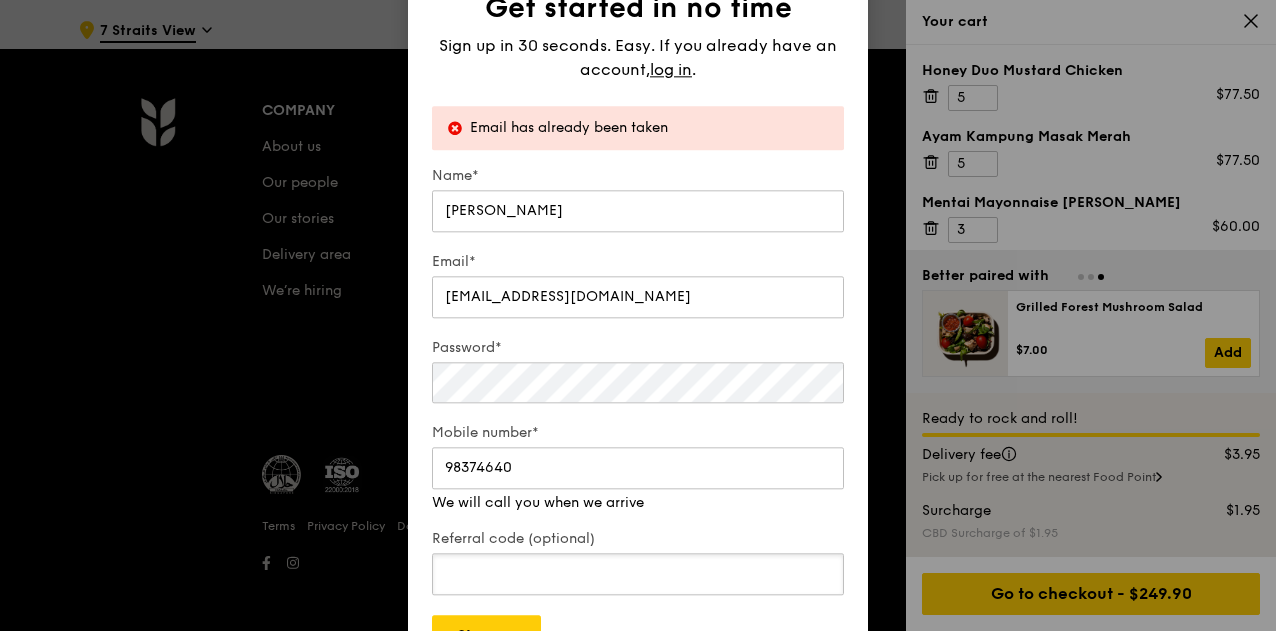 click on "Referral code (optional)" at bounding box center (638, 574) 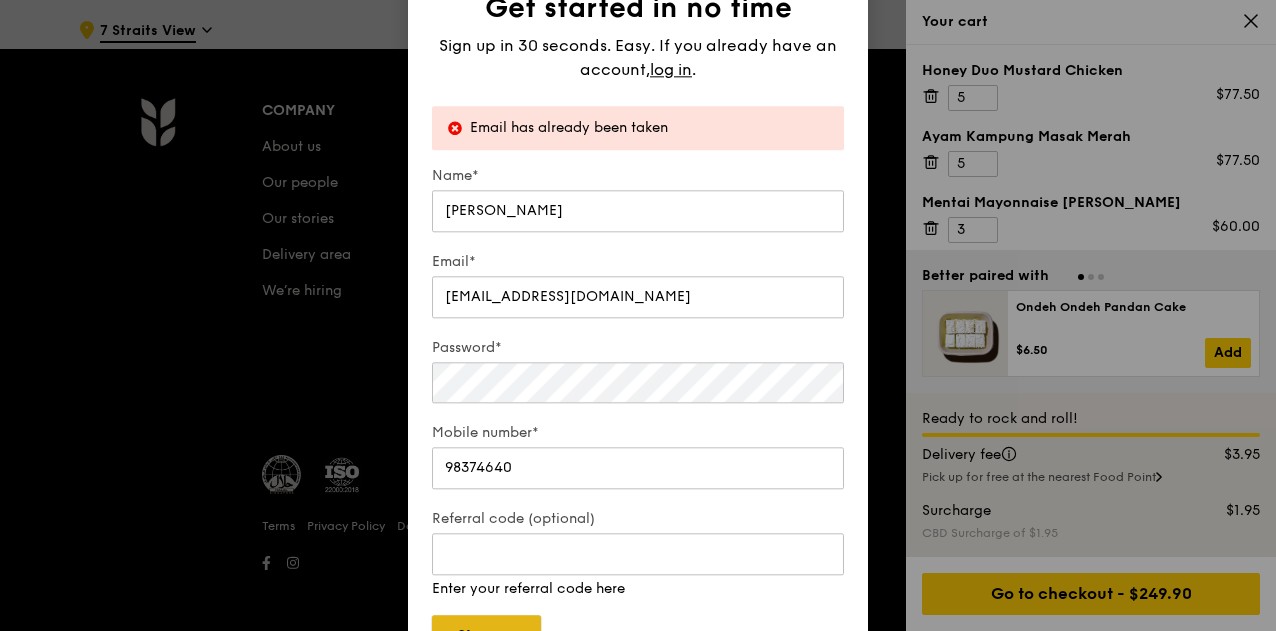 click on "Sign up" at bounding box center [486, 636] 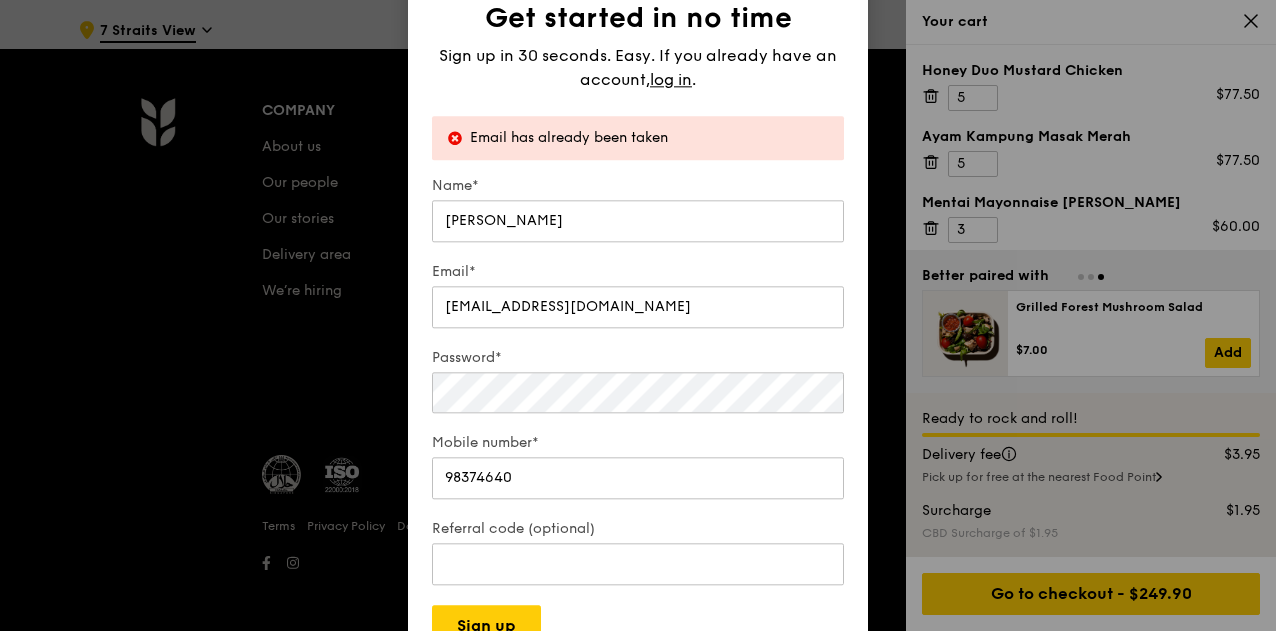 click on "Email has already been taken" at bounding box center (649, 138) 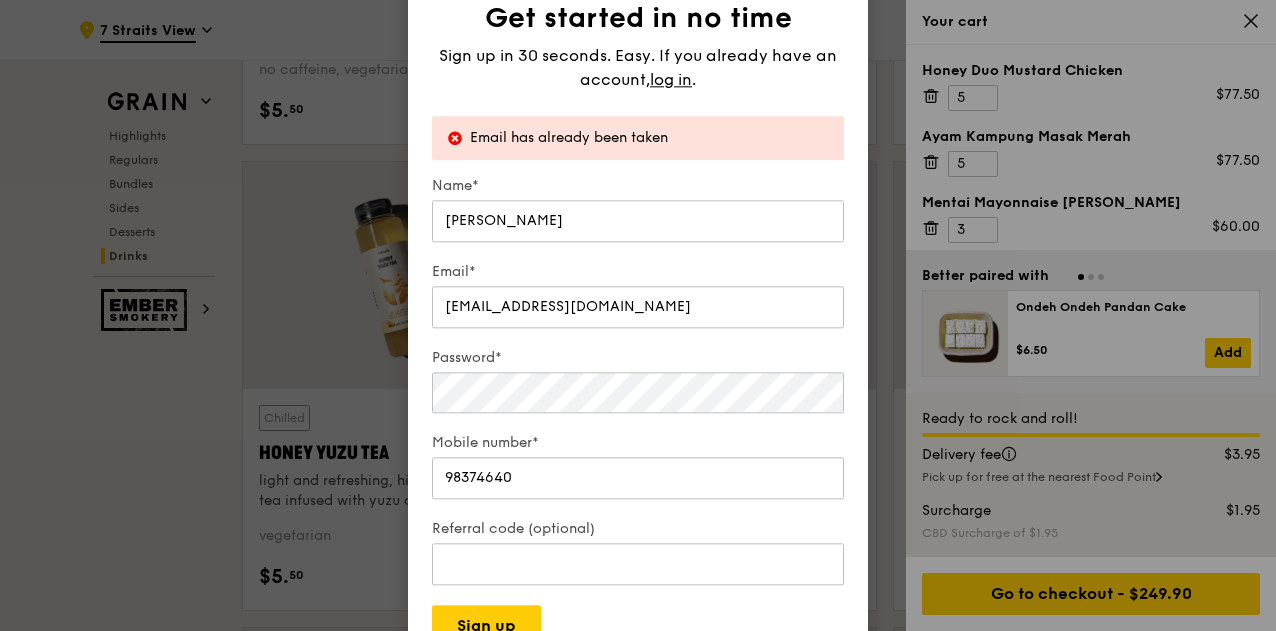 scroll, scrollTop: 7324, scrollLeft: 0, axis: vertical 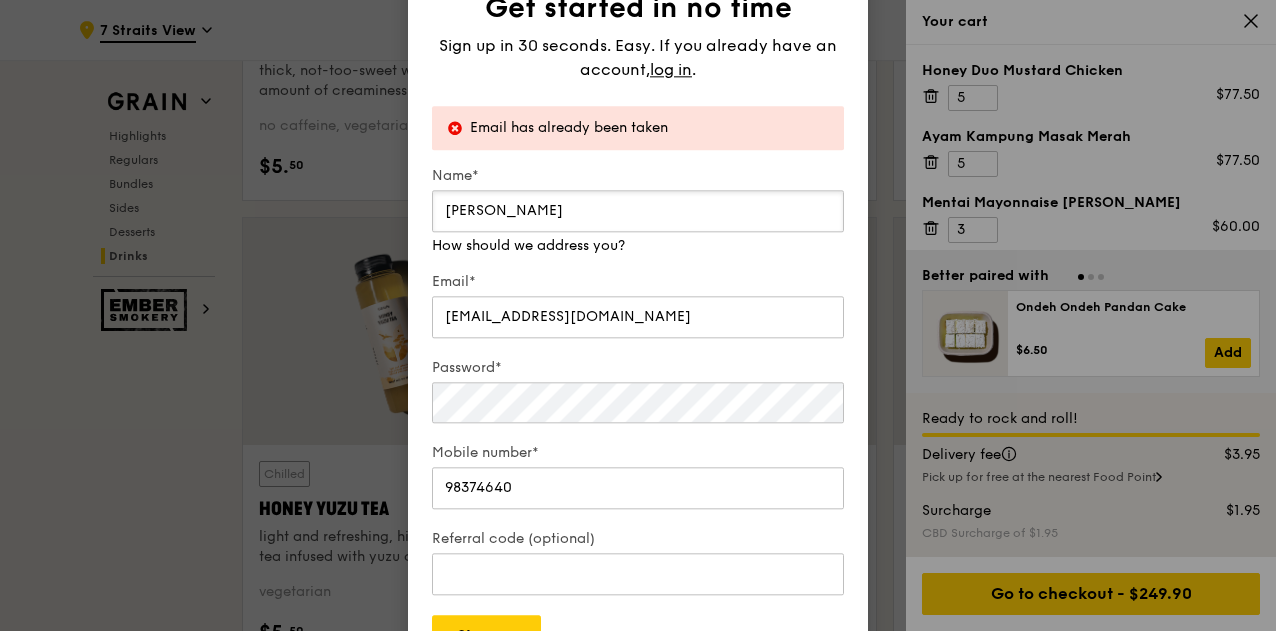 click on "Winnie Koh" at bounding box center [638, 211] 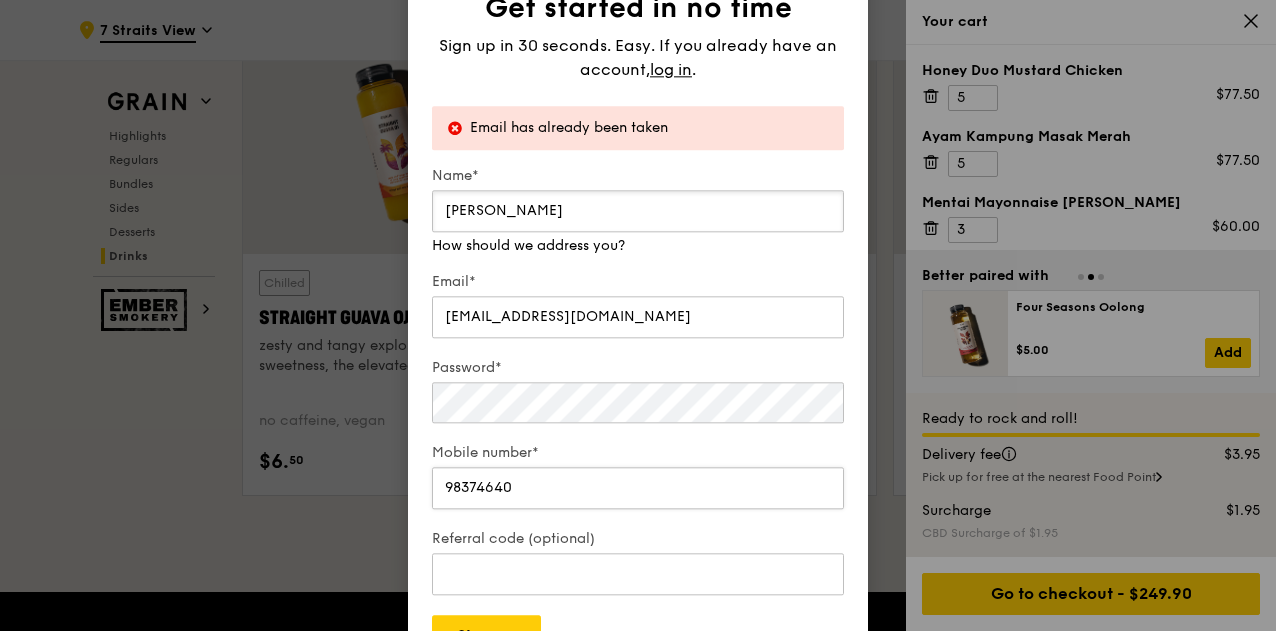 scroll, scrollTop: 8024, scrollLeft: 0, axis: vertical 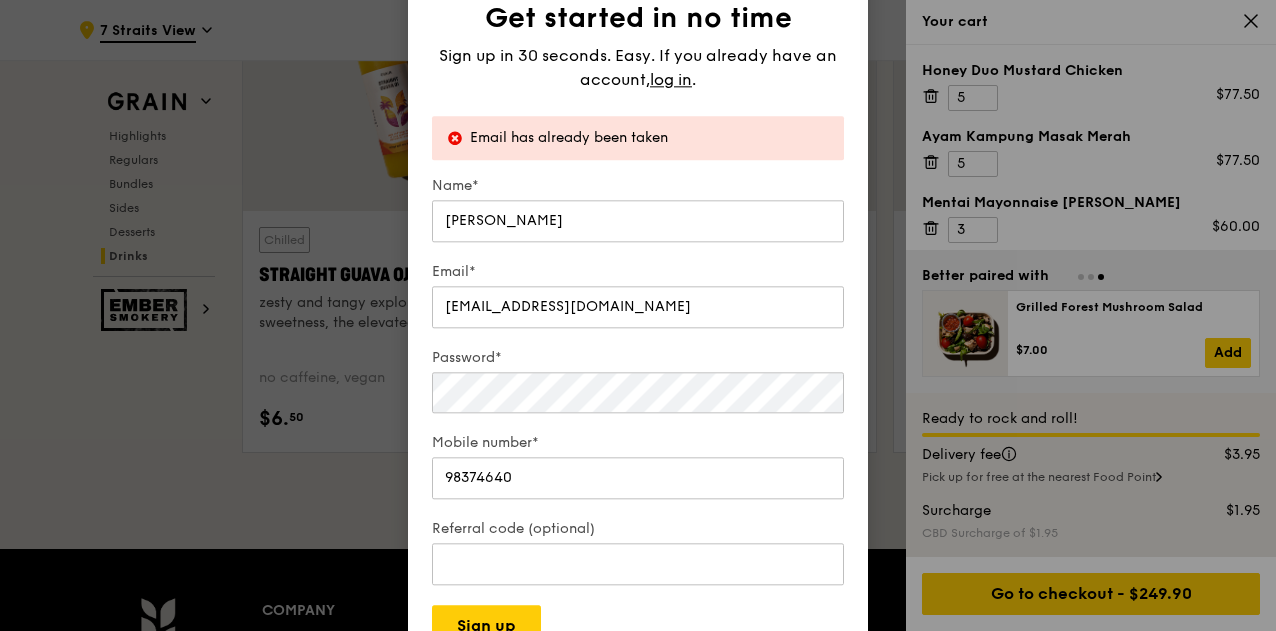 click on "Get started in no time Sign up in 30 seconds. Easy. If you already have an account,
log in
.
Email has already been taken
Name*
Winnie Koh
Email*
winnie.koh@mail.engandcollc.com
Password*
Mobile number*
98374640
Referral code (optional)
Sign up" at bounding box center [638, 315] 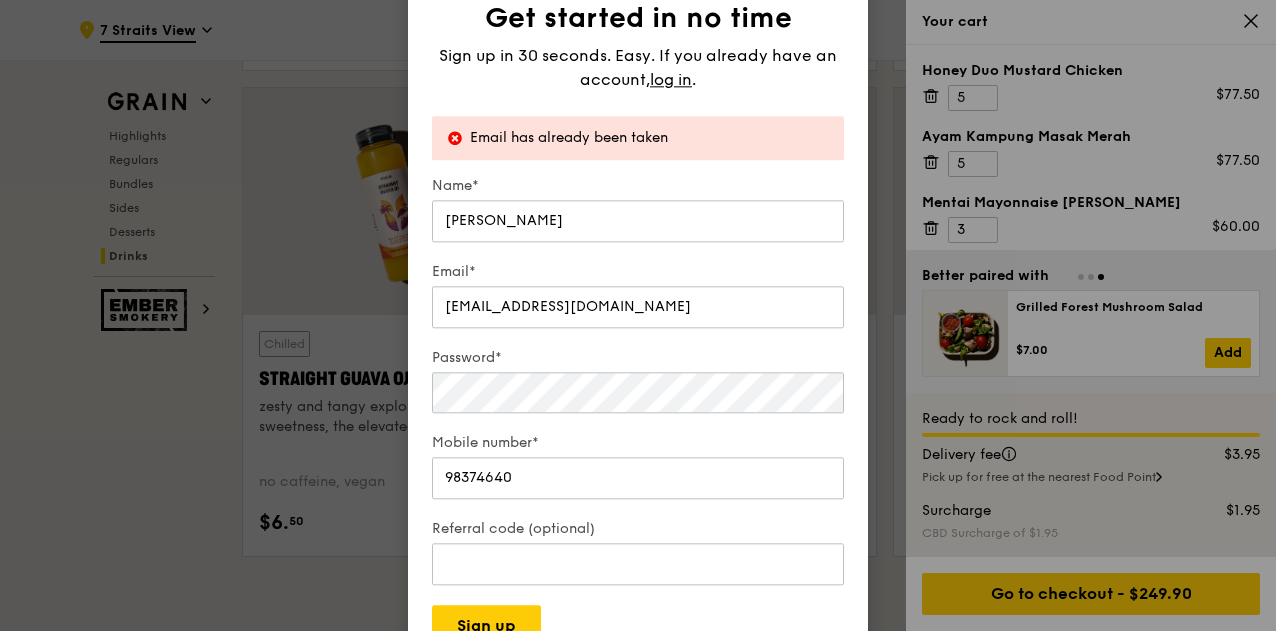 scroll, scrollTop: 7824, scrollLeft: 0, axis: vertical 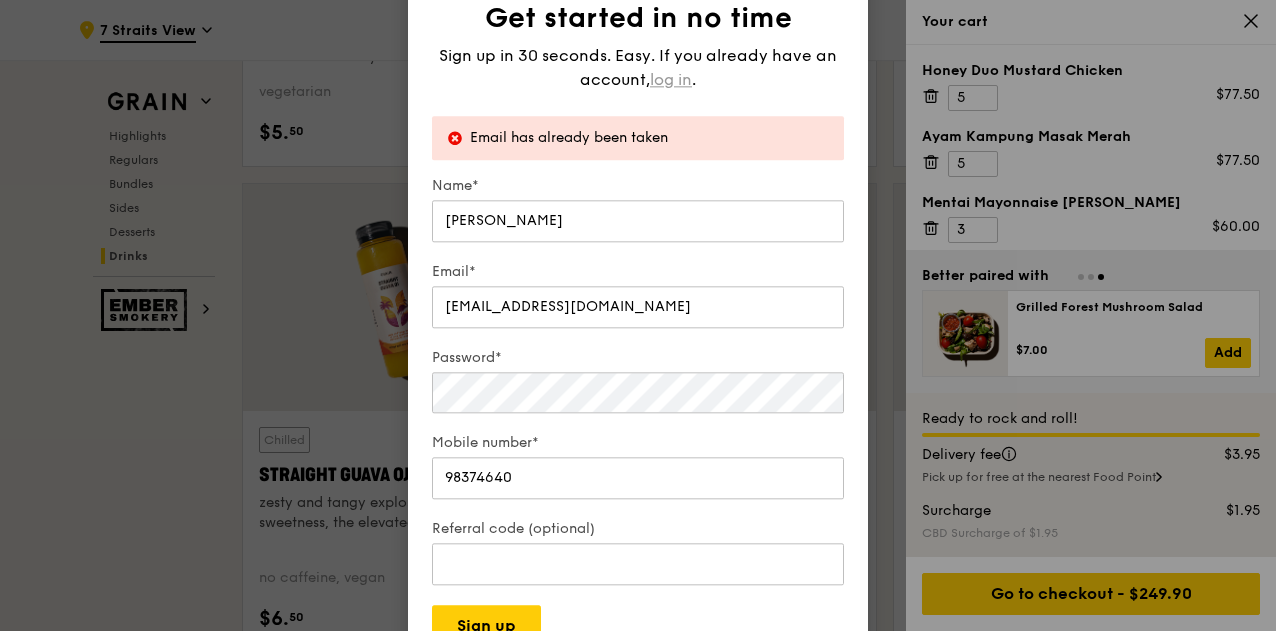 click on "log in" at bounding box center (671, 80) 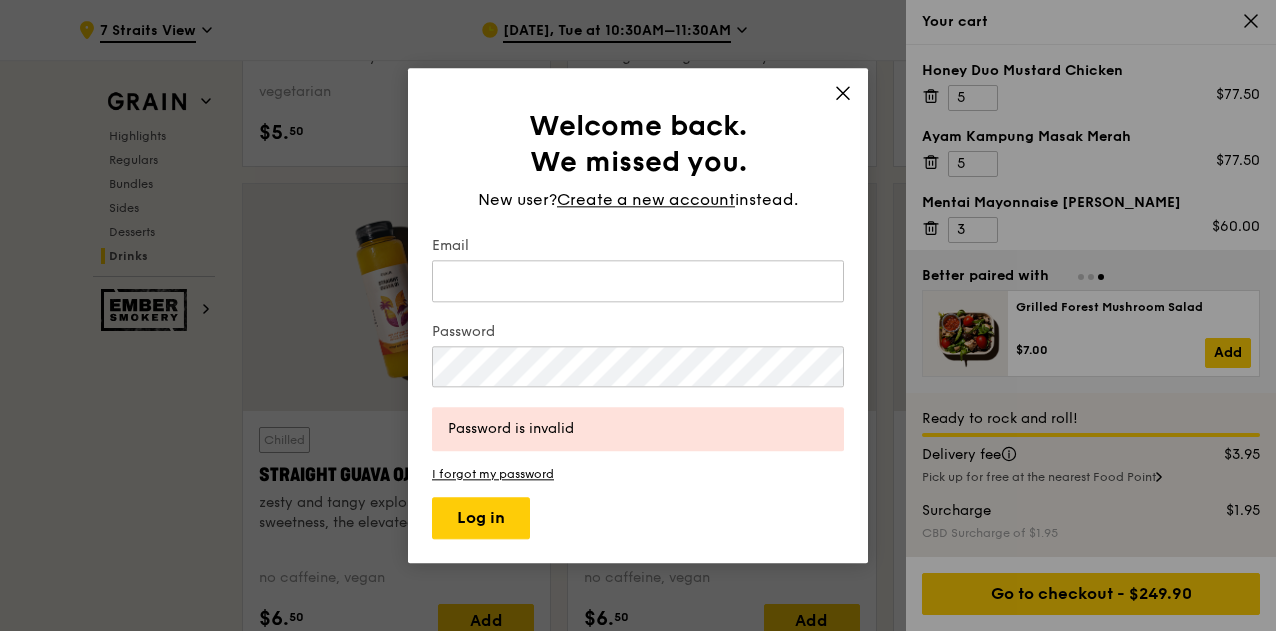 click on "New user?" at bounding box center [517, 199] 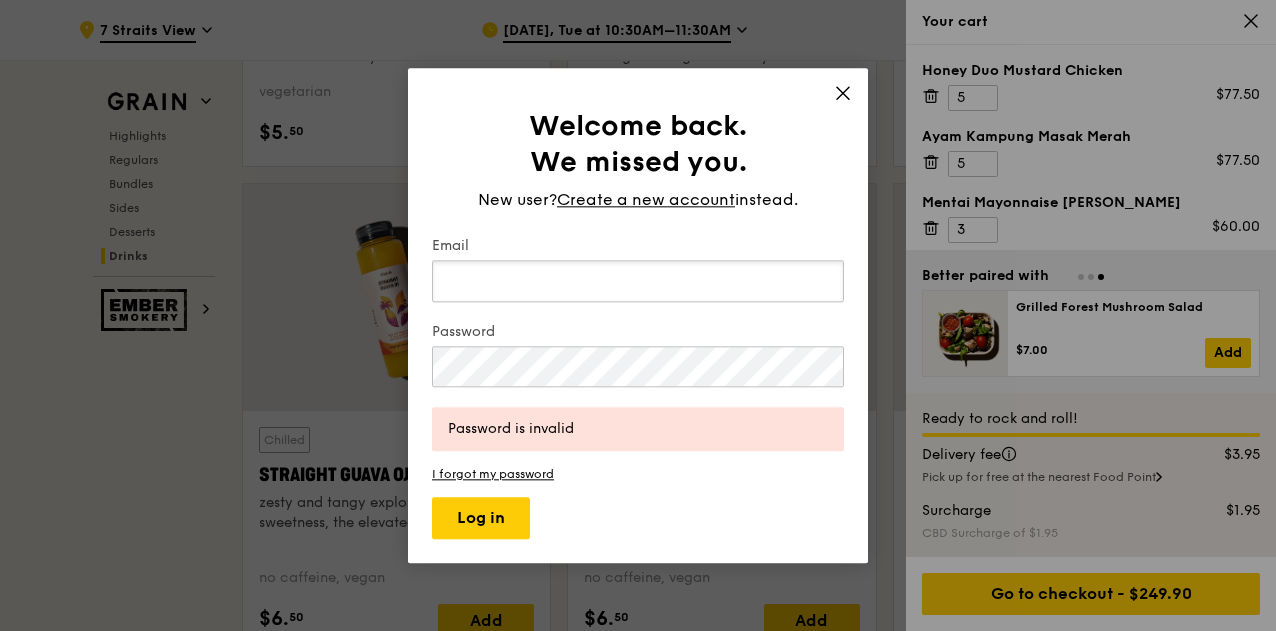 click on "Email" at bounding box center (638, 281) 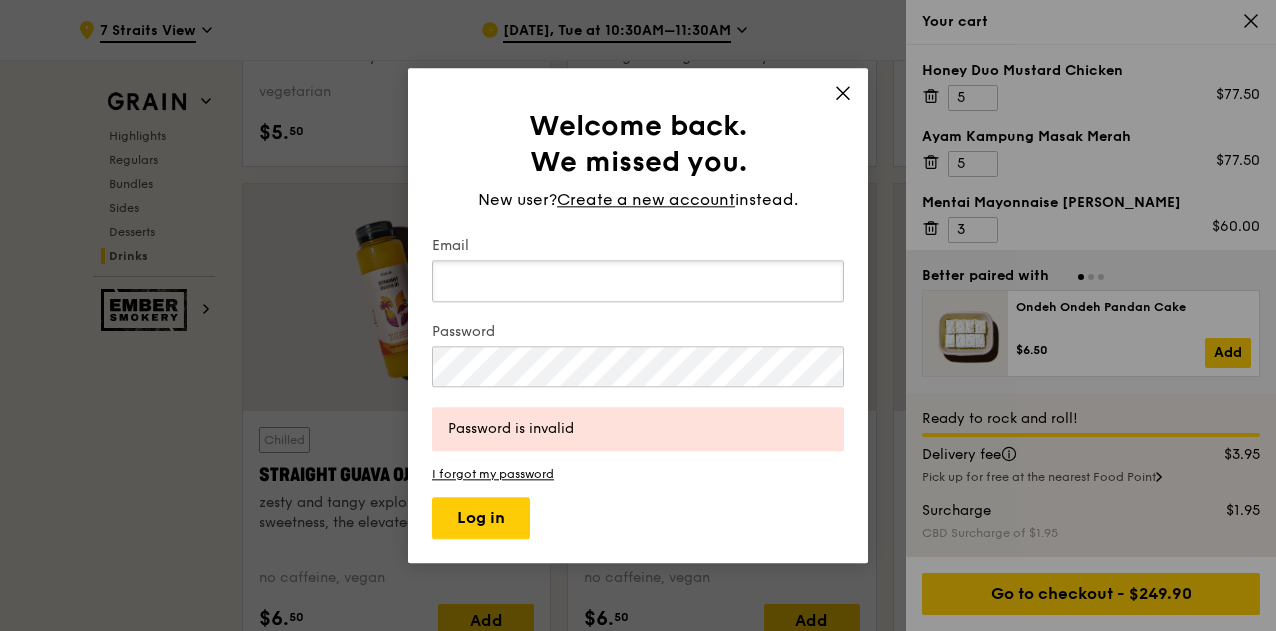 click on "Email" at bounding box center [638, 281] 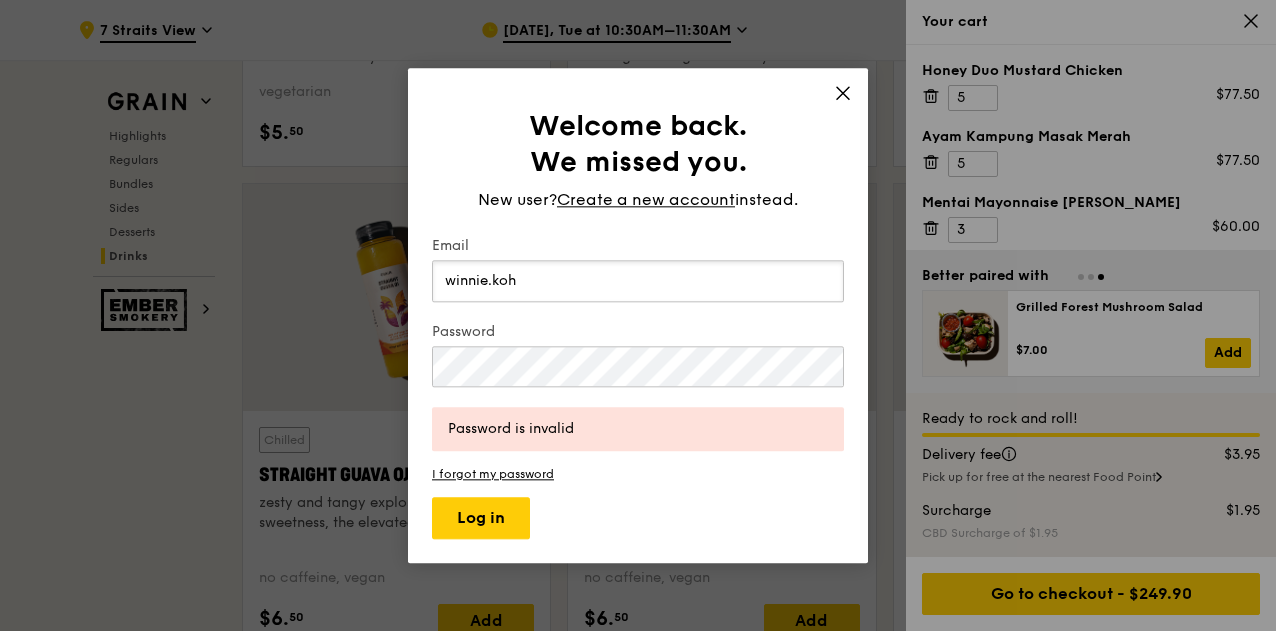 type on "[EMAIL_ADDRESS][DOMAIN_NAME]" 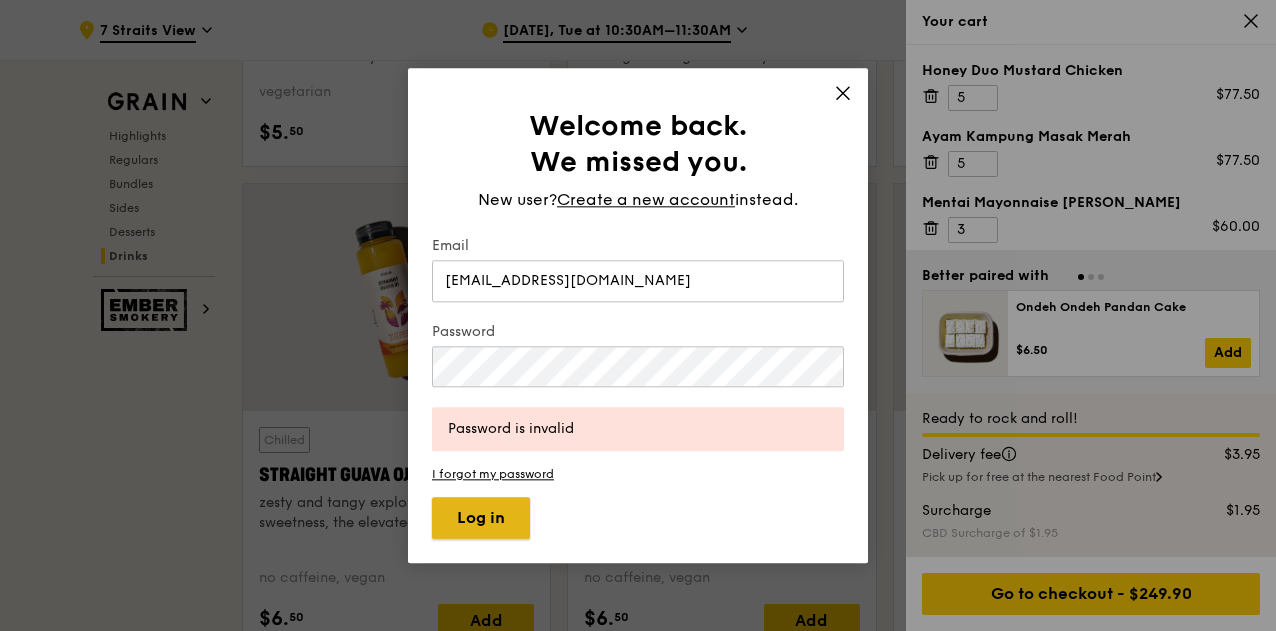 click on "Log in" at bounding box center [481, 518] 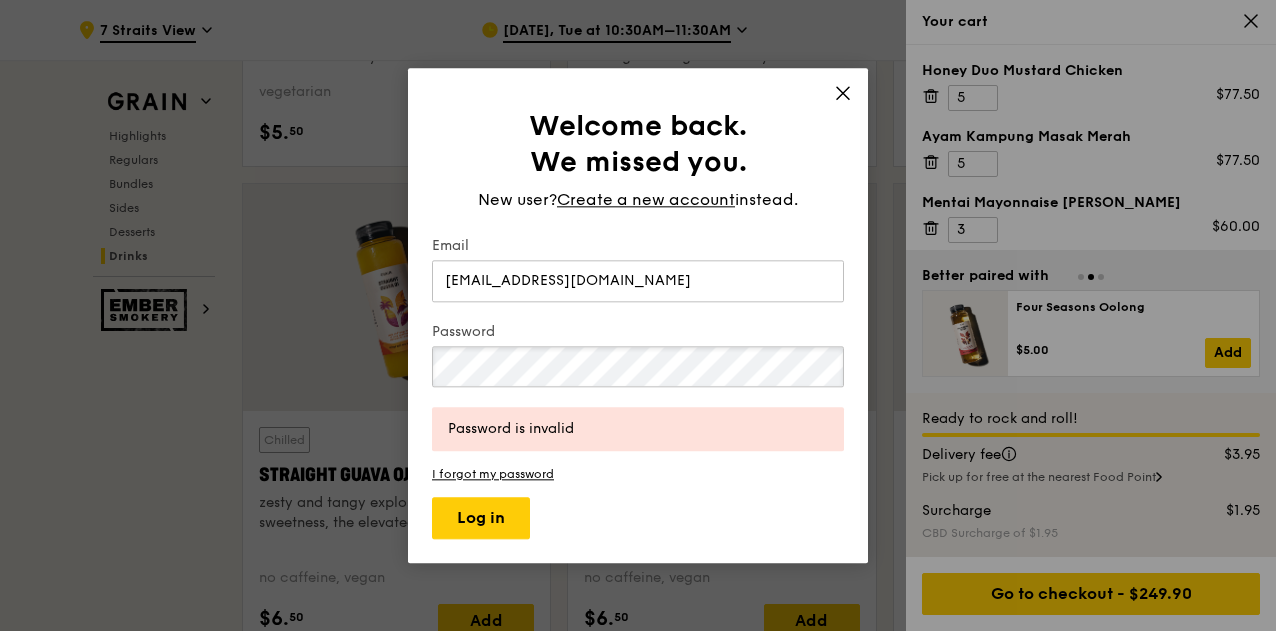 click on "Welcome back. We missed you. New user?
Create a new account
instead.
Email
winnie.koh@mail.engandcollc.com
Password
Password  is invalid
I forgot my password
Log in" at bounding box center [638, 315] 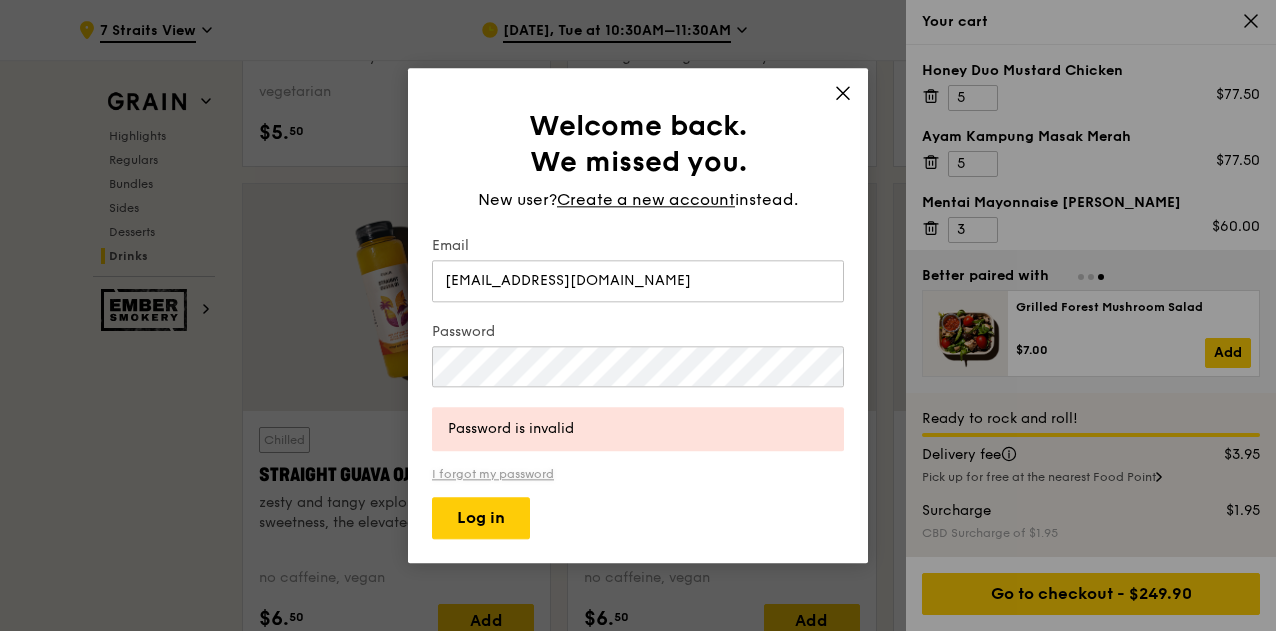 click on "I forgot my password" at bounding box center (638, 474) 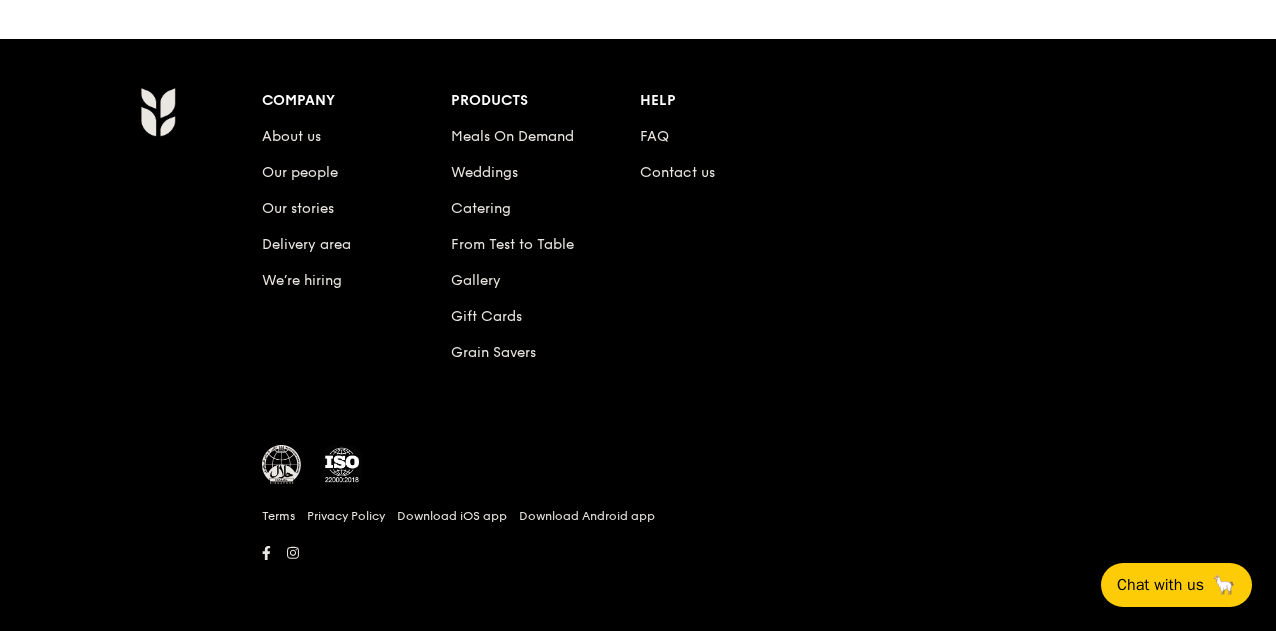 scroll, scrollTop: 0, scrollLeft: 0, axis: both 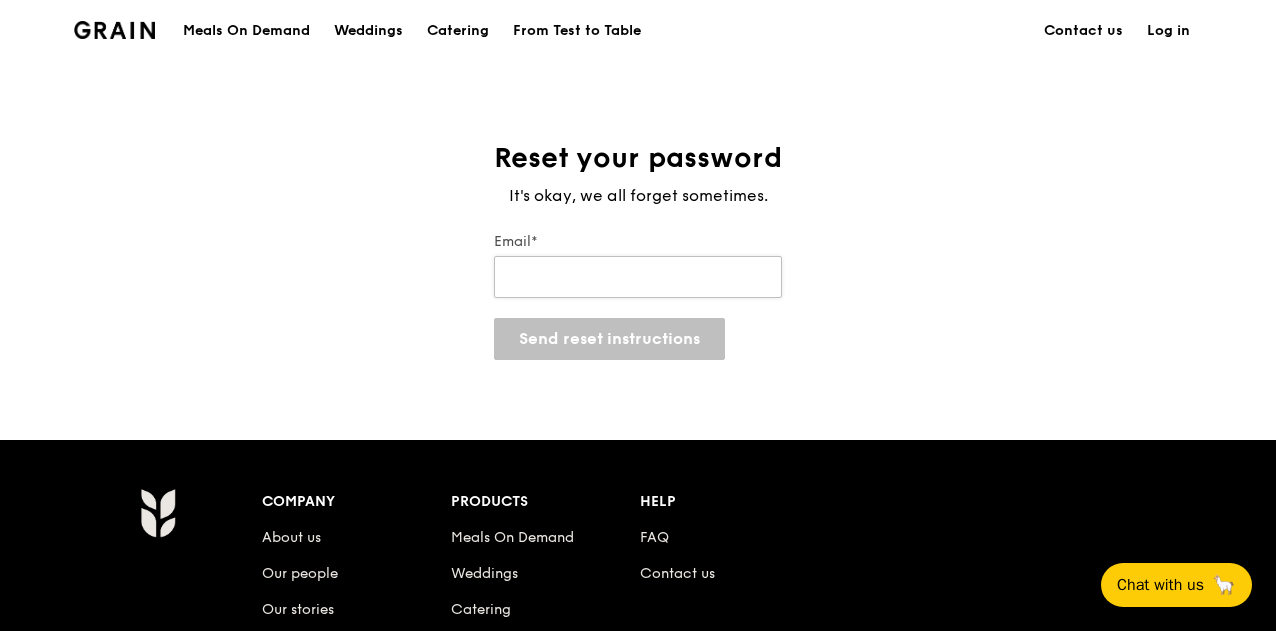 click on "Email*" at bounding box center [638, 277] 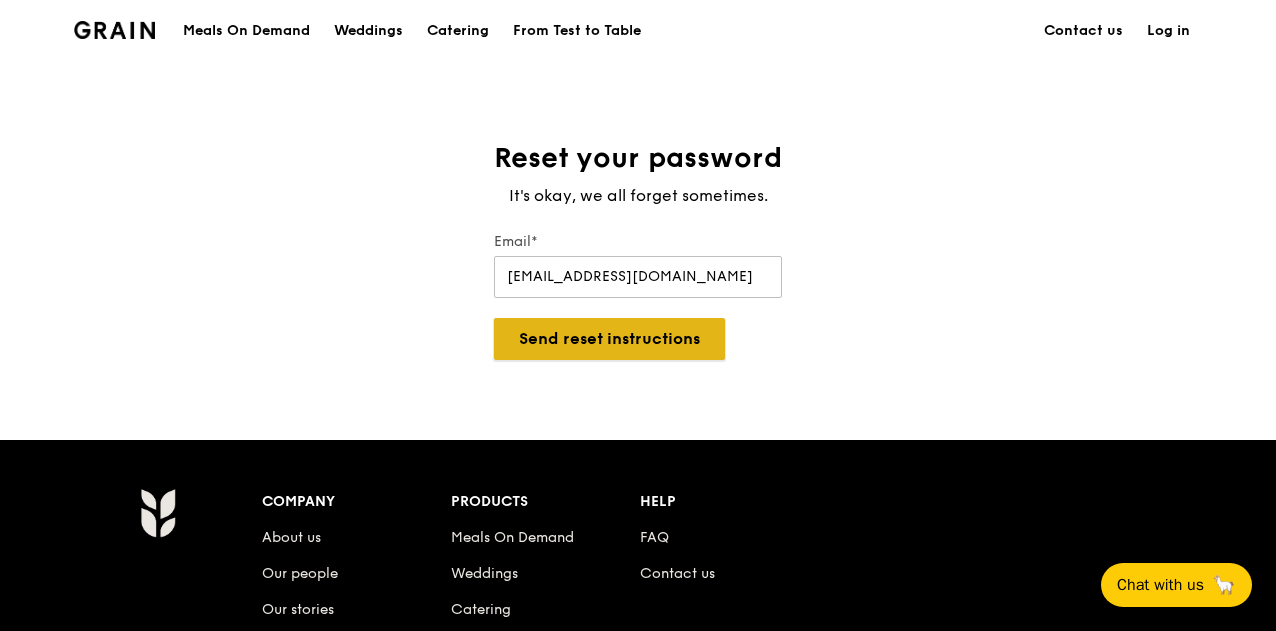 click on "Send reset instructions" at bounding box center (609, 339) 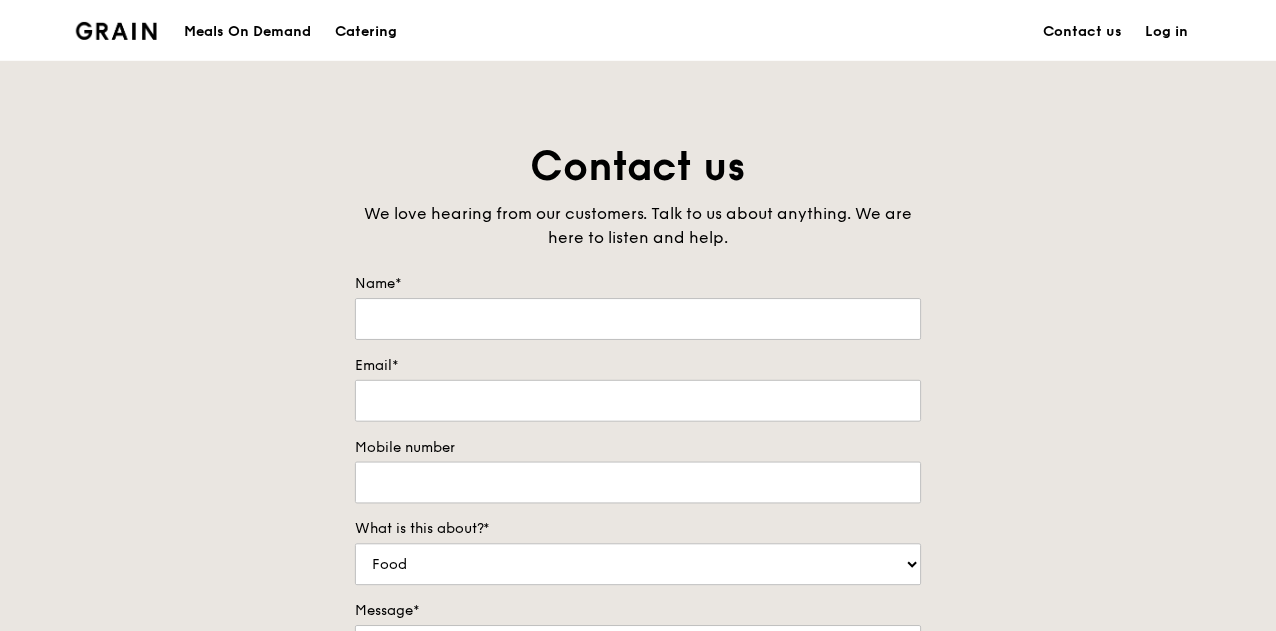 scroll, scrollTop: 0, scrollLeft: 0, axis: both 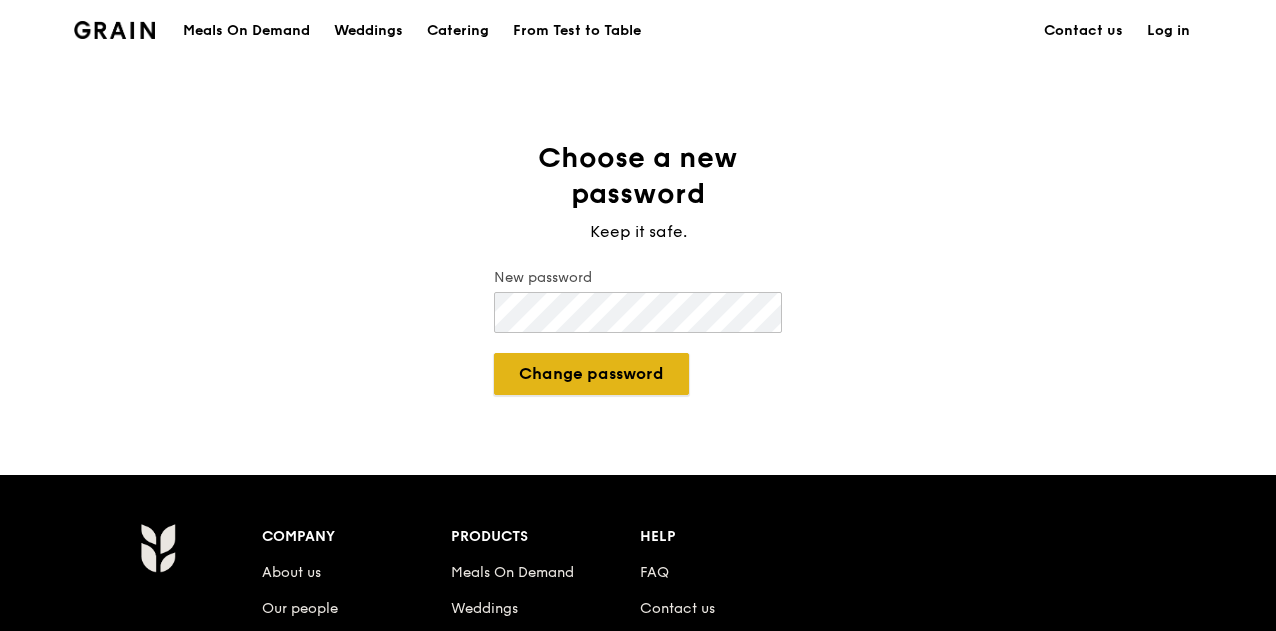 click on "Change password" at bounding box center [591, 374] 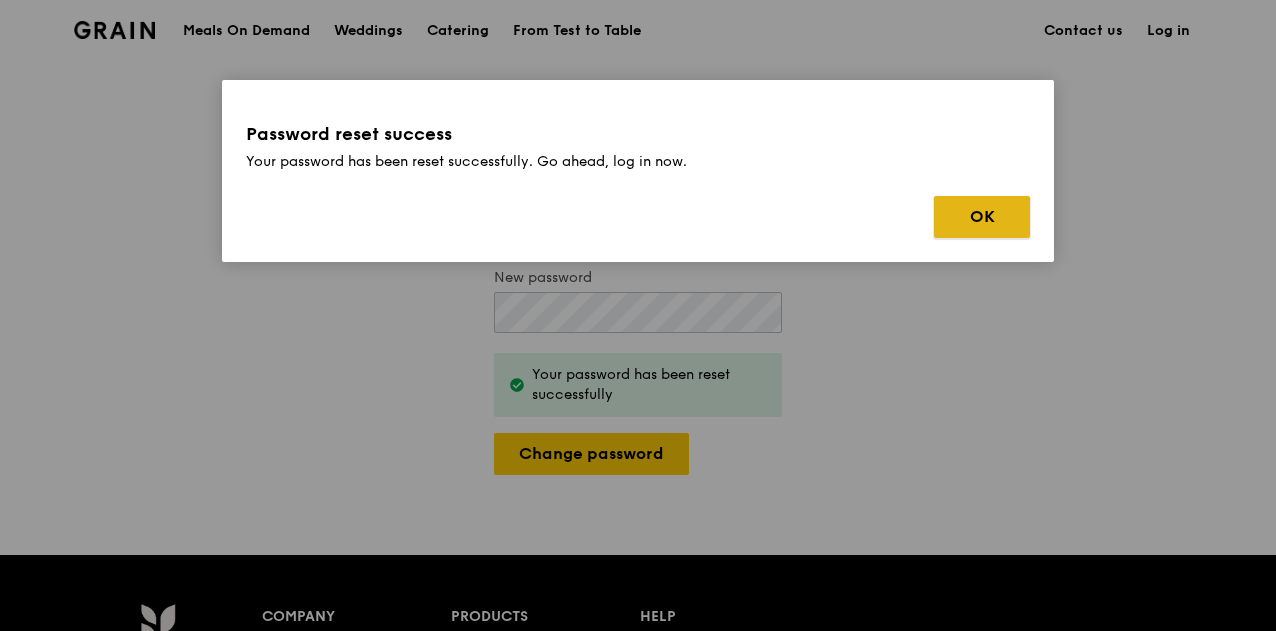 click on "OK" at bounding box center [982, 217] 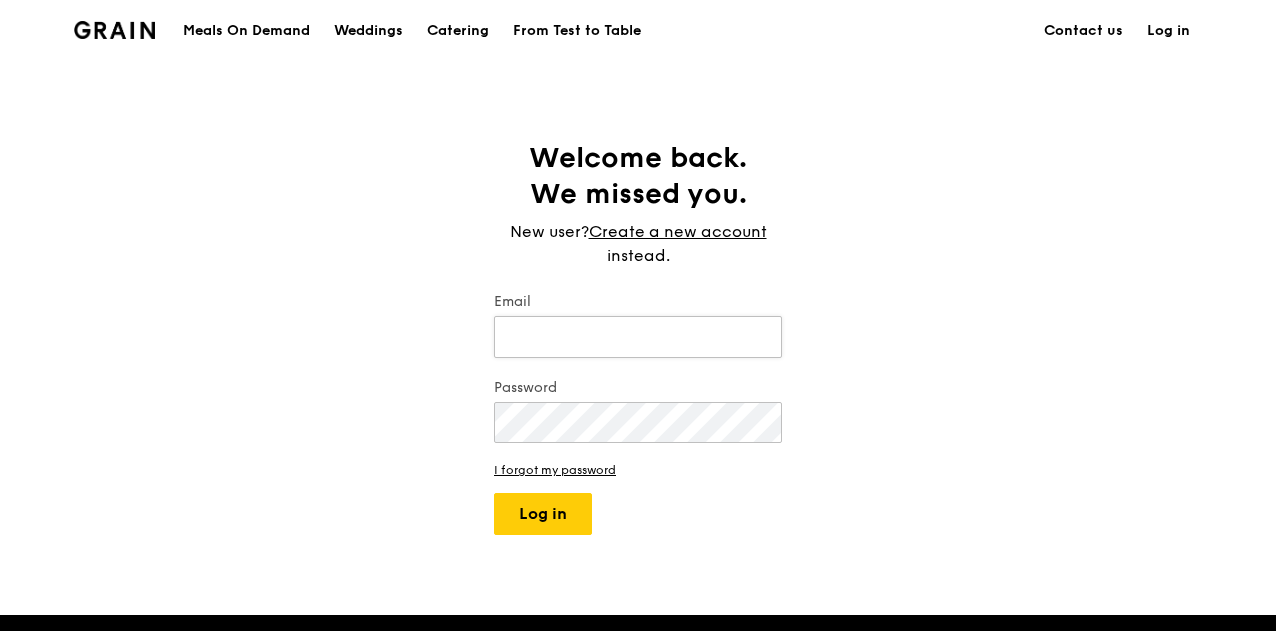 click on "Email" at bounding box center (638, 337) 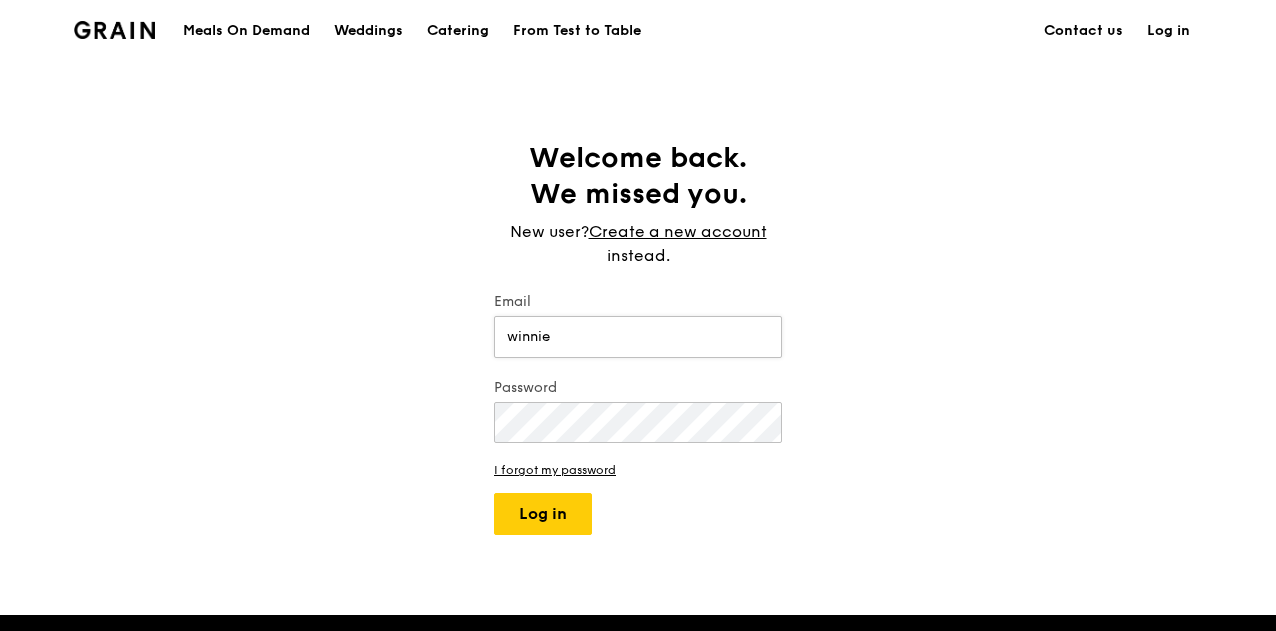 type on "[EMAIL_ADDRESS][DOMAIN_NAME]" 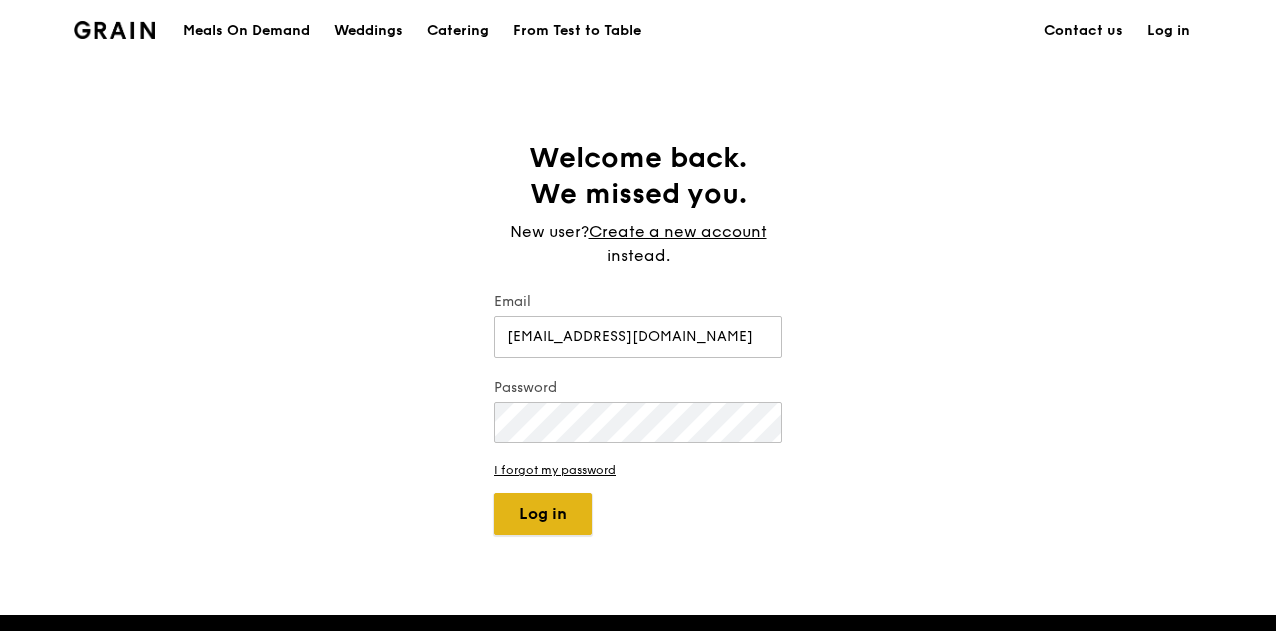click on "Log in" at bounding box center (543, 514) 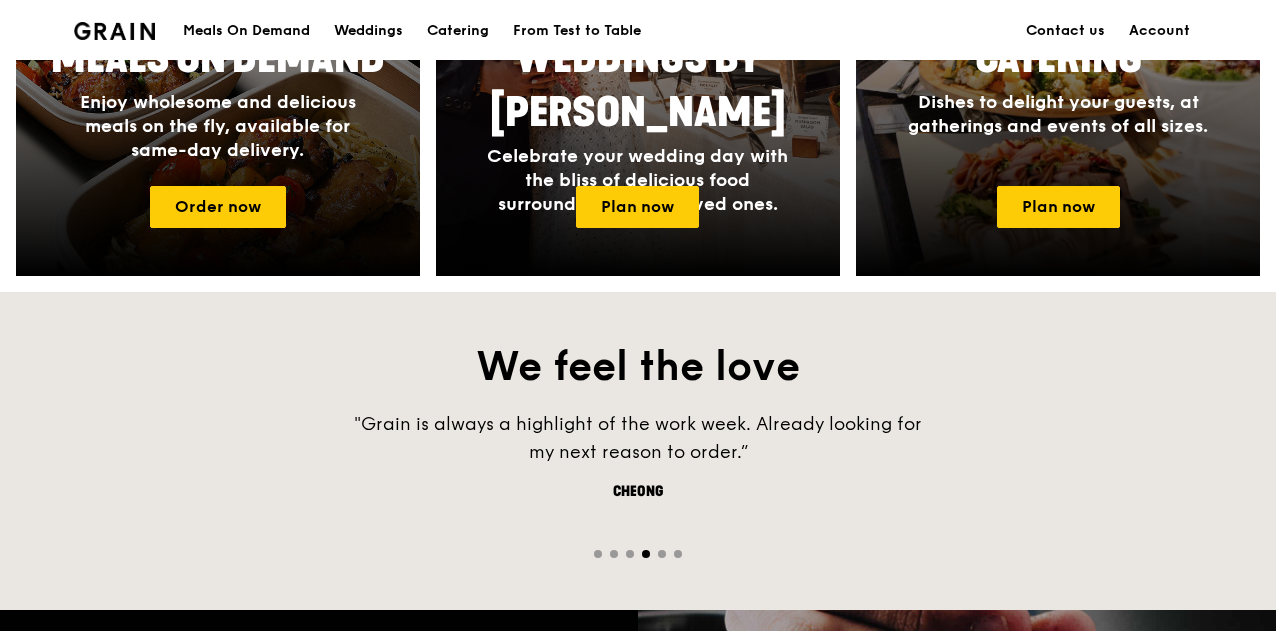 scroll, scrollTop: 1100, scrollLeft: 0, axis: vertical 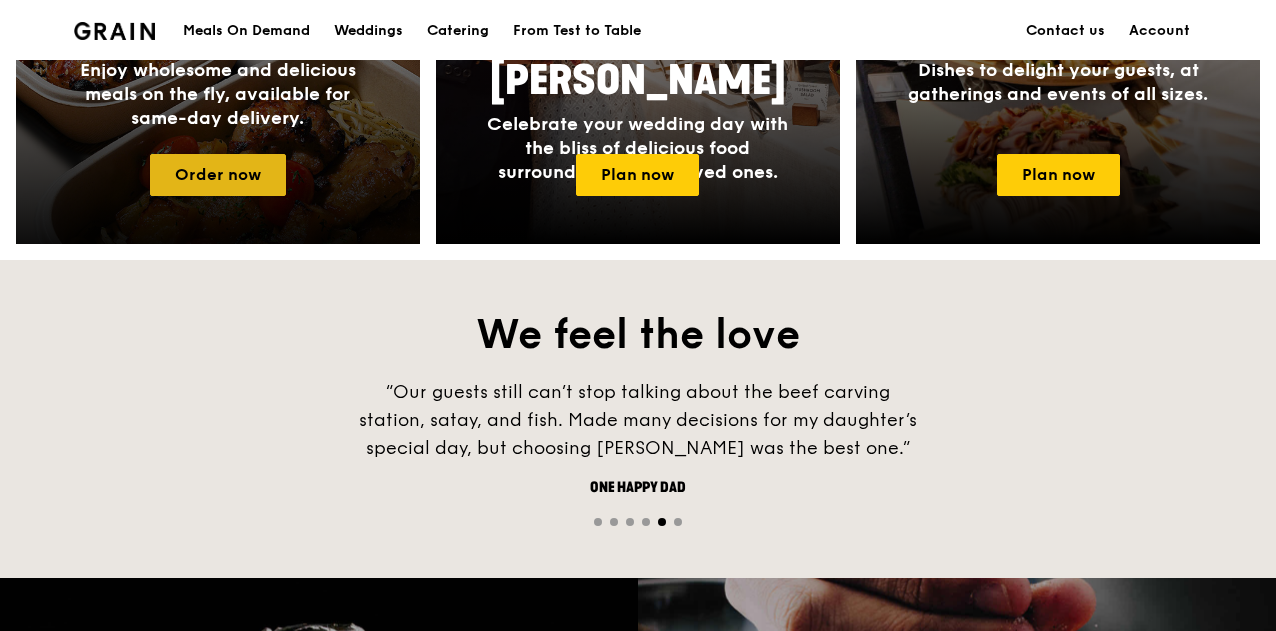 click on "Order now" at bounding box center [218, 175] 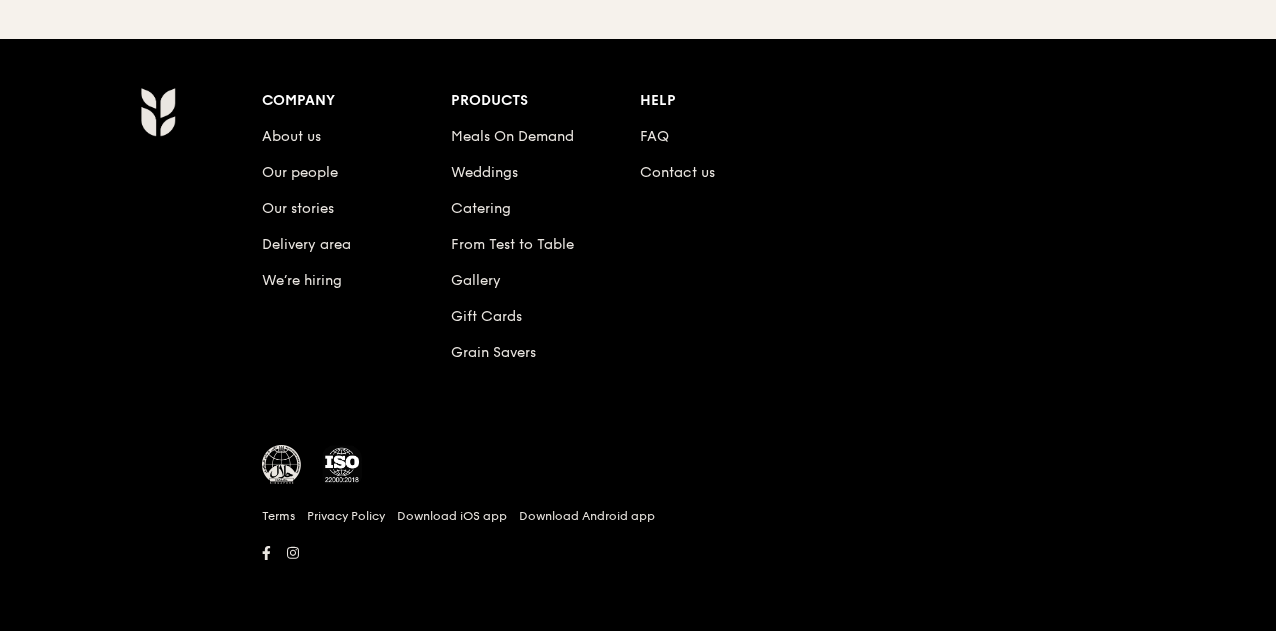 scroll, scrollTop: 0, scrollLeft: 0, axis: both 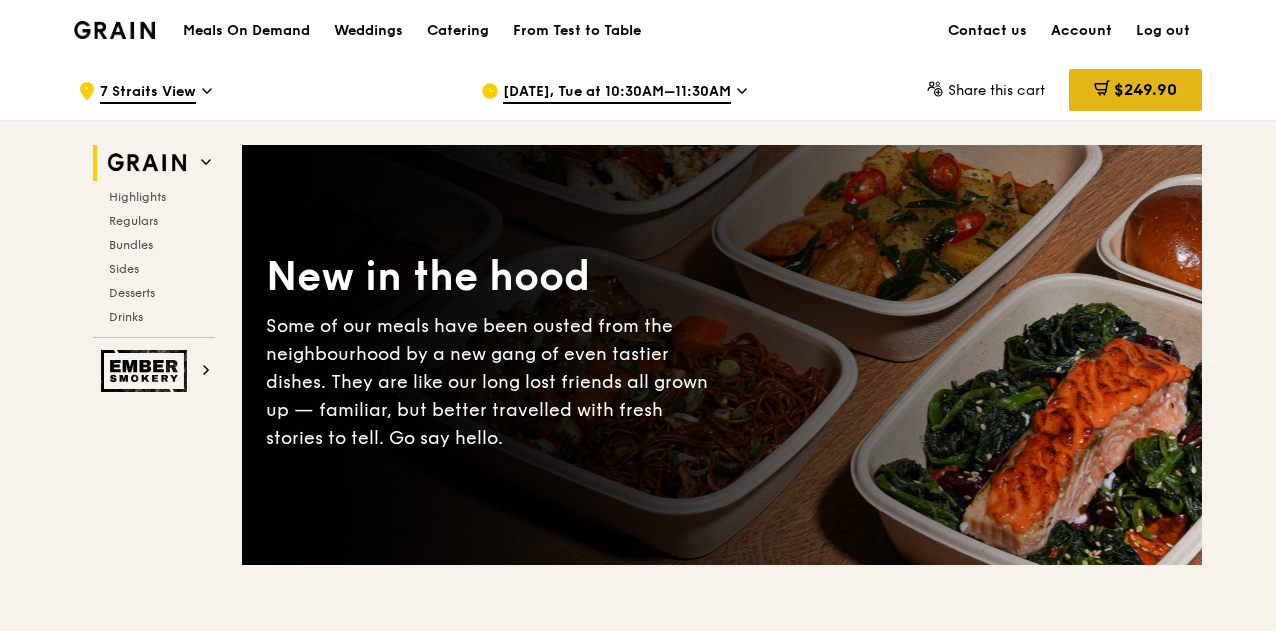 click on "$249.90" at bounding box center (1145, 89) 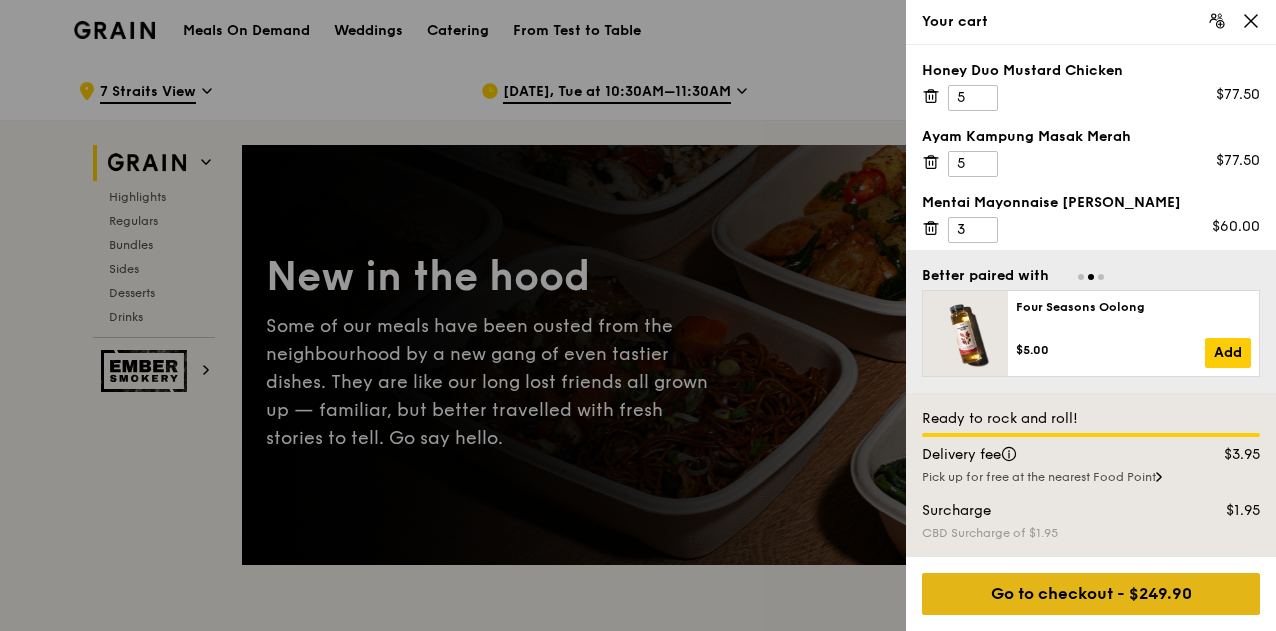 click on "Go to checkout - $249.90" at bounding box center (1091, 594) 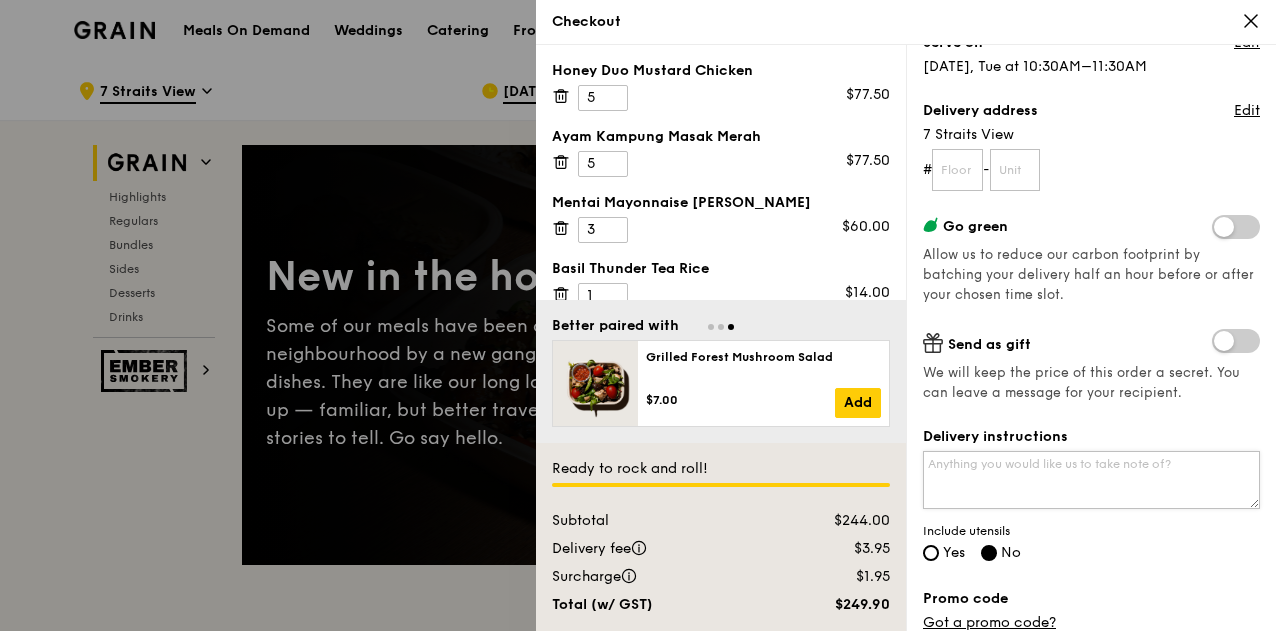 scroll, scrollTop: 300, scrollLeft: 0, axis: vertical 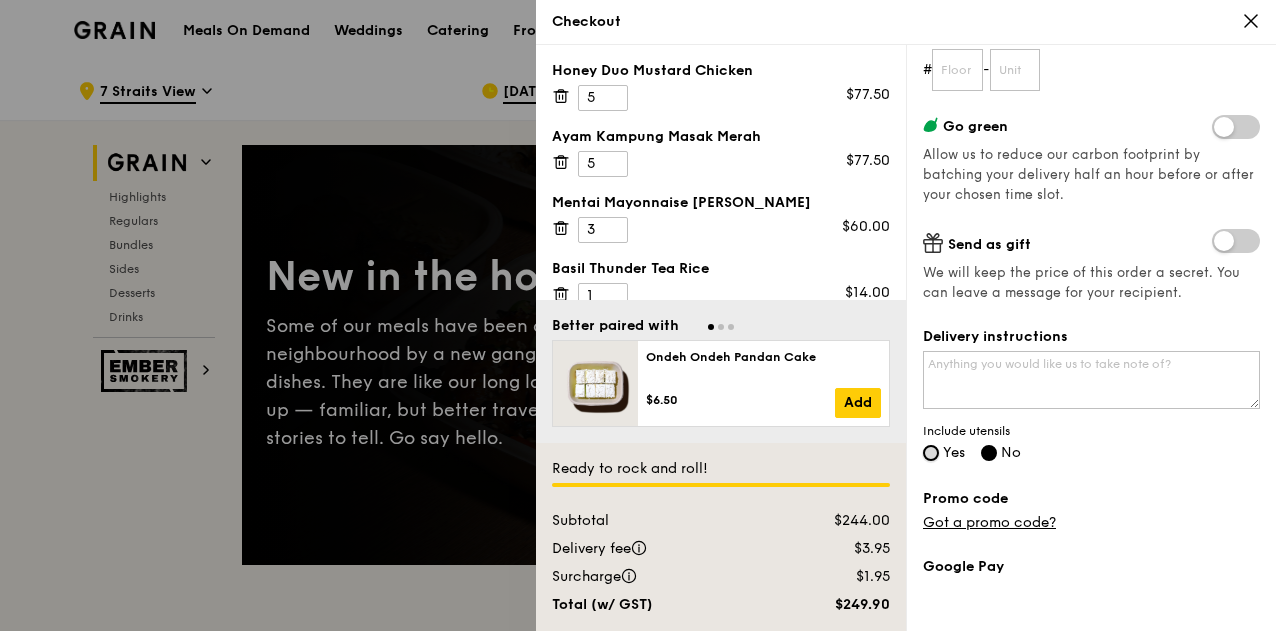 click on "Yes" at bounding box center [931, 453] 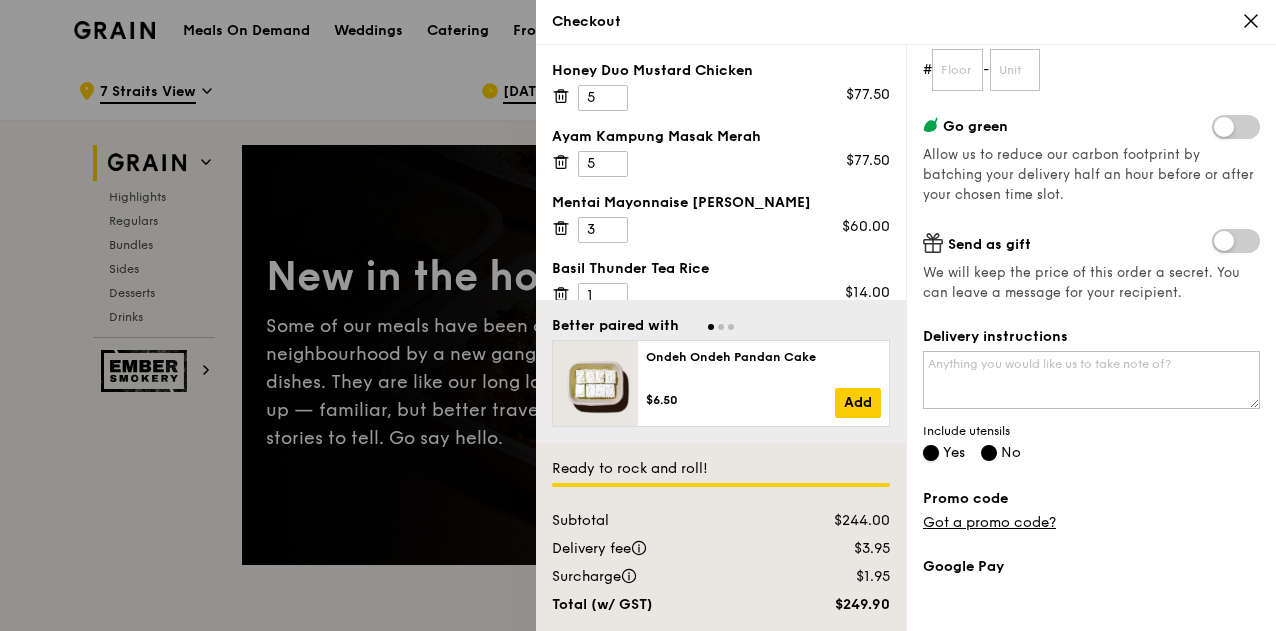 radio on "false" 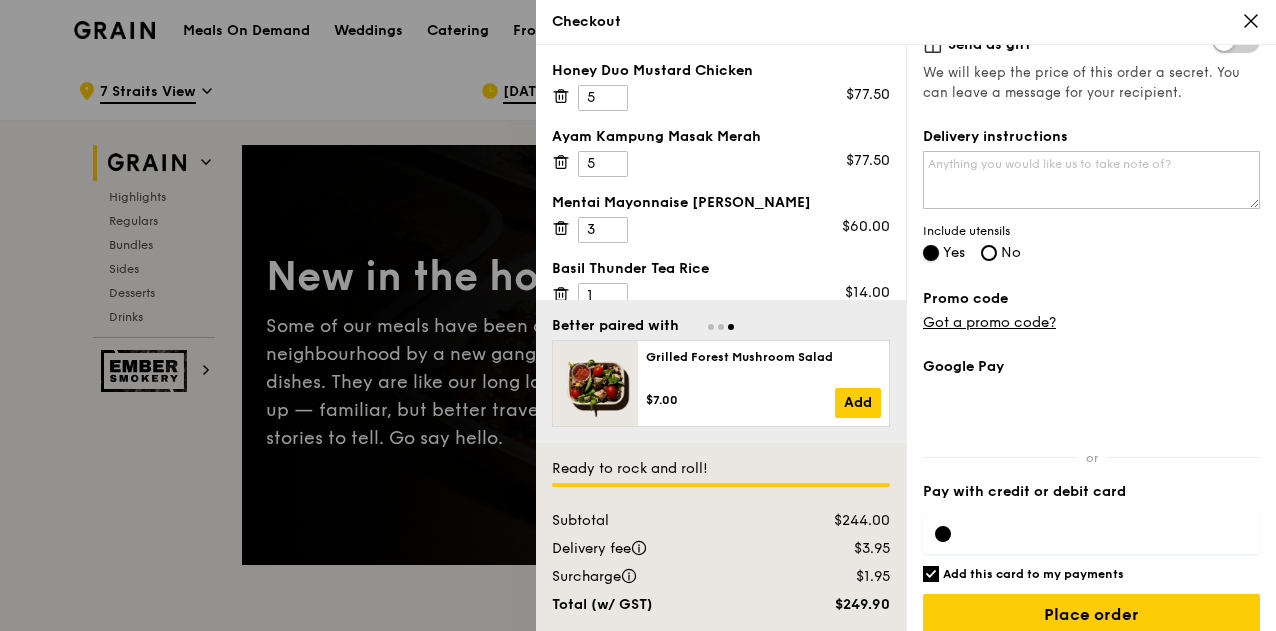 scroll, scrollTop: 518, scrollLeft: 0, axis: vertical 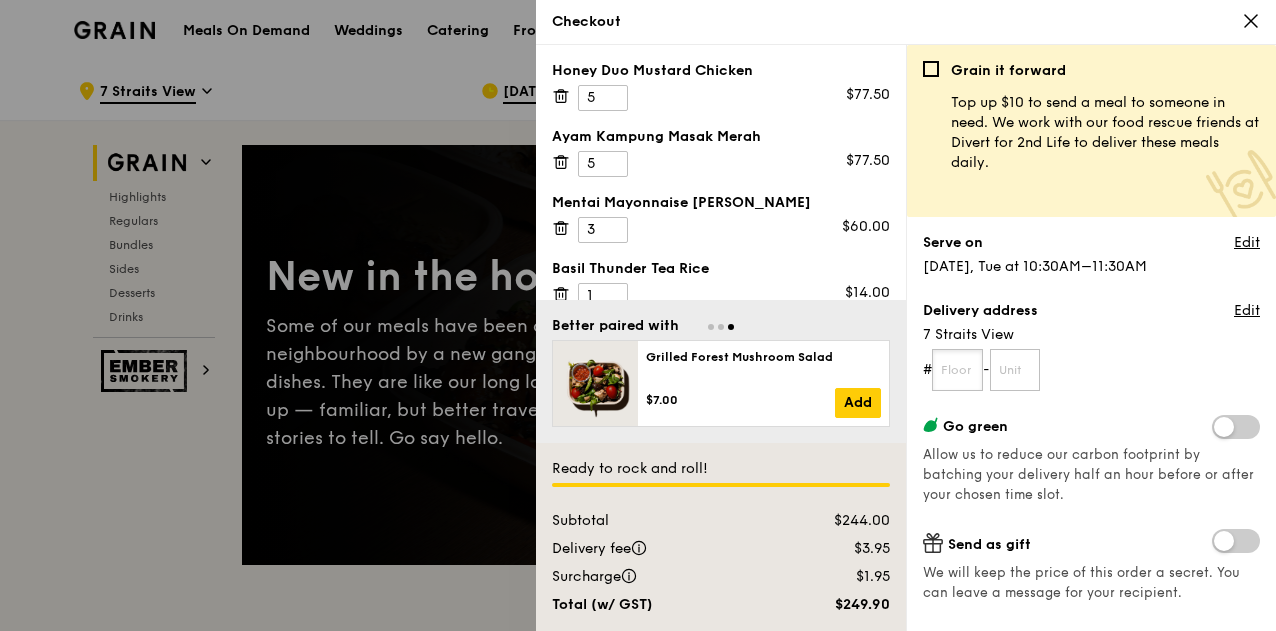 click at bounding box center (957, 370) 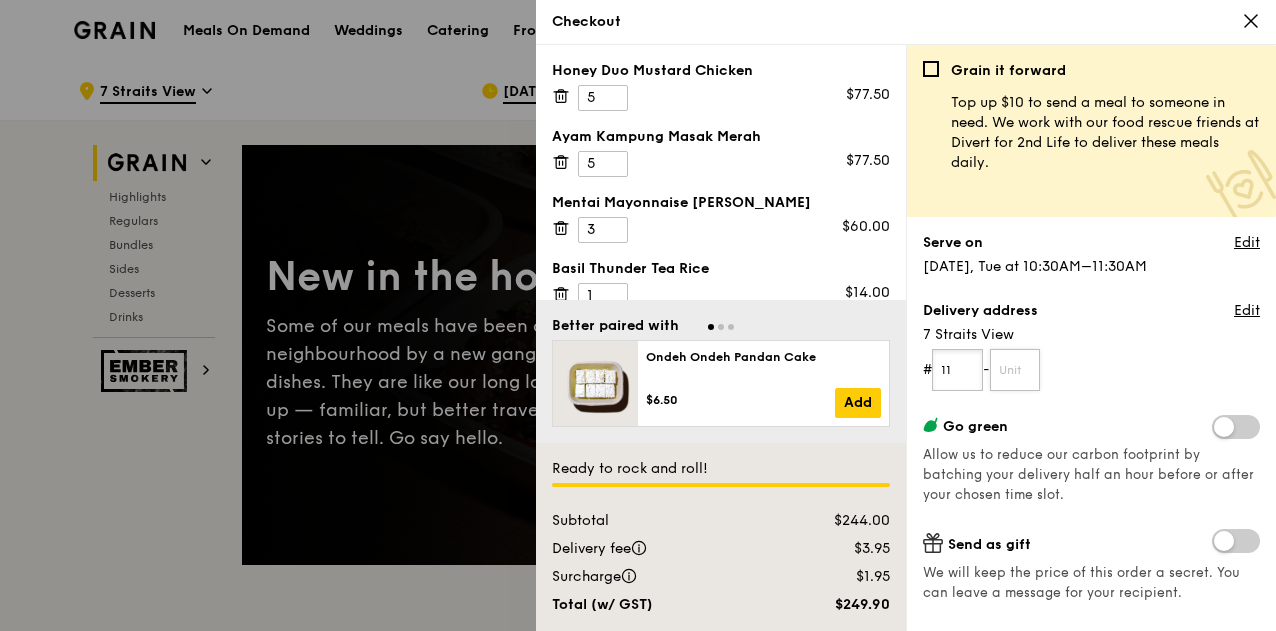 type on "11" 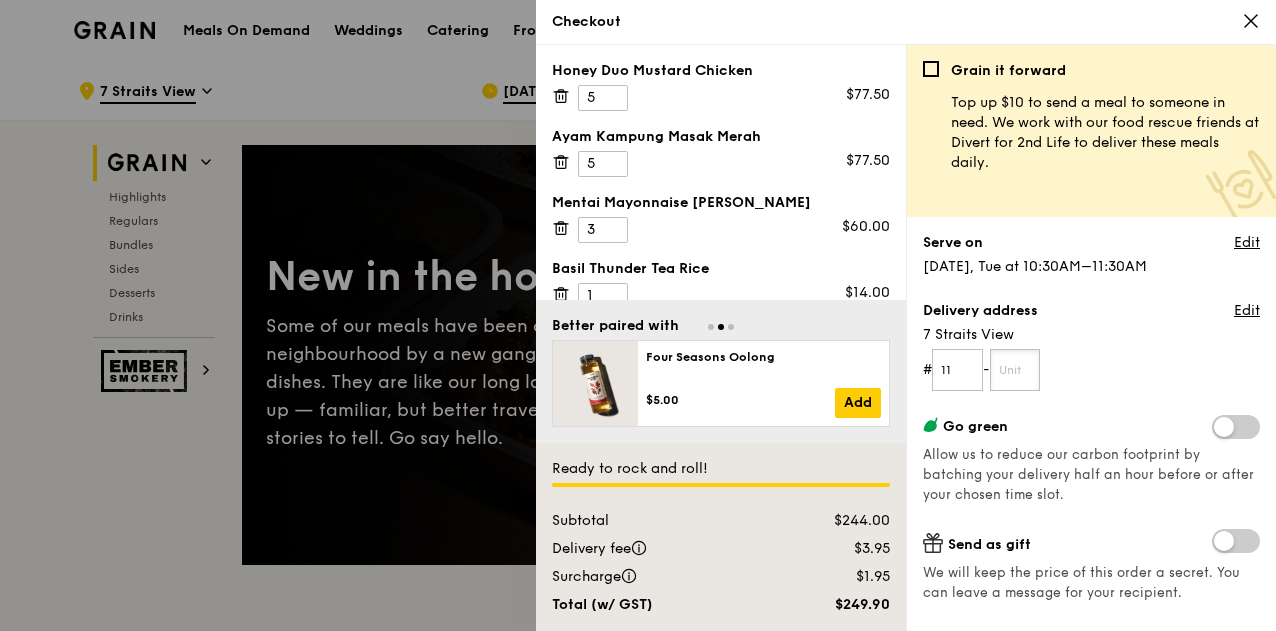 click at bounding box center [1015, 370] 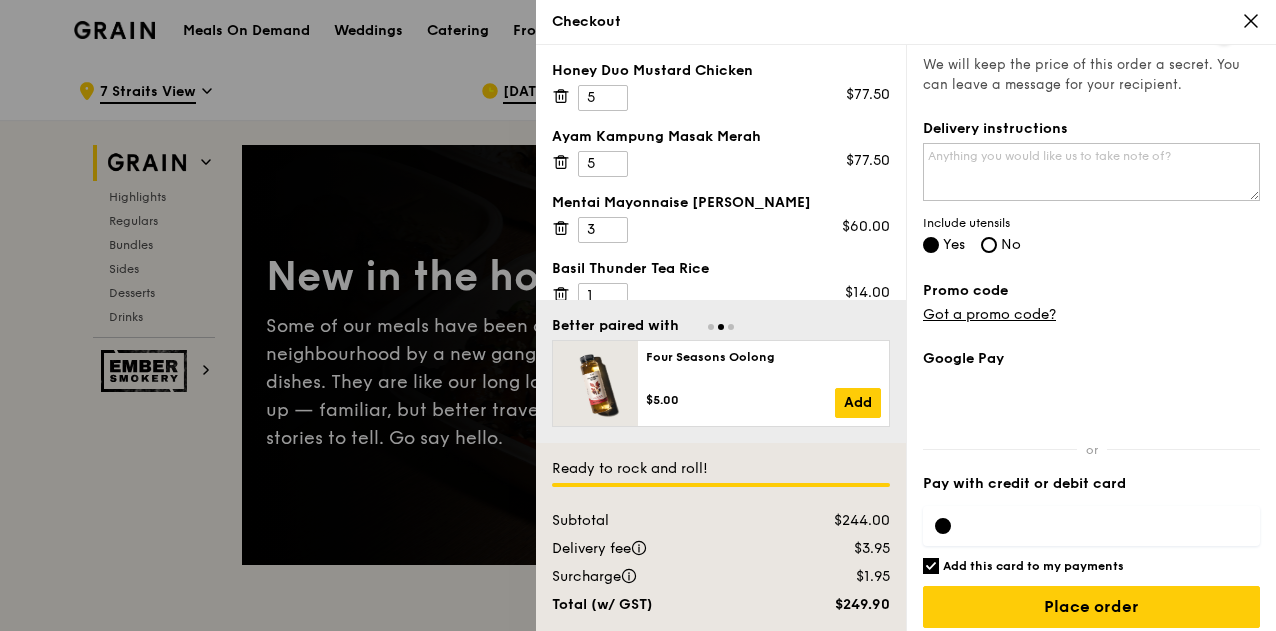 scroll, scrollTop: 518, scrollLeft: 0, axis: vertical 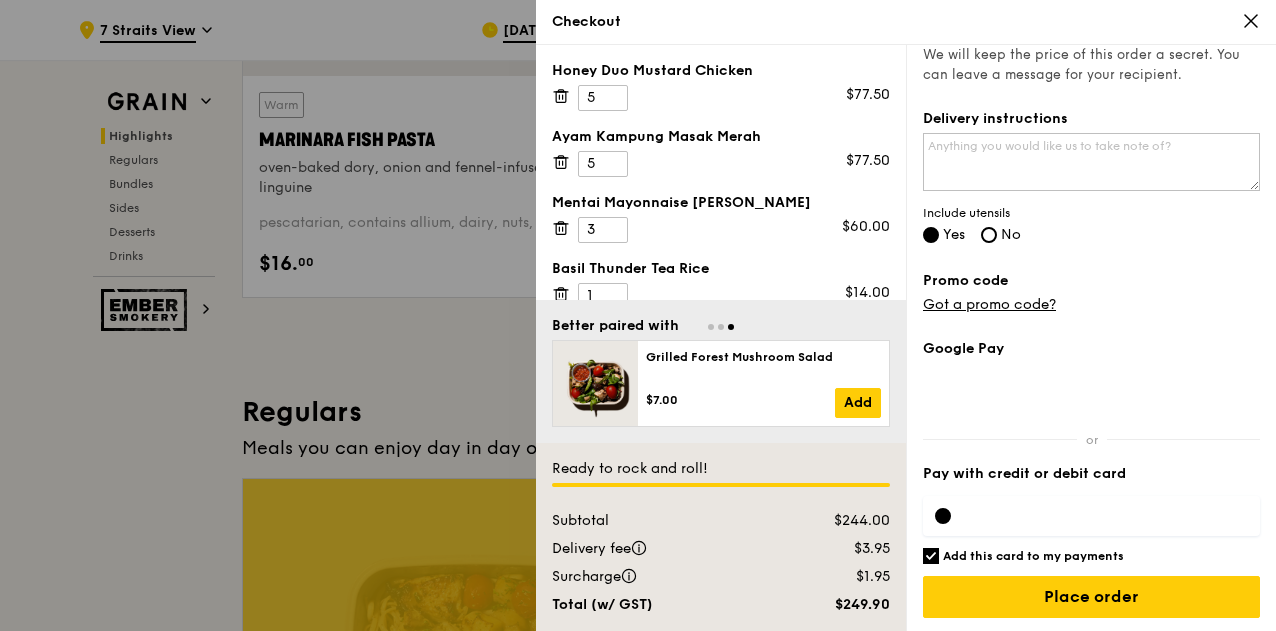 type on "01" 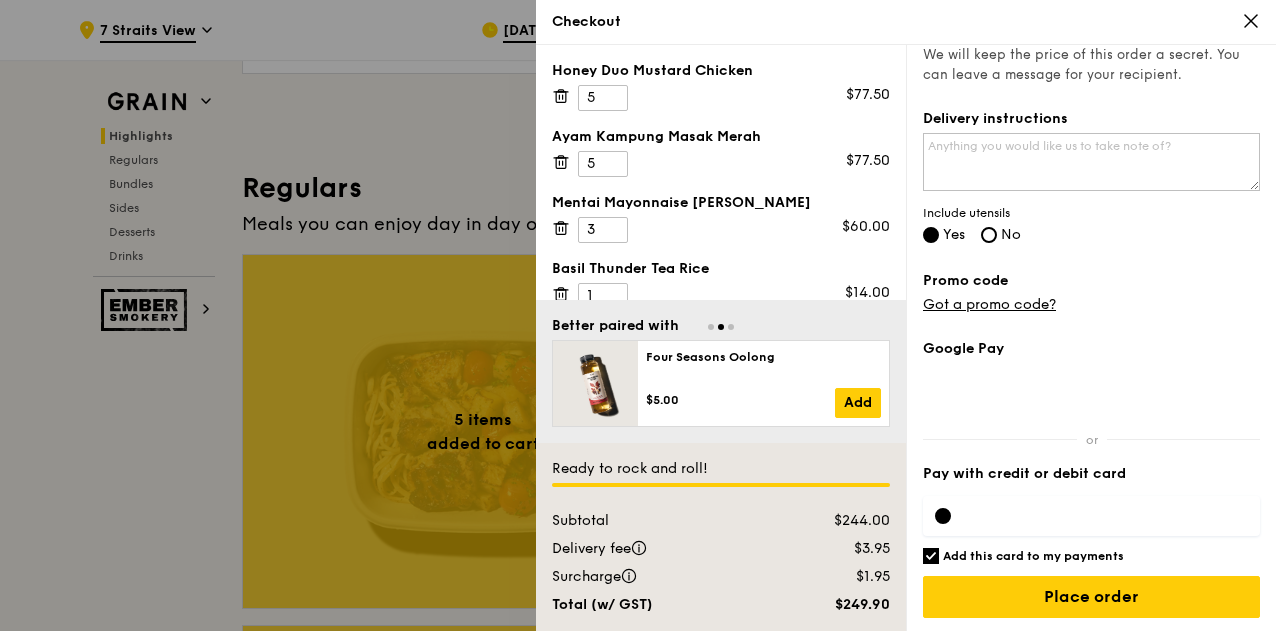 scroll, scrollTop: 1000, scrollLeft: 0, axis: vertical 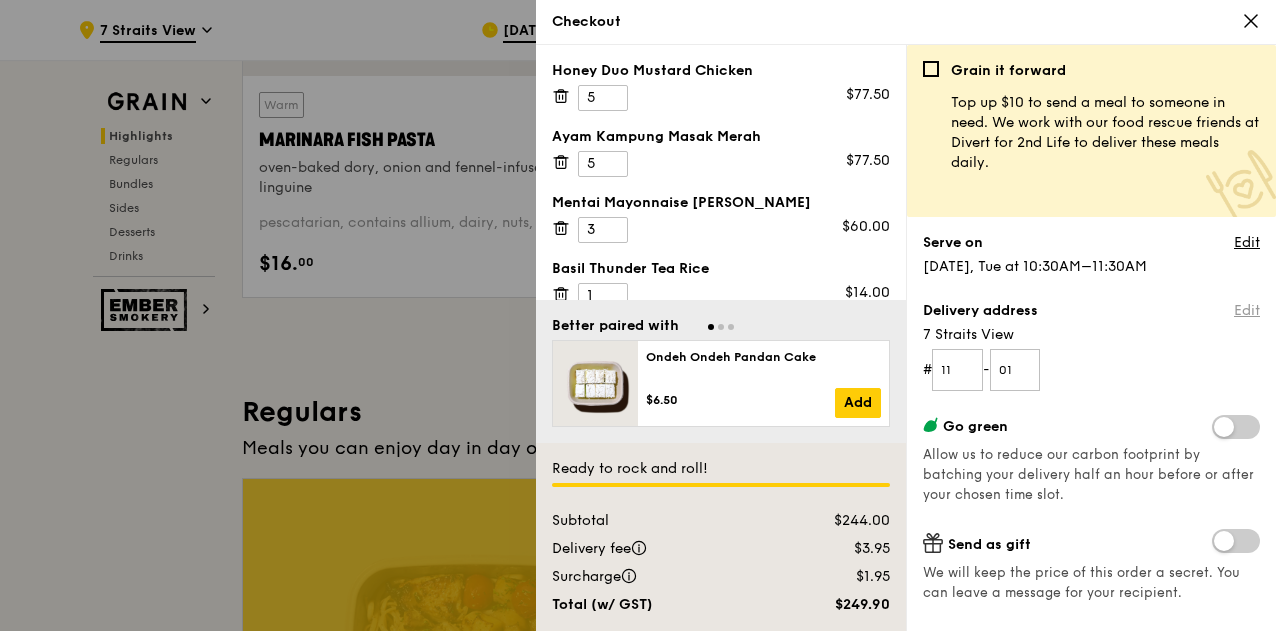 click on "Edit" at bounding box center (1247, 311) 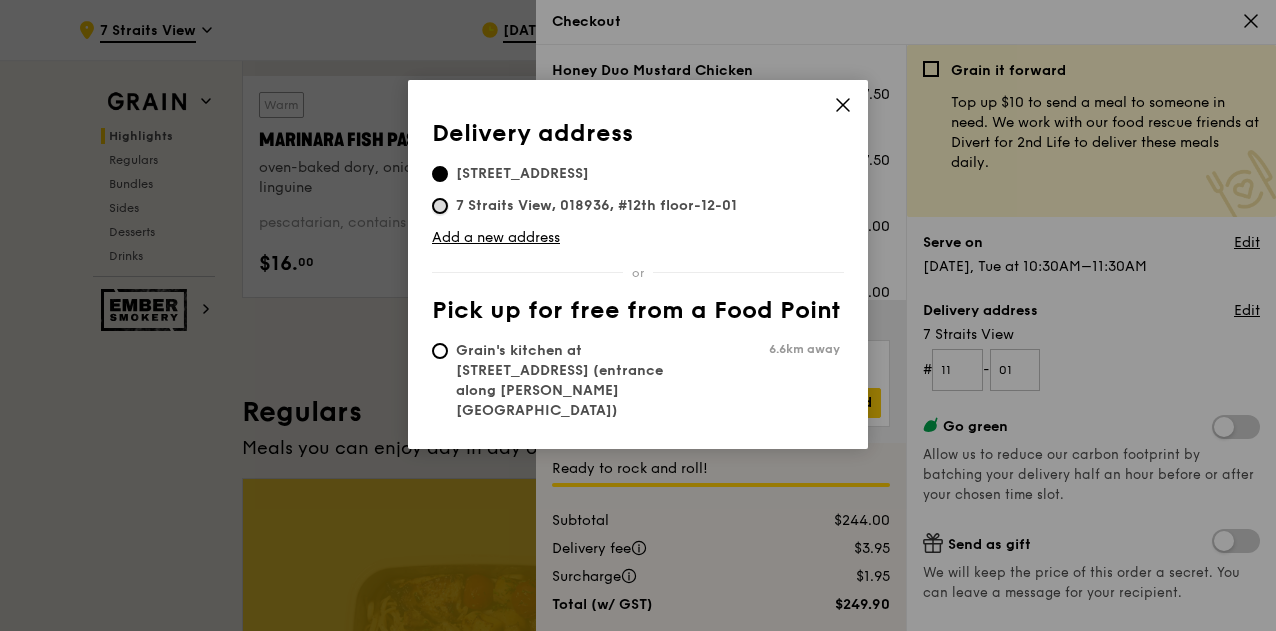 click on "7 Straits View, 018936, #12th floor-12-01" at bounding box center (440, 206) 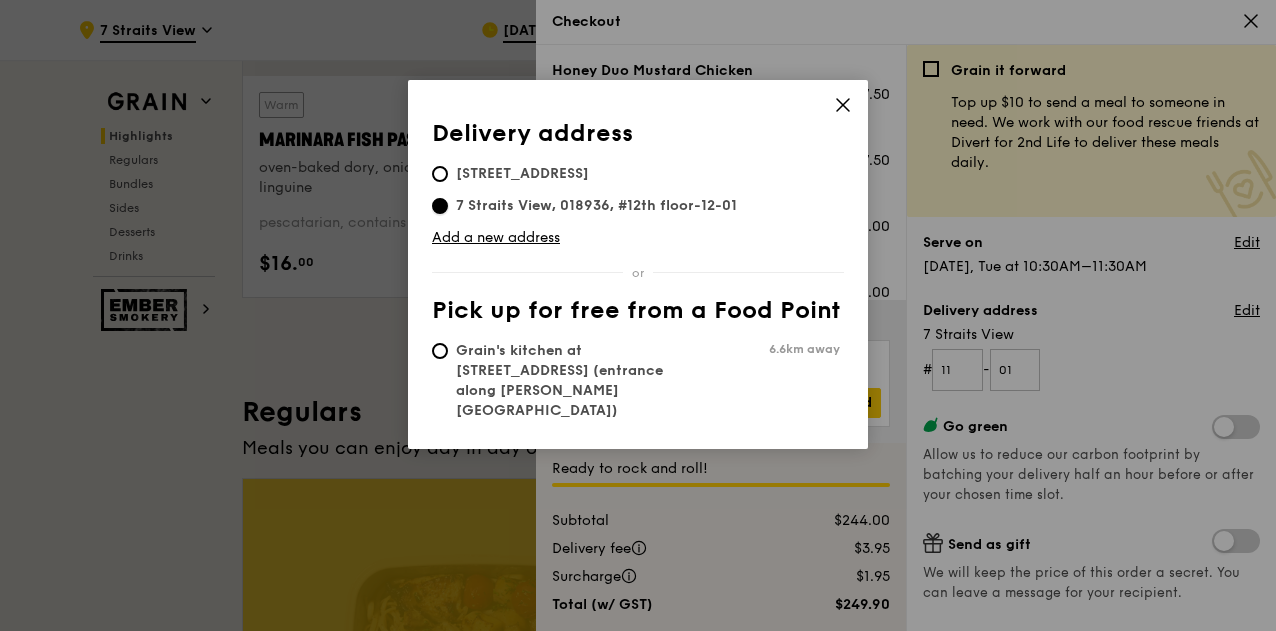 type on "12th floor" 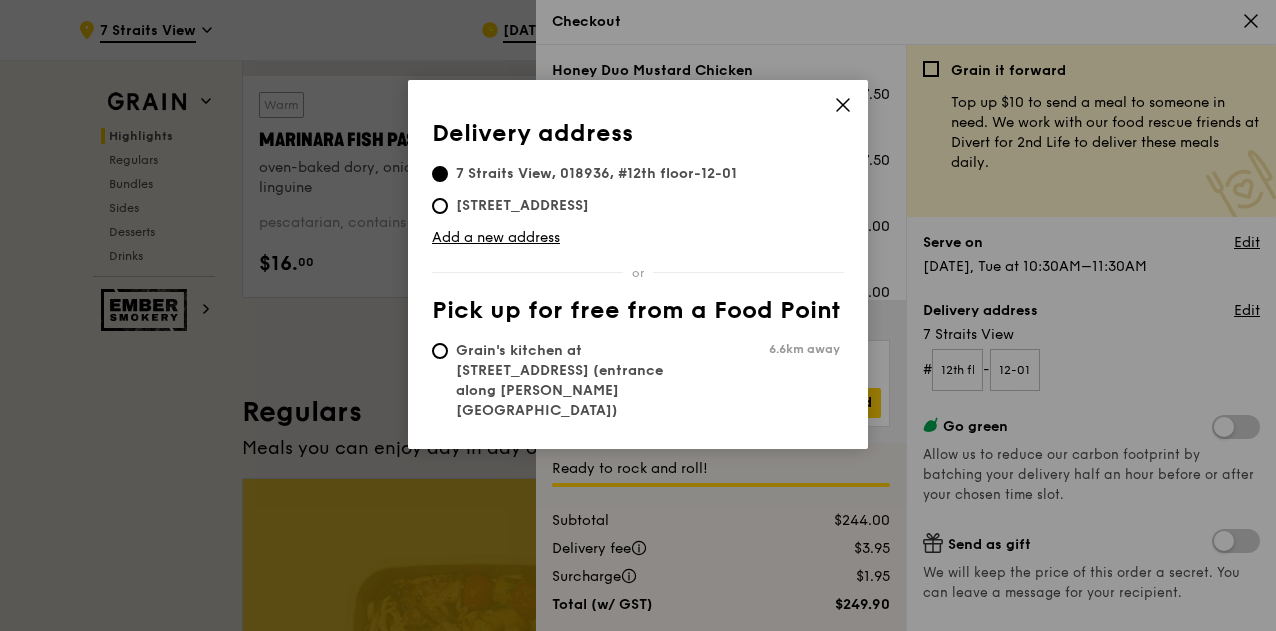 click 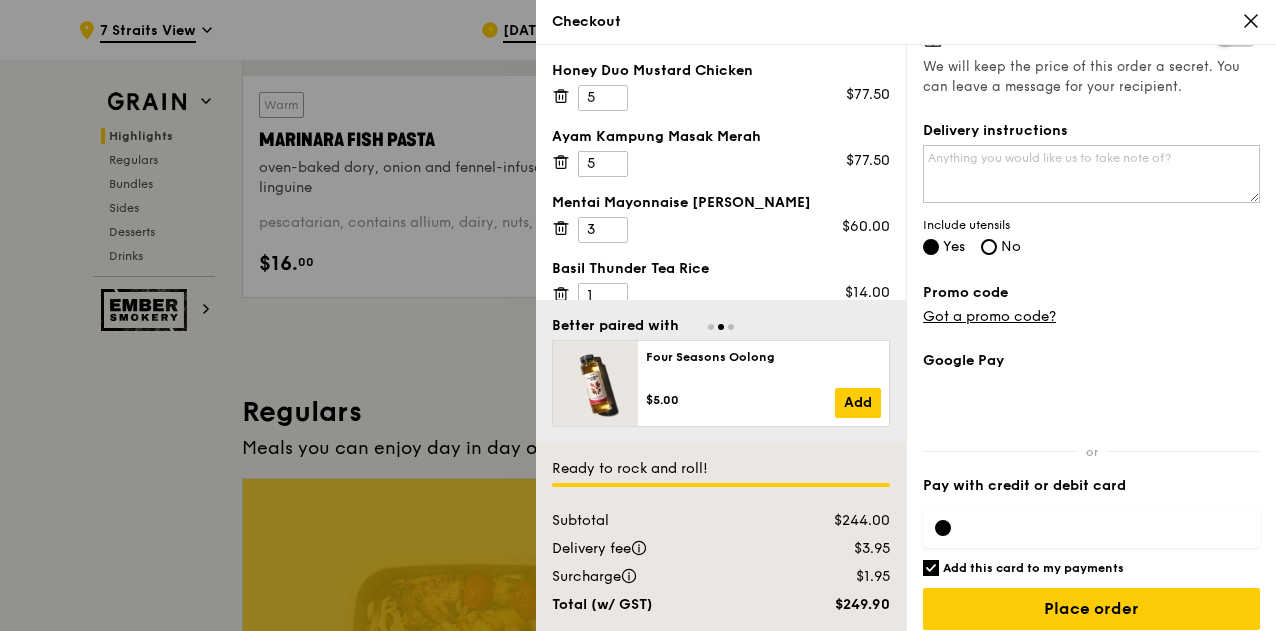 scroll, scrollTop: 518, scrollLeft: 0, axis: vertical 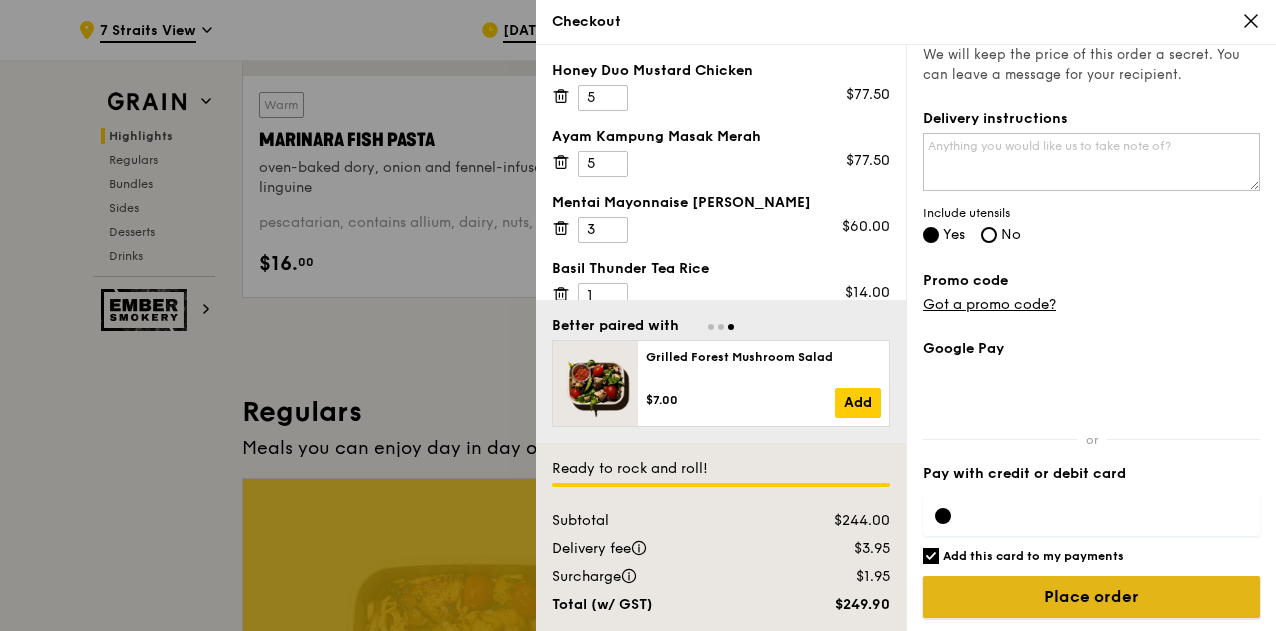 click on "Place order" at bounding box center [1091, 597] 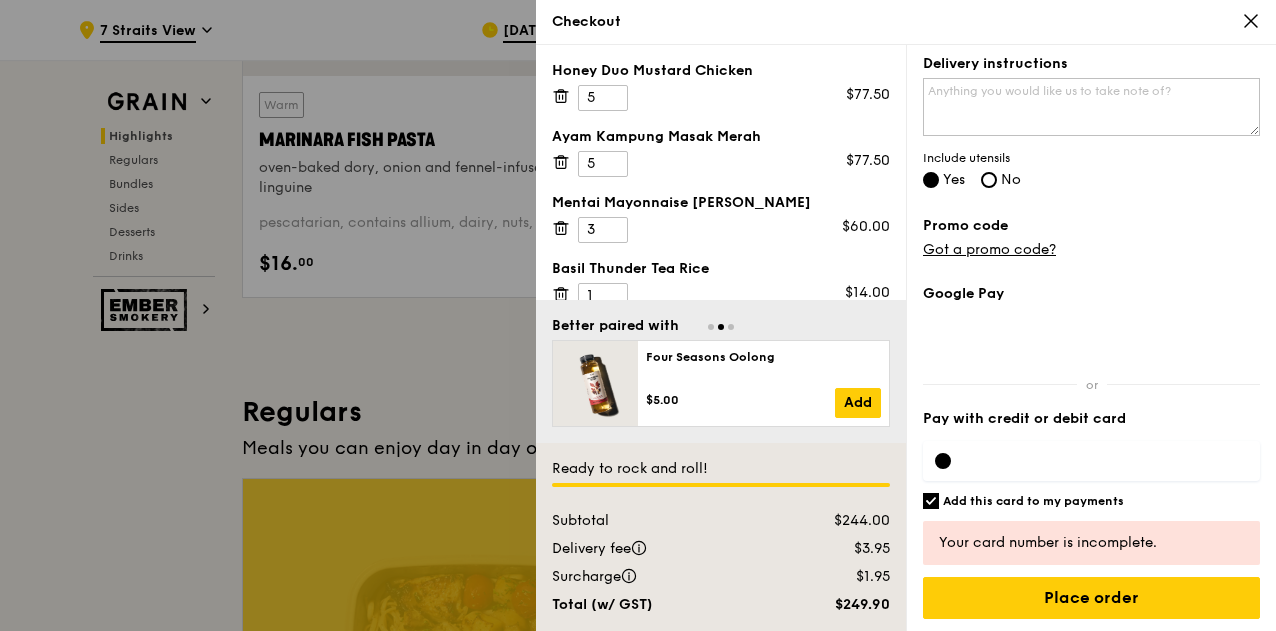 scroll, scrollTop: 574, scrollLeft: 0, axis: vertical 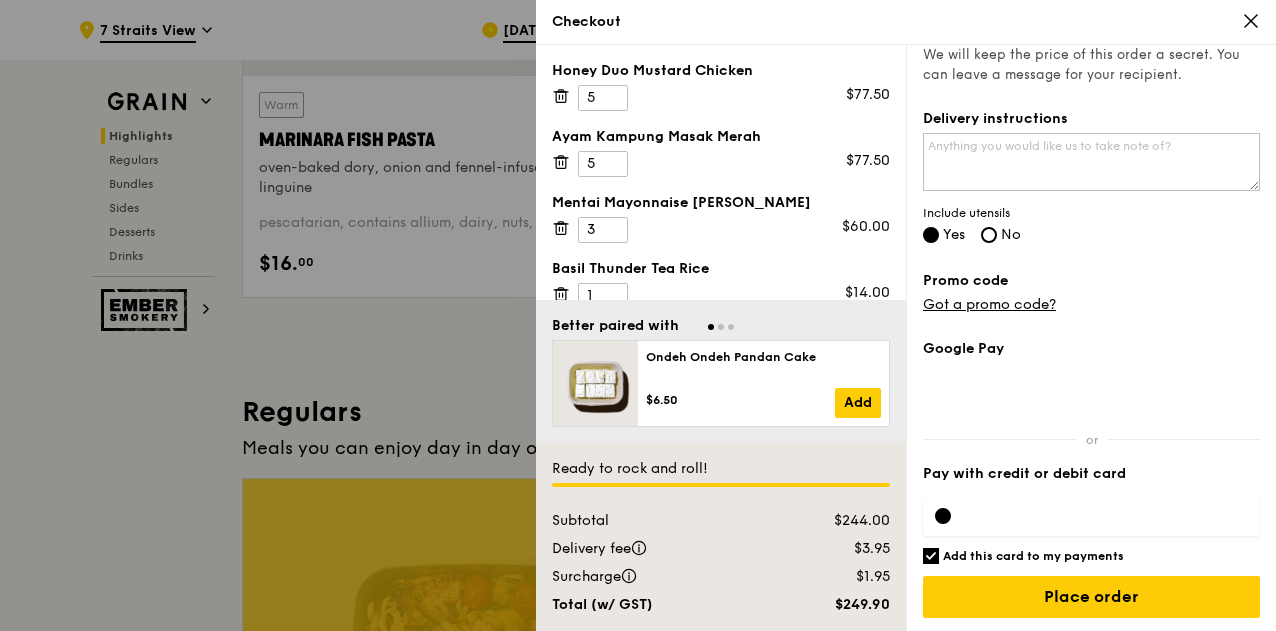 click on "Add this card to my payments" at bounding box center (931, 556) 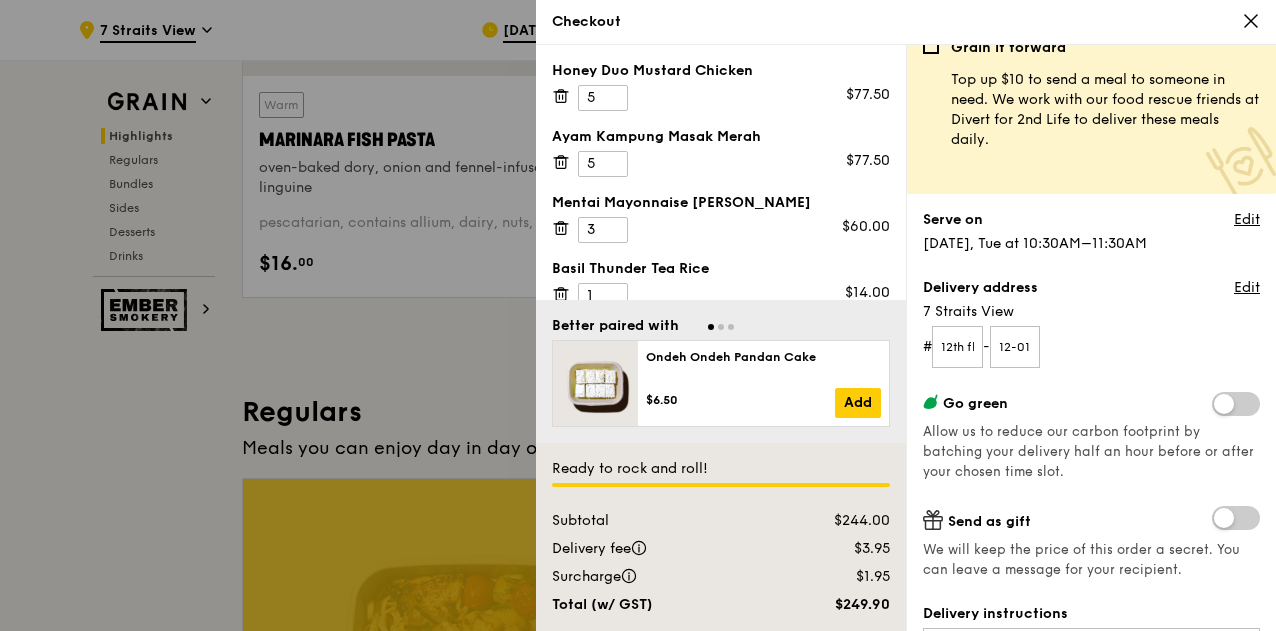 scroll, scrollTop: 15, scrollLeft: 0, axis: vertical 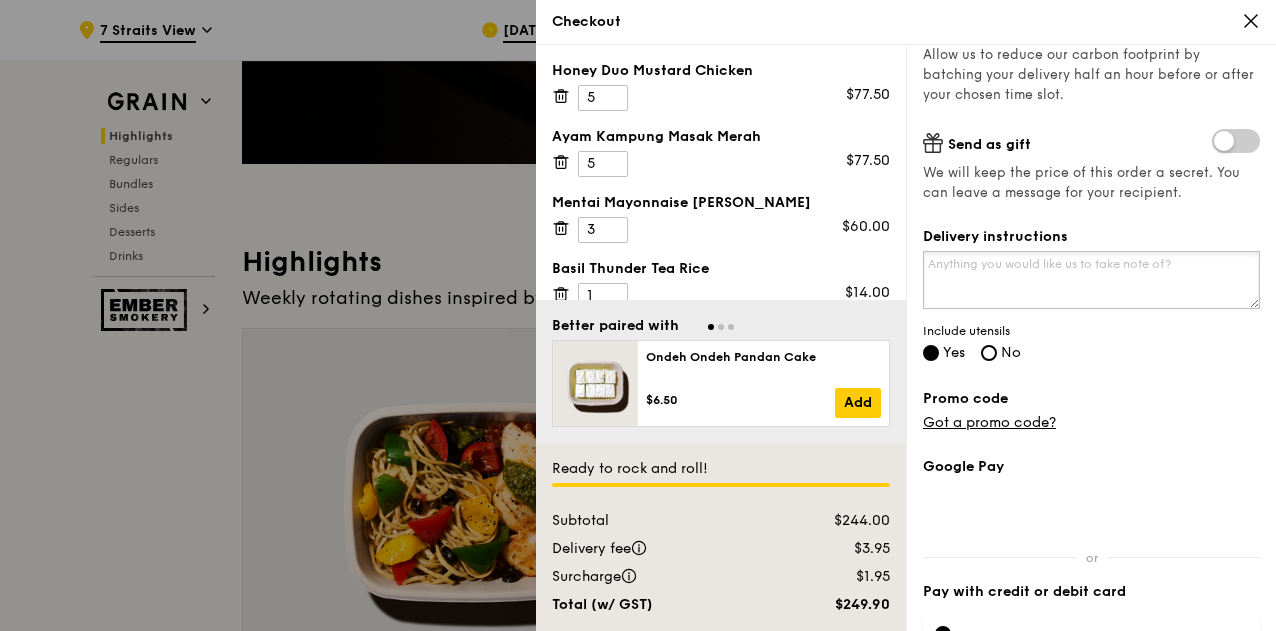 click on "Delivery instructions" at bounding box center [1091, 280] 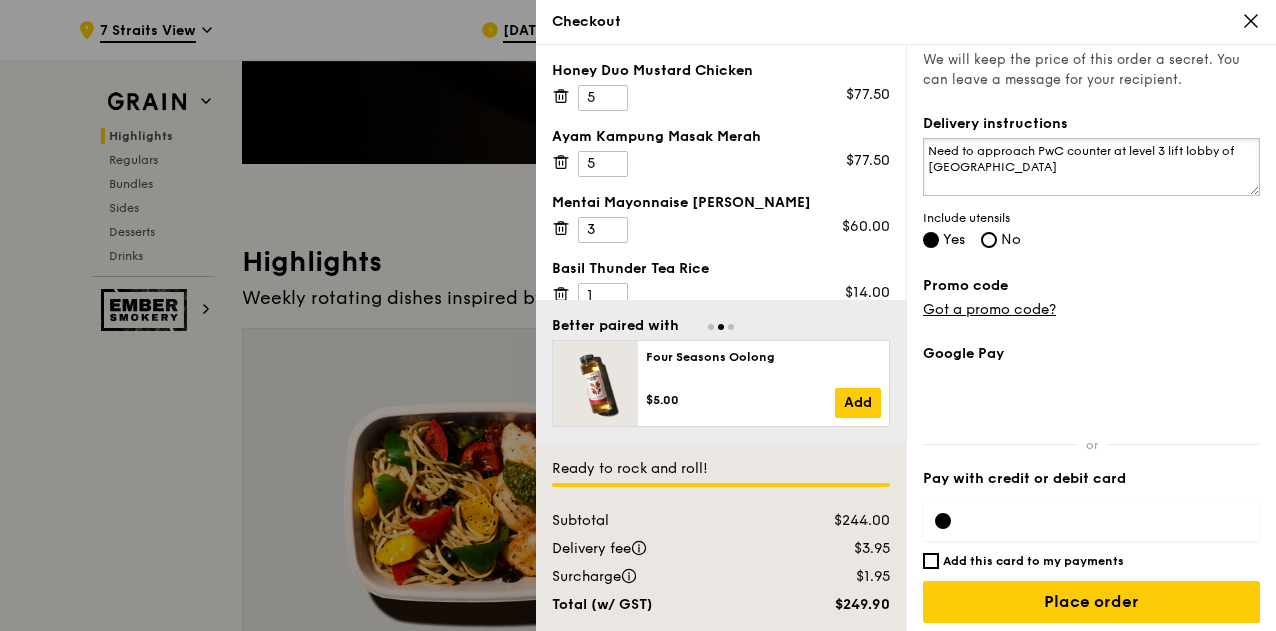 scroll, scrollTop: 518, scrollLeft: 0, axis: vertical 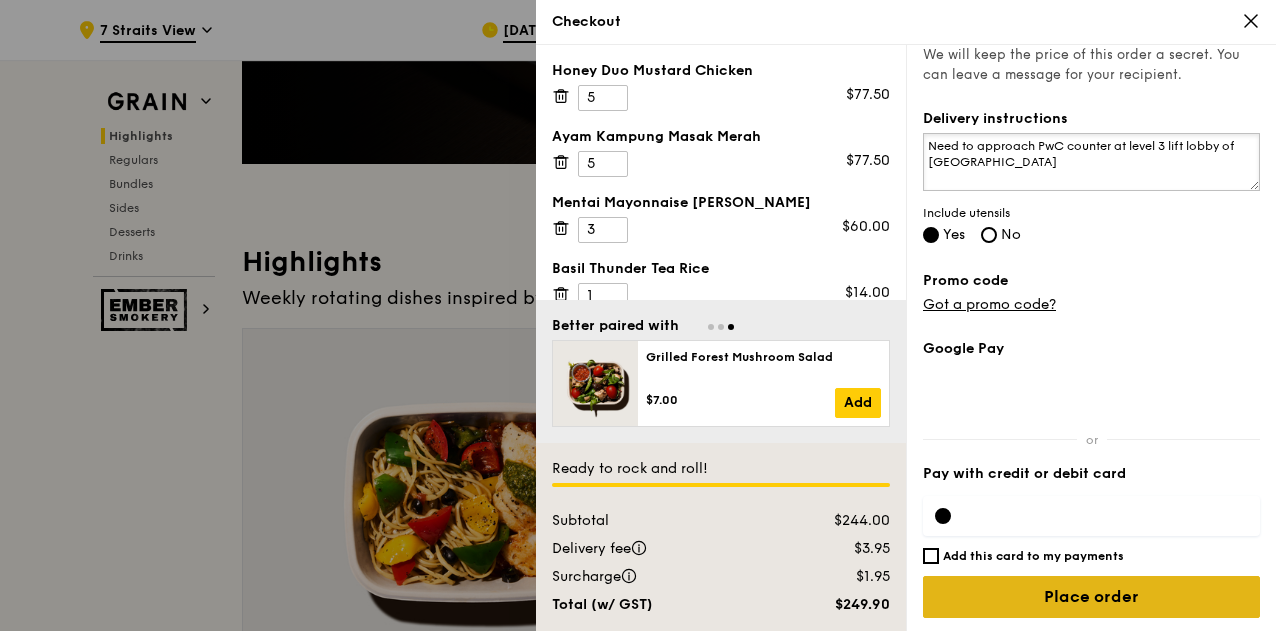 type on "Need to approach PwC counter at level 3 lift lobby of  [GEOGRAPHIC_DATA]" 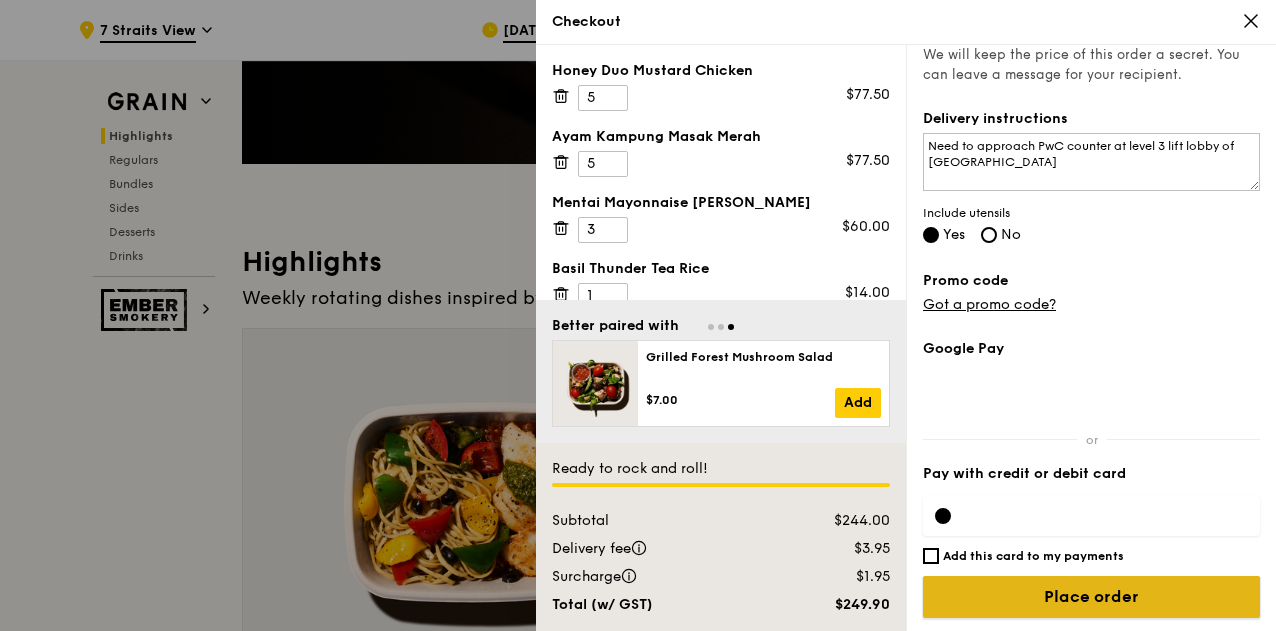 click on "Place order" at bounding box center [1091, 597] 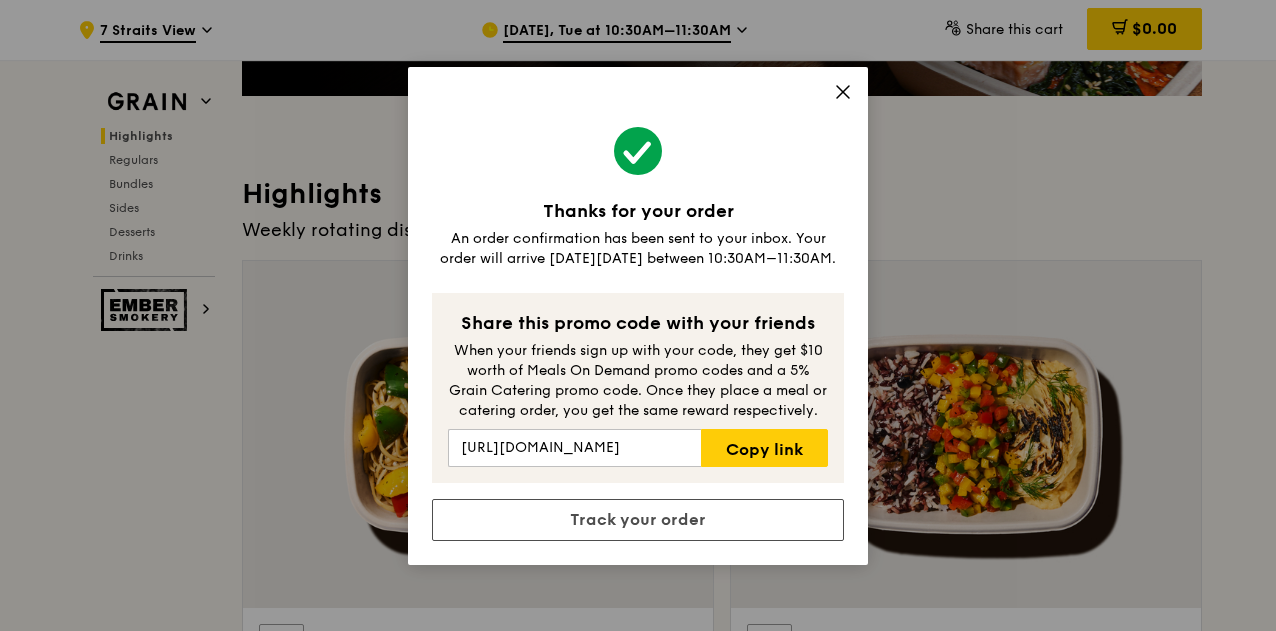 scroll, scrollTop: 500, scrollLeft: 0, axis: vertical 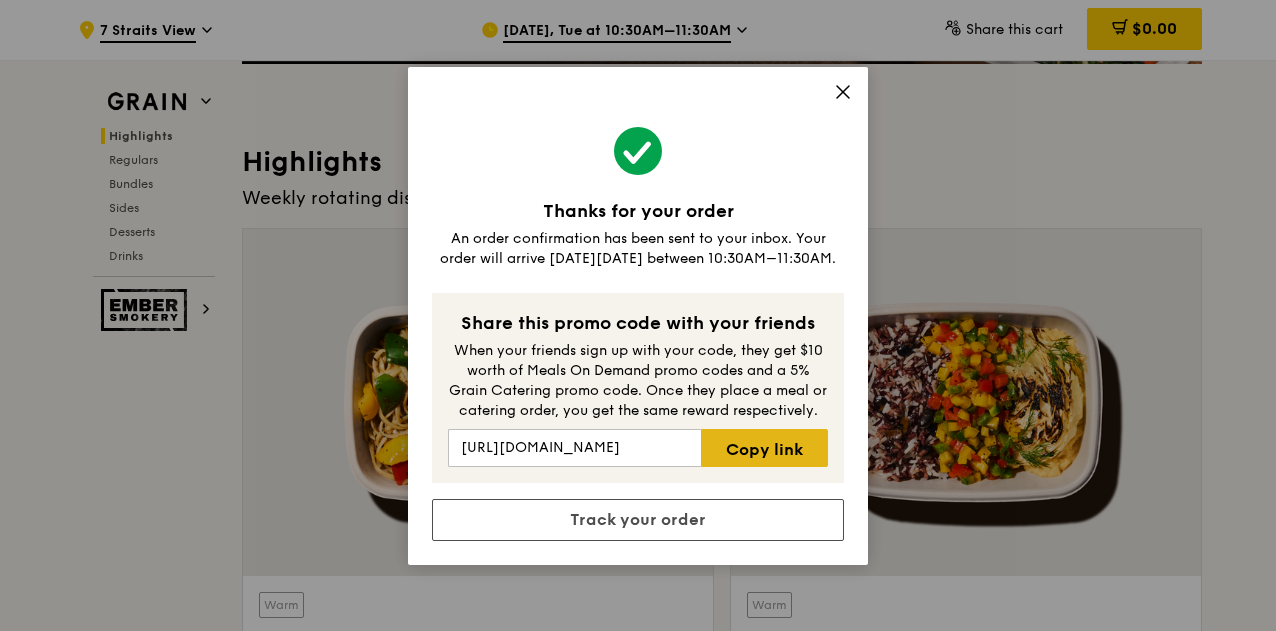click on "Copy link" at bounding box center (764, 448) 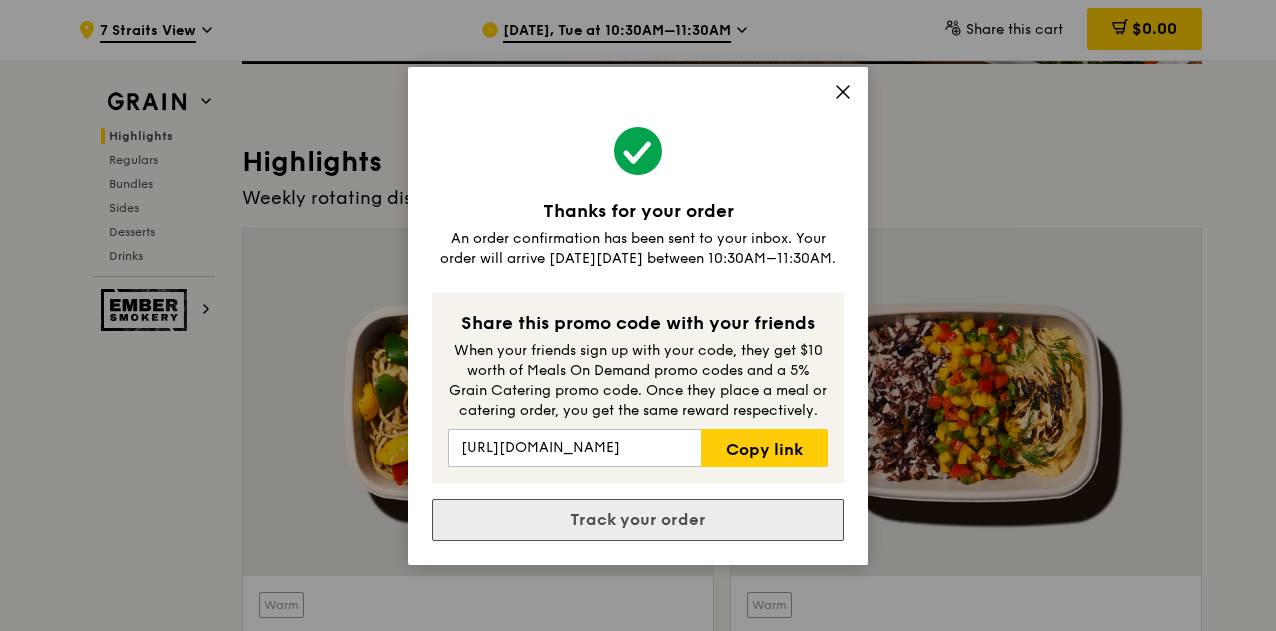 click on "Track your order" at bounding box center [638, 520] 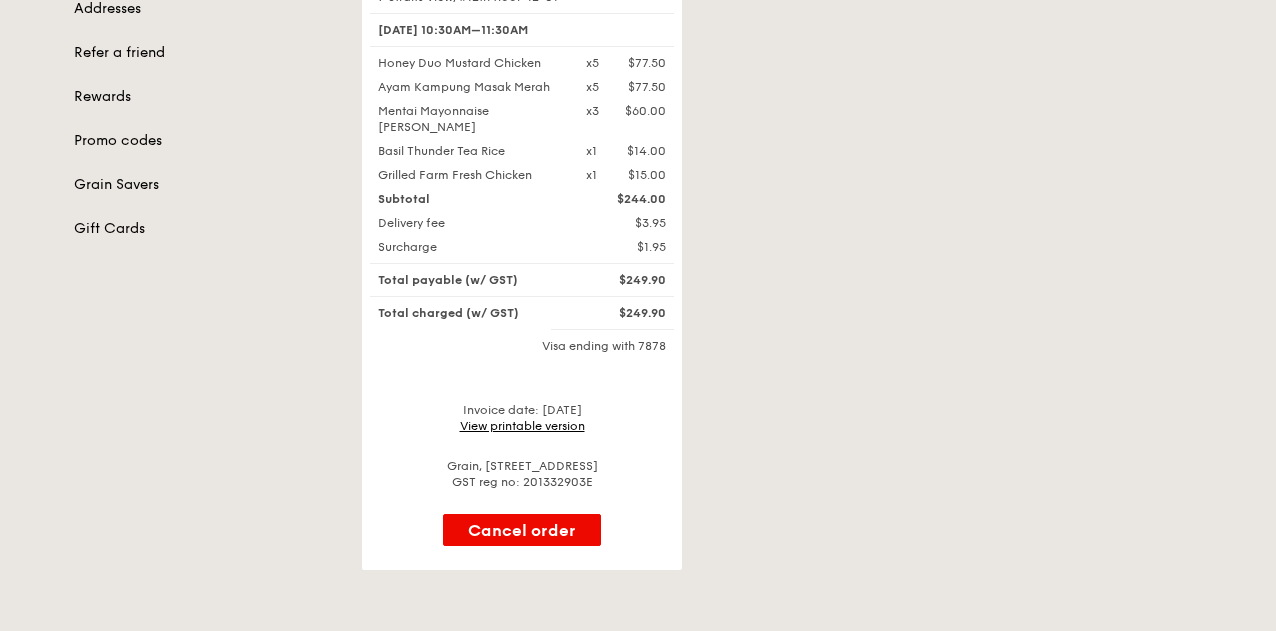 scroll, scrollTop: 400, scrollLeft: 0, axis: vertical 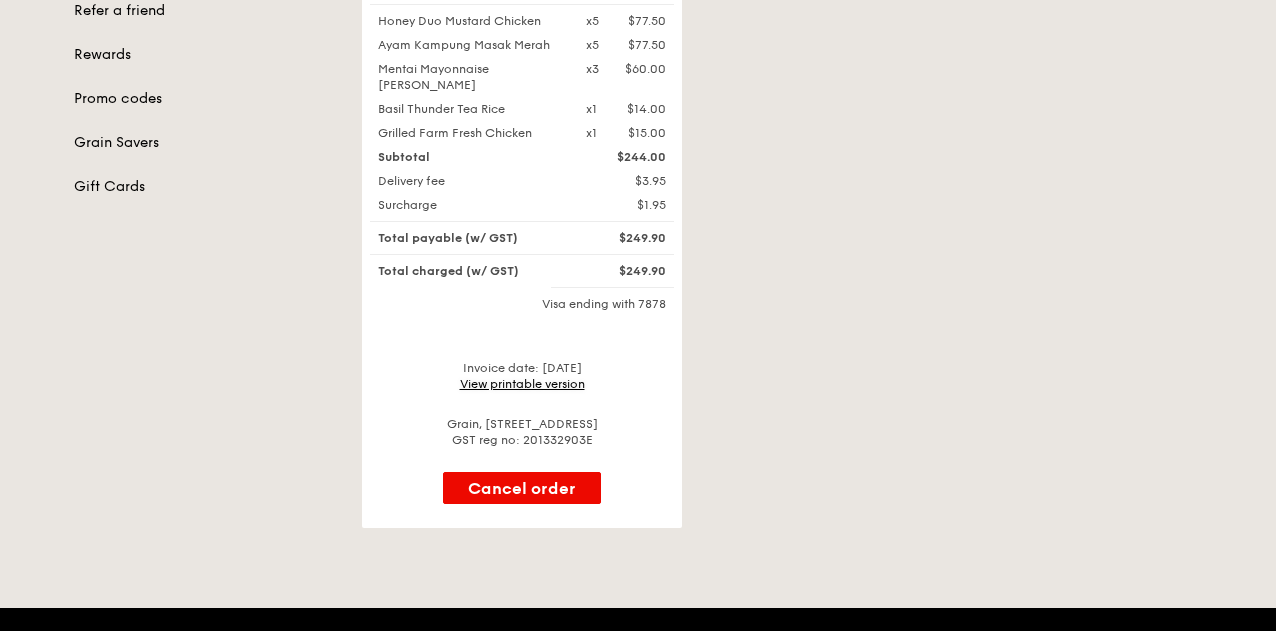 click on "View printable version" at bounding box center [522, 384] 